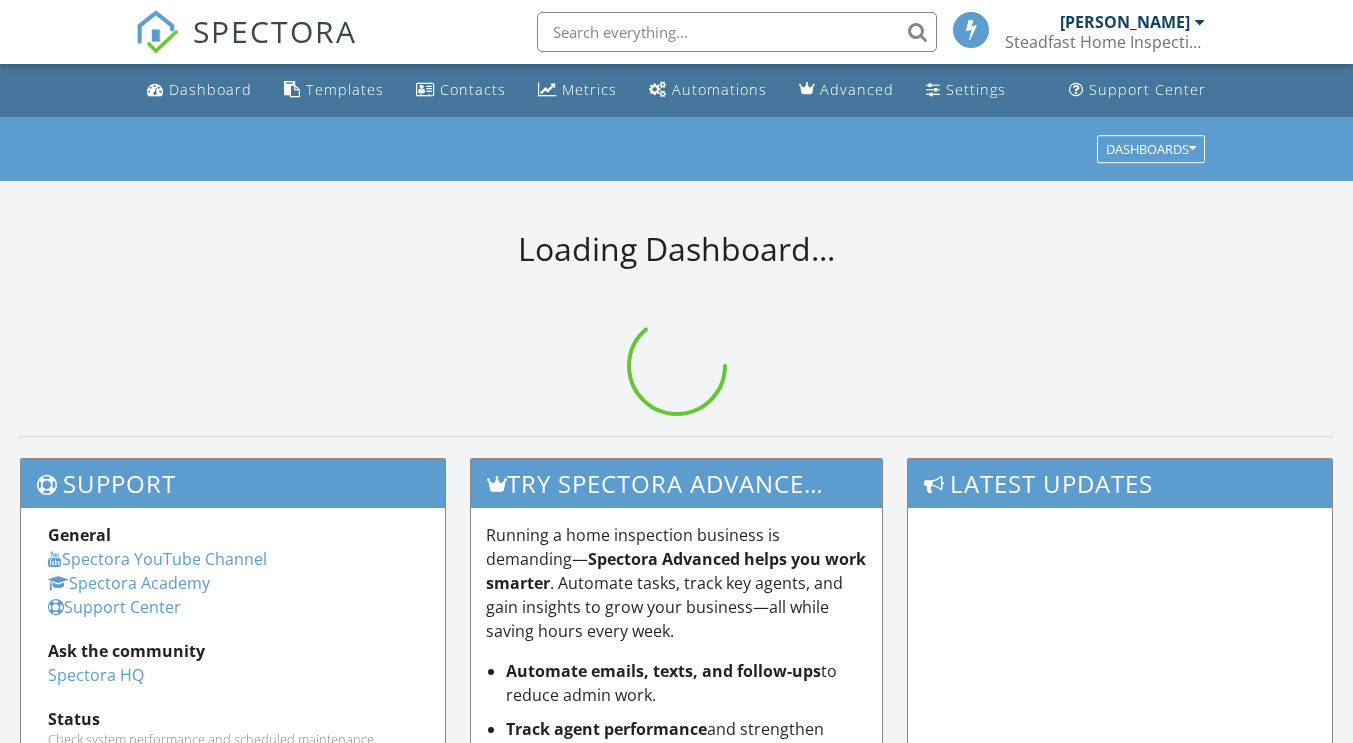 scroll, scrollTop: 0, scrollLeft: 0, axis: both 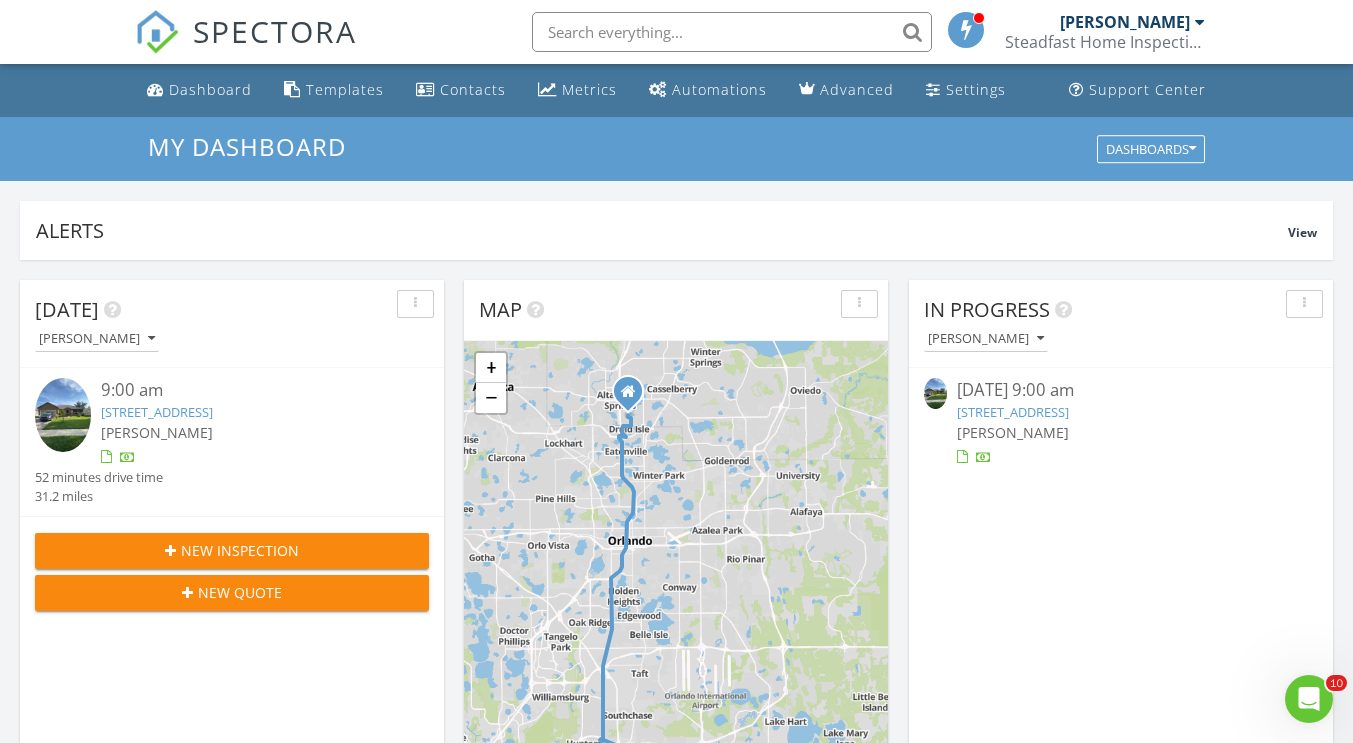 click on "2820 Scenic Ln, Kissimmee, FL 34744" at bounding box center (1013, 412) 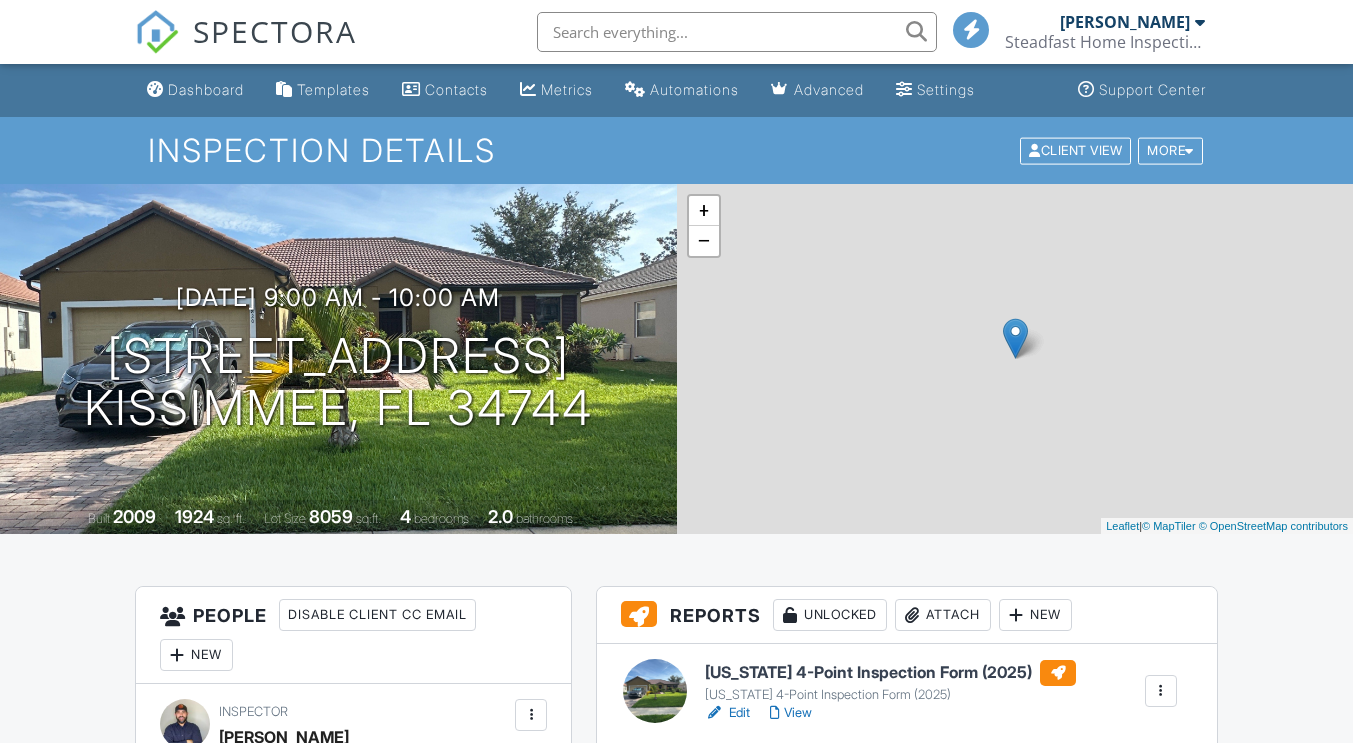 scroll, scrollTop: 0, scrollLeft: 0, axis: both 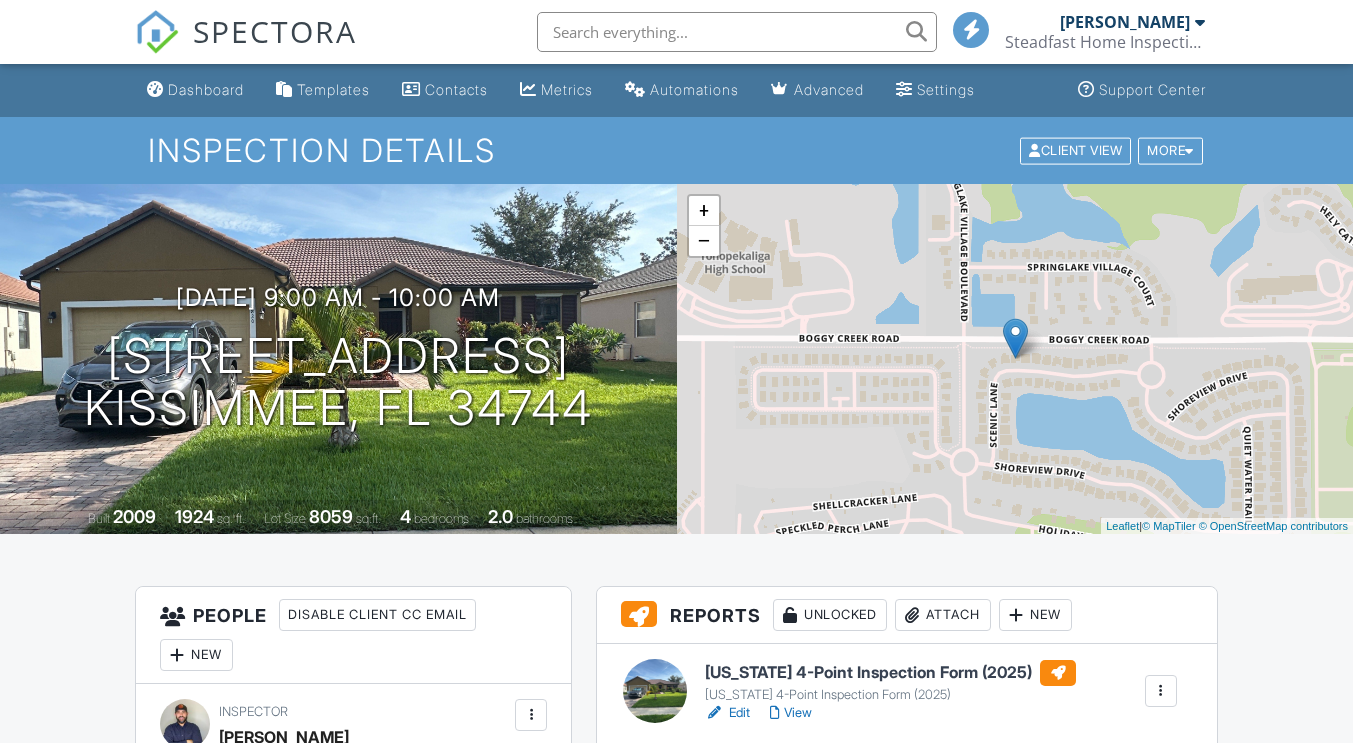 click on "Edit" at bounding box center [727, 713] 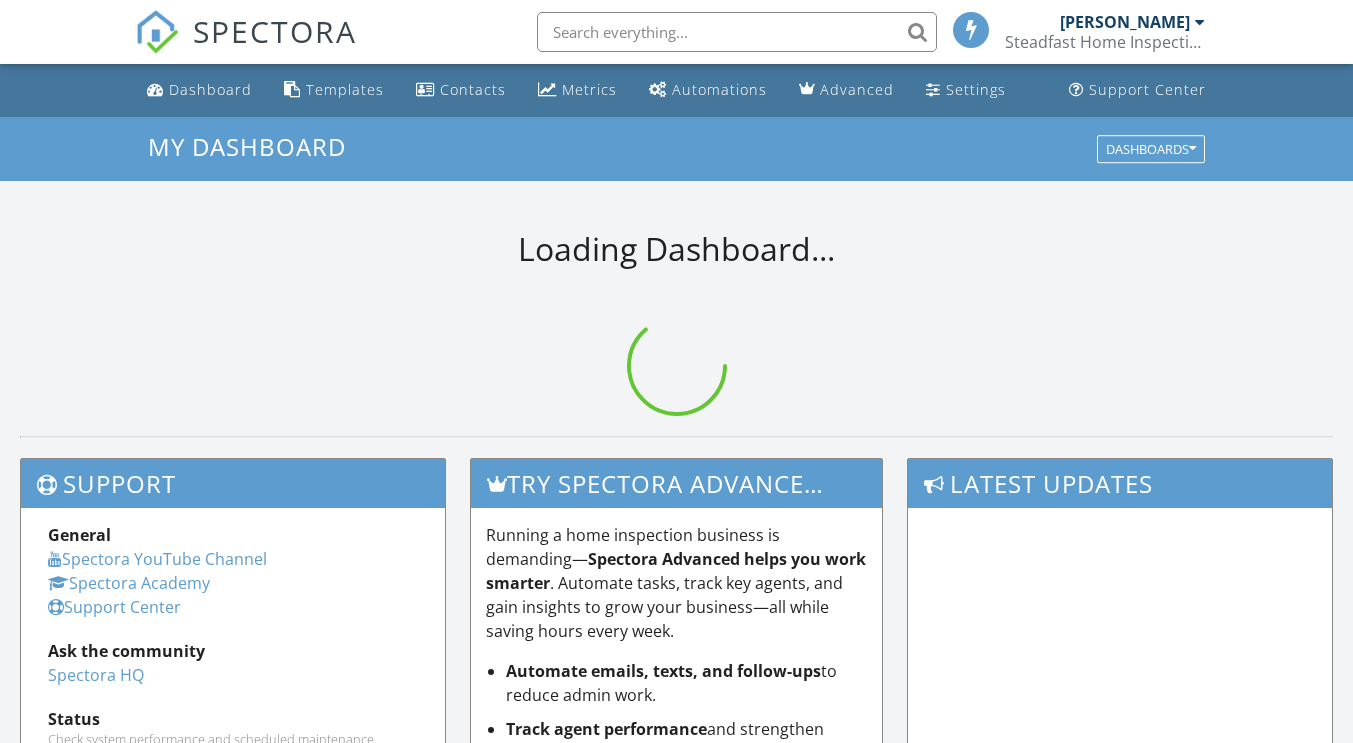 scroll, scrollTop: 0, scrollLeft: 0, axis: both 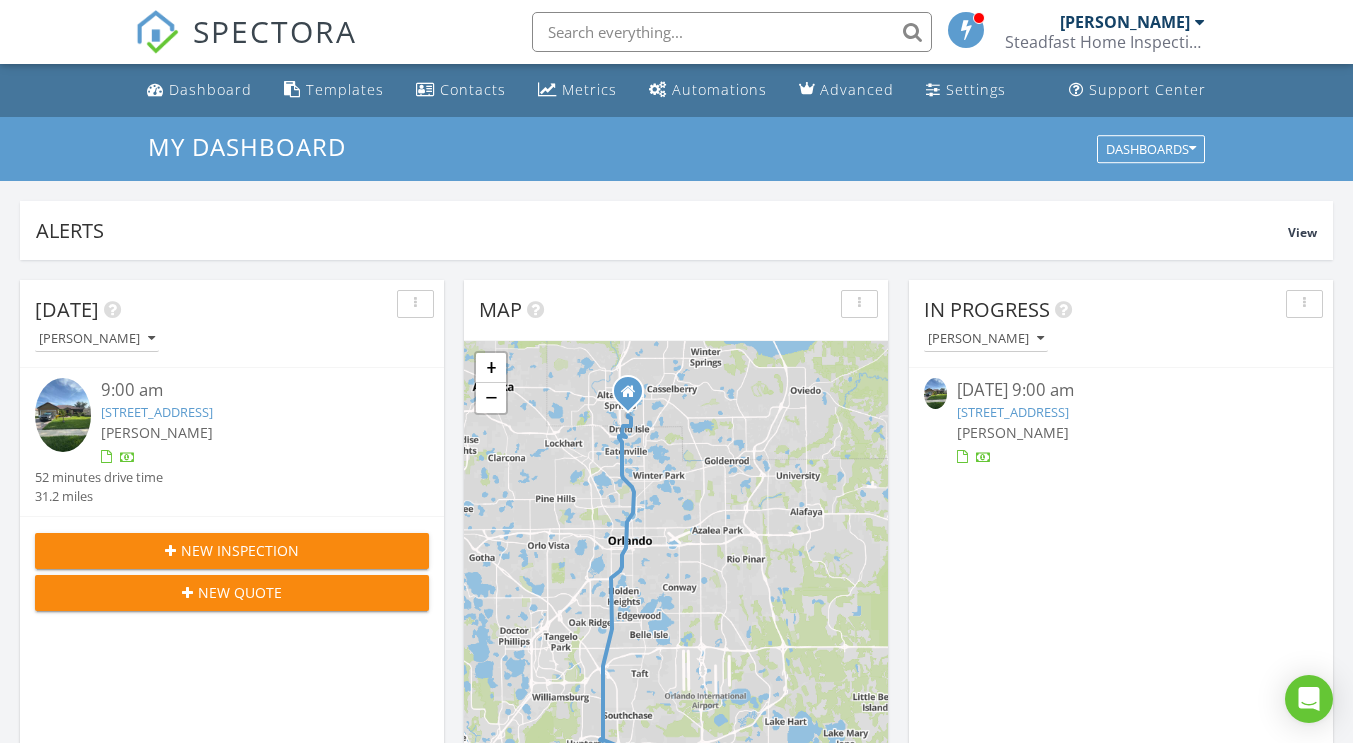 click on "2820 Scenic Ln, Kissimmee, FL 34744" at bounding box center [1013, 412] 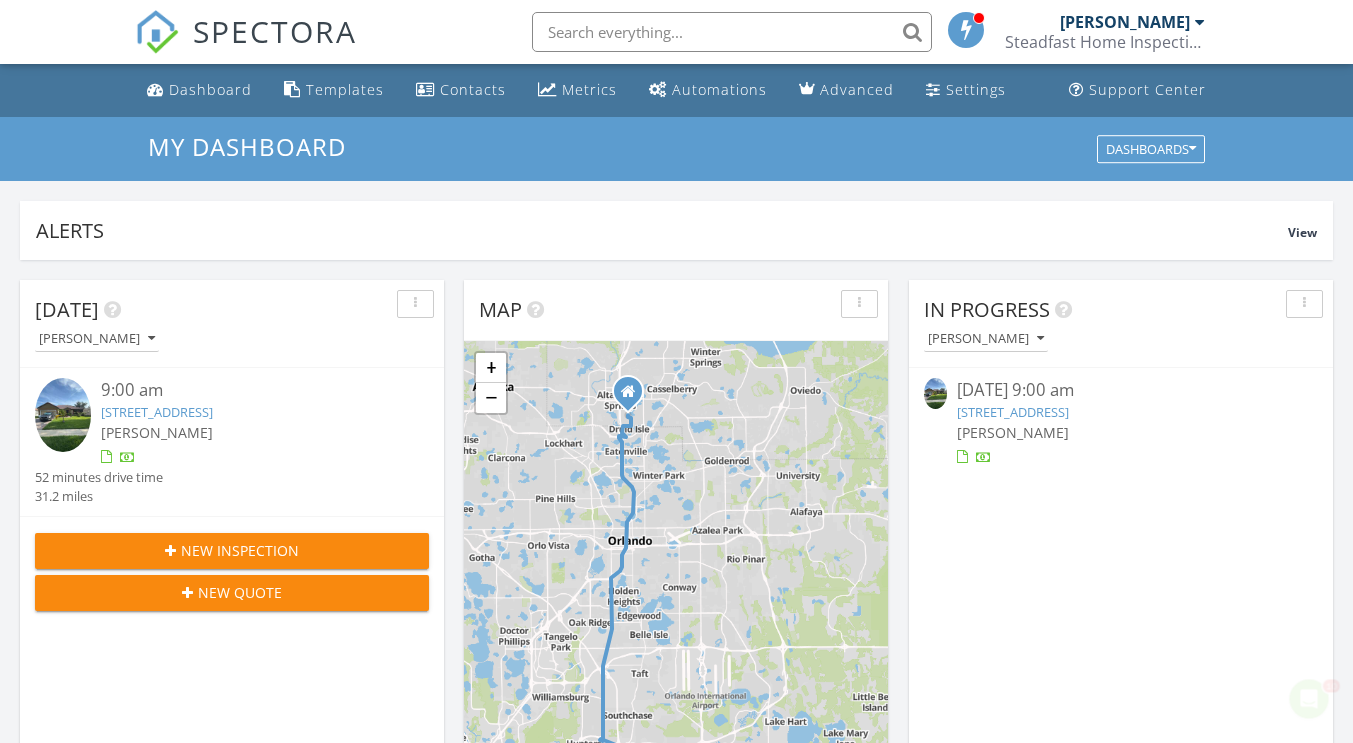 scroll, scrollTop: 0, scrollLeft: 0, axis: both 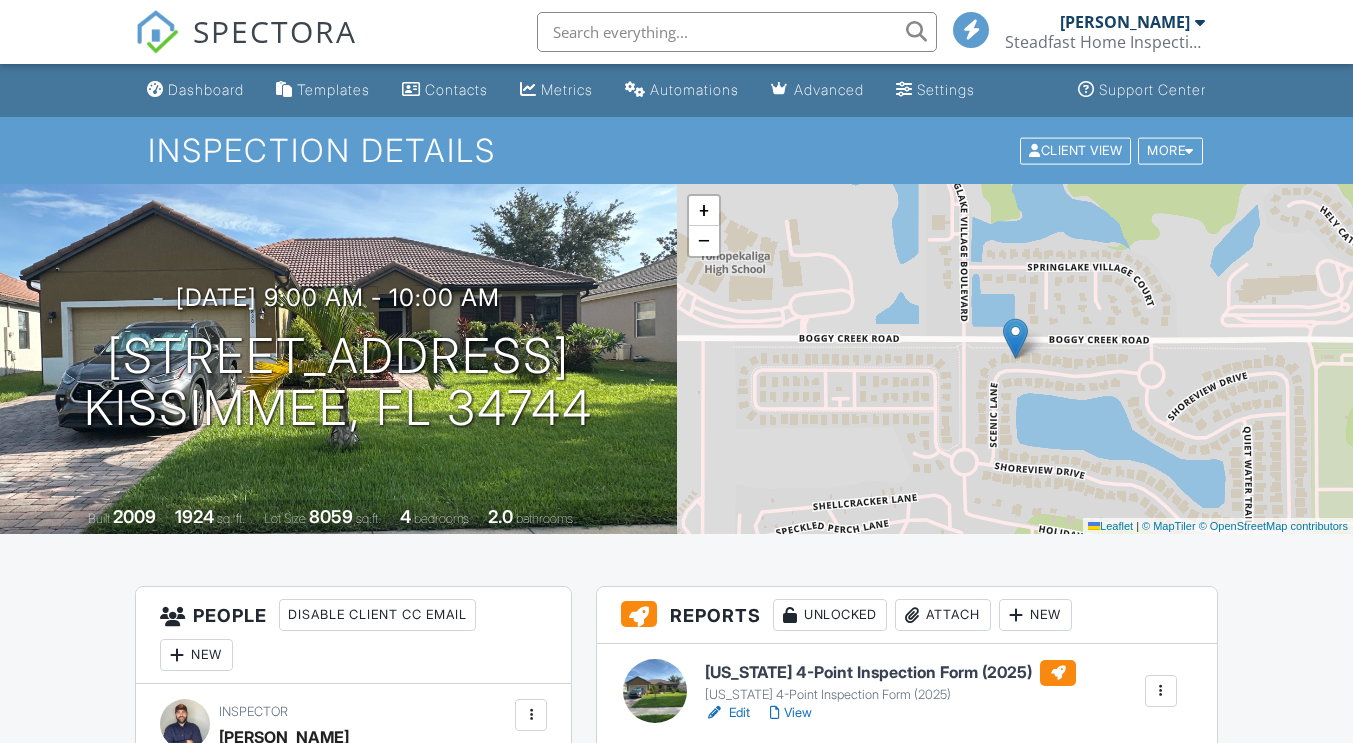 click on "Edit" at bounding box center (727, 810) 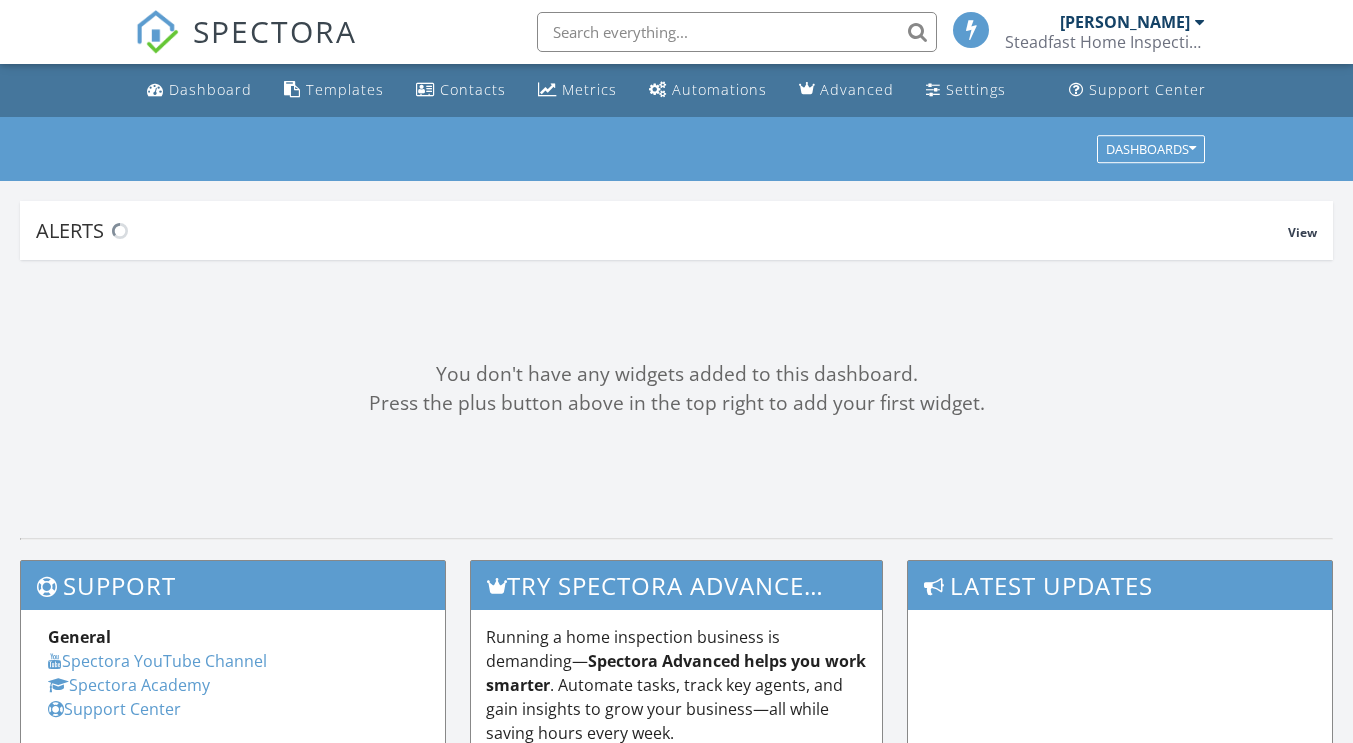 scroll, scrollTop: 0, scrollLeft: 0, axis: both 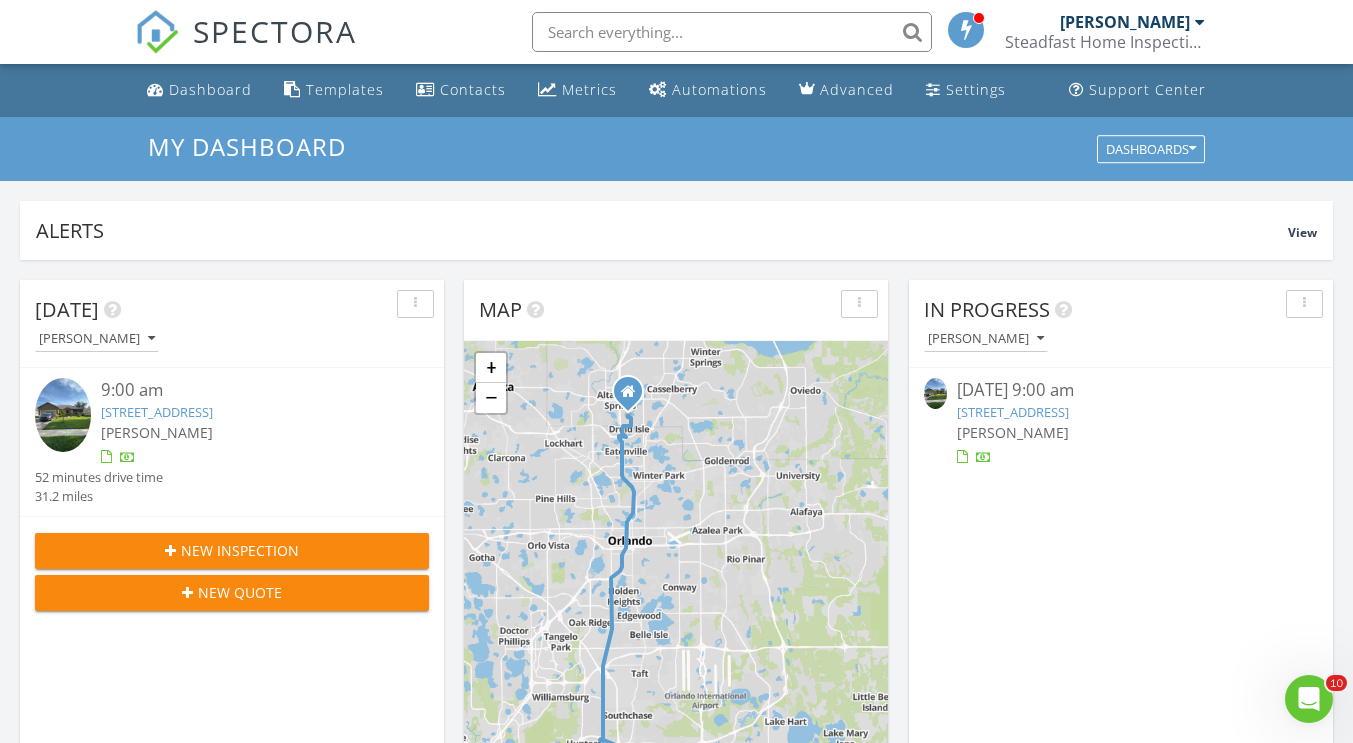 click on "2820 Scenic Ln, Kissimmee, FL 34744" at bounding box center (1013, 412) 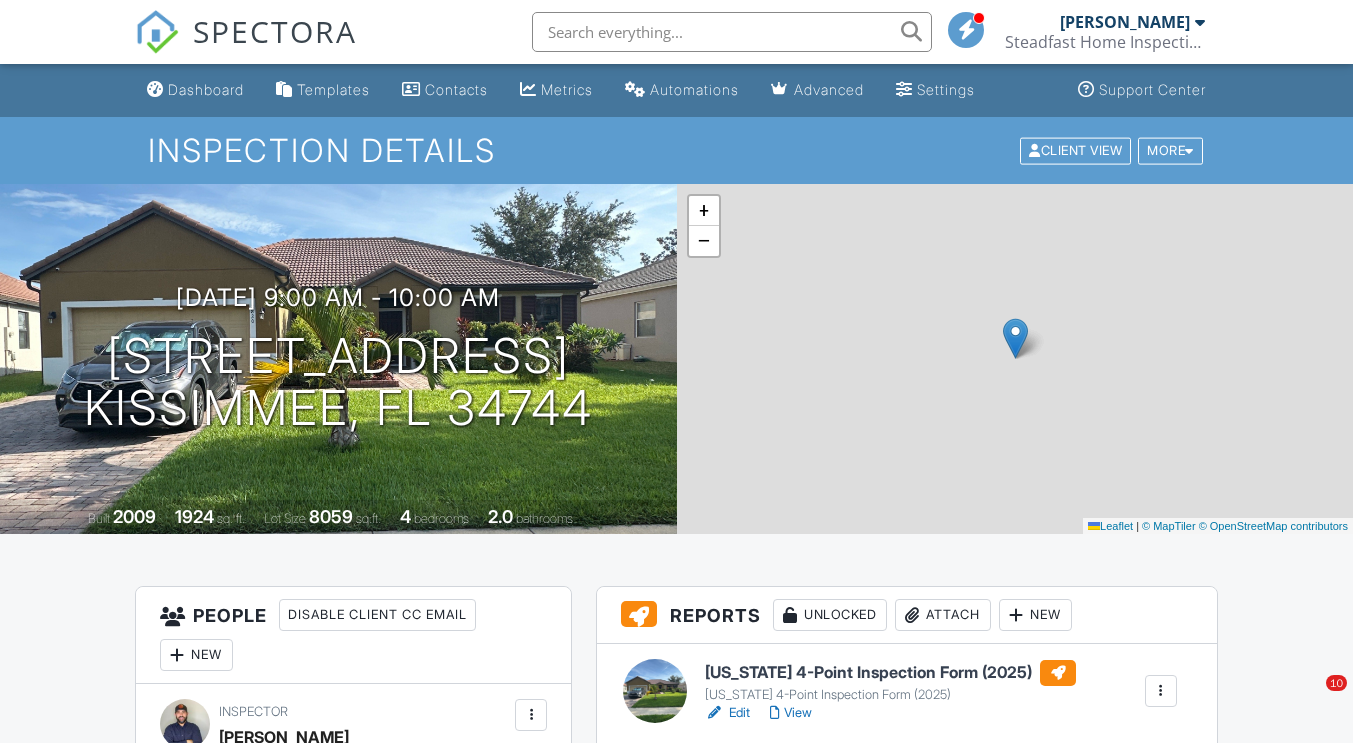 scroll, scrollTop: 0, scrollLeft: 0, axis: both 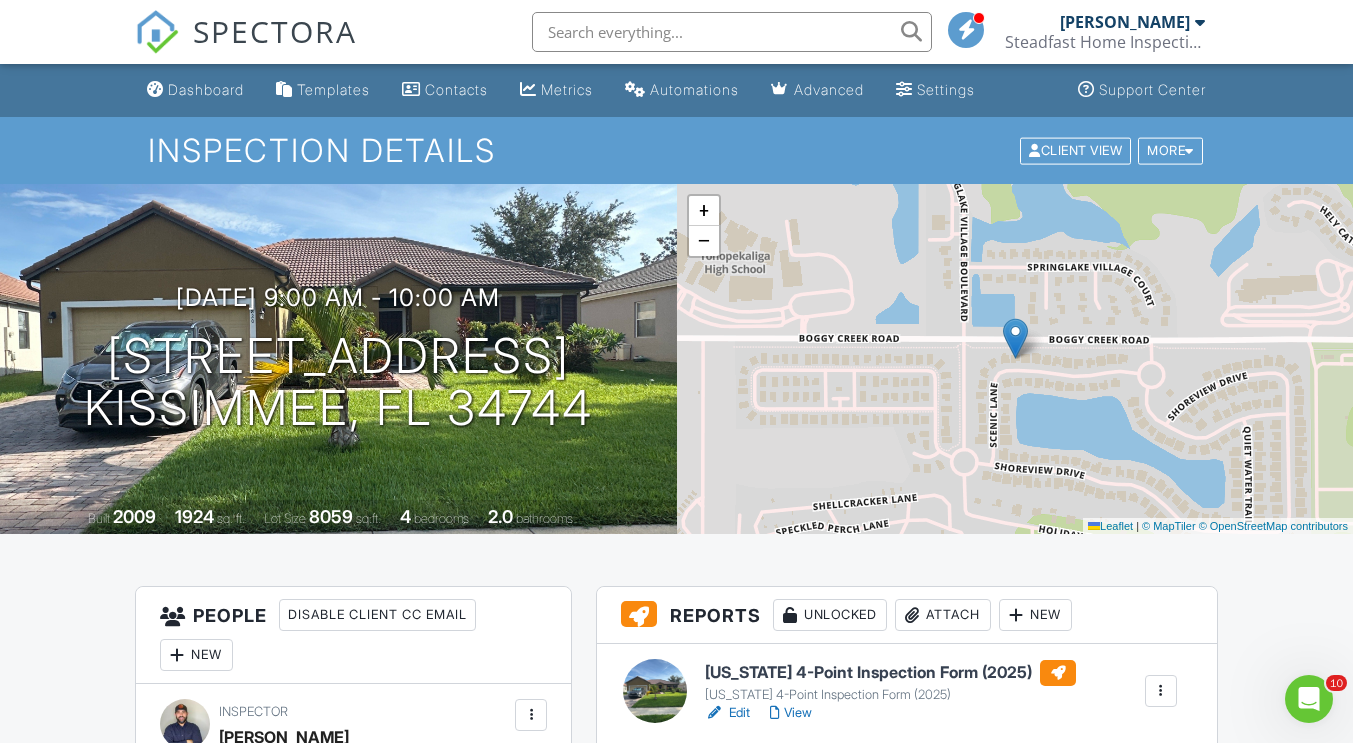 click on "Attach" at bounding box center (943, 615) 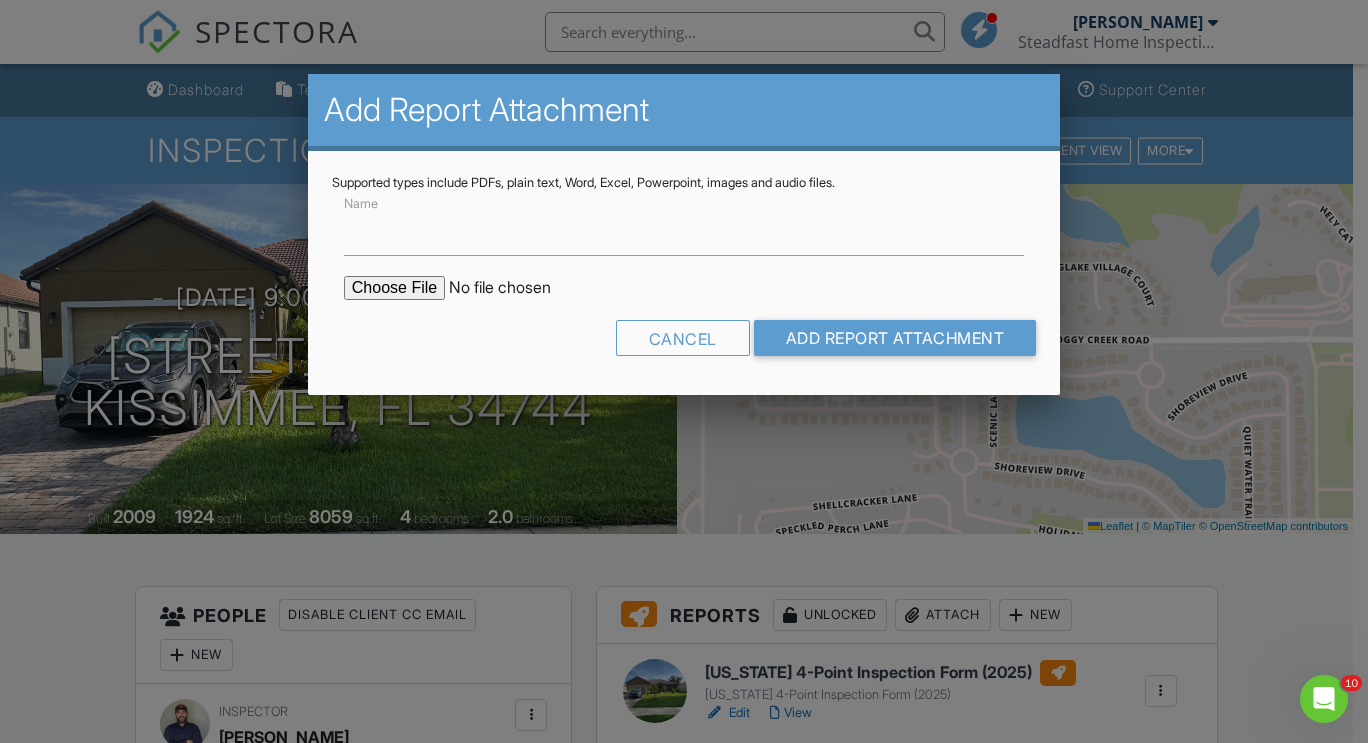 click at bounding box center [514, 288] 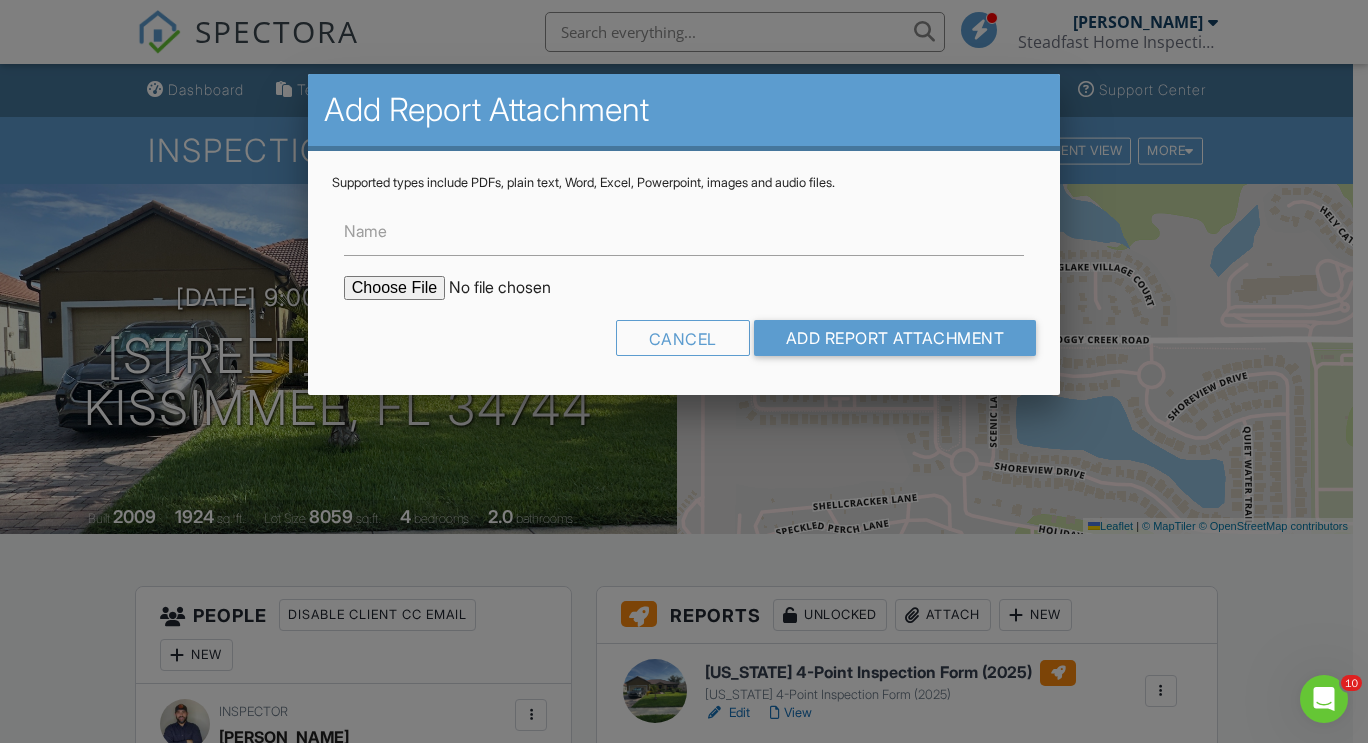 type on "C:\fakepath\2820 Build check.pdf" 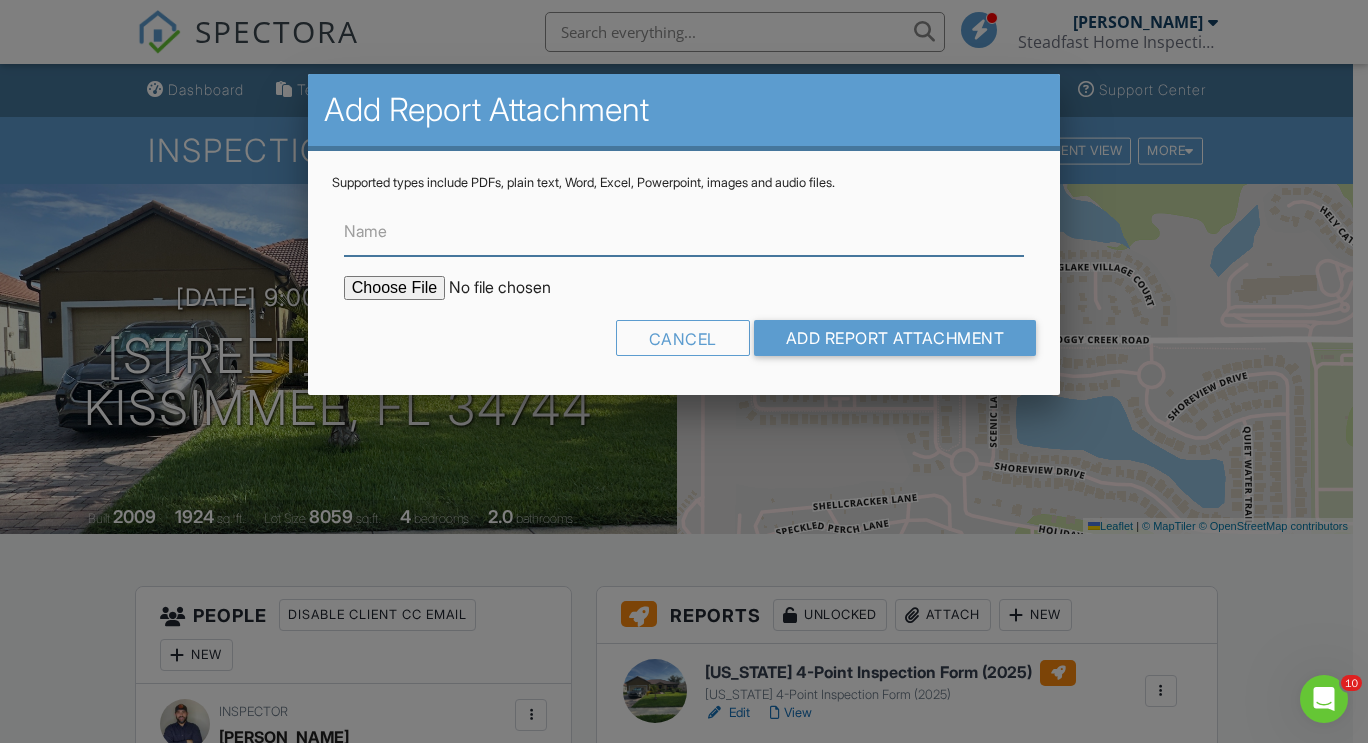 click on "Name" at bounding box center [684, 231] 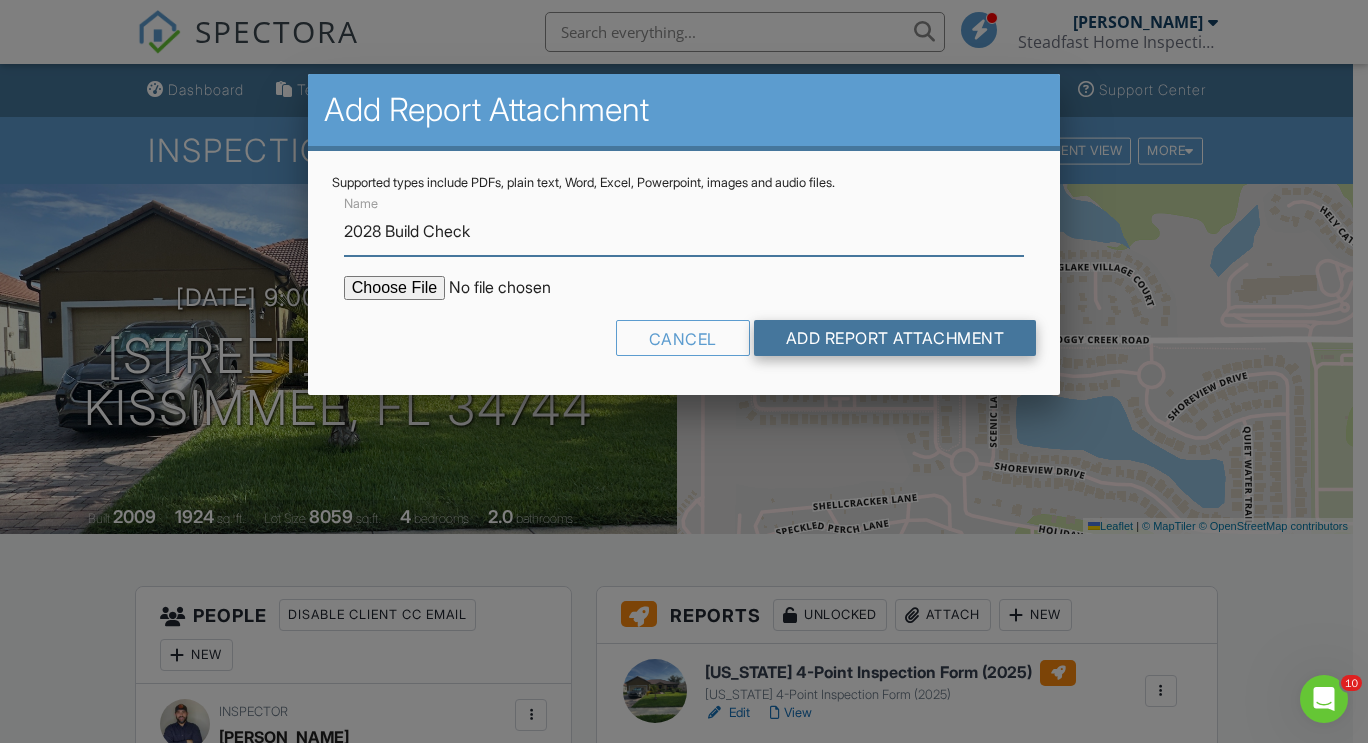 type on "2028 Build Check" 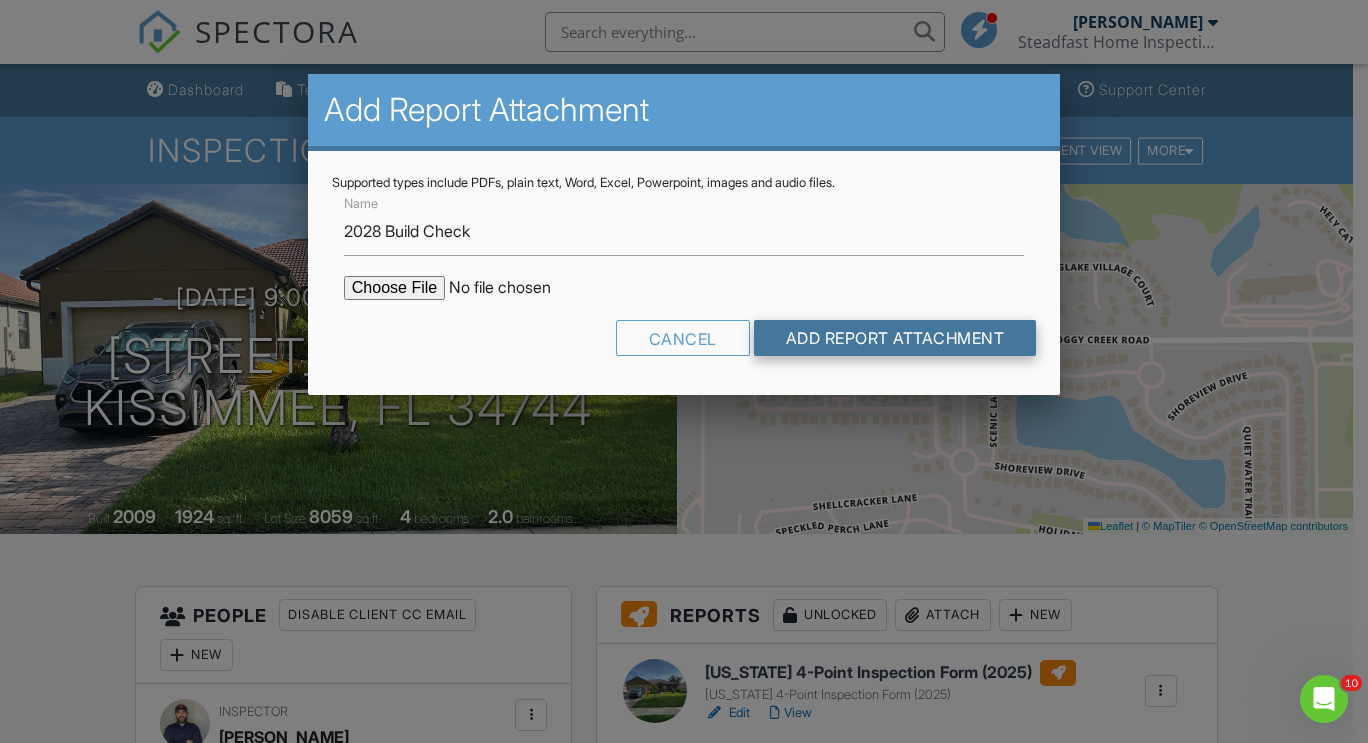click on "Add Report Attachment" at bounding box center [895, 338] 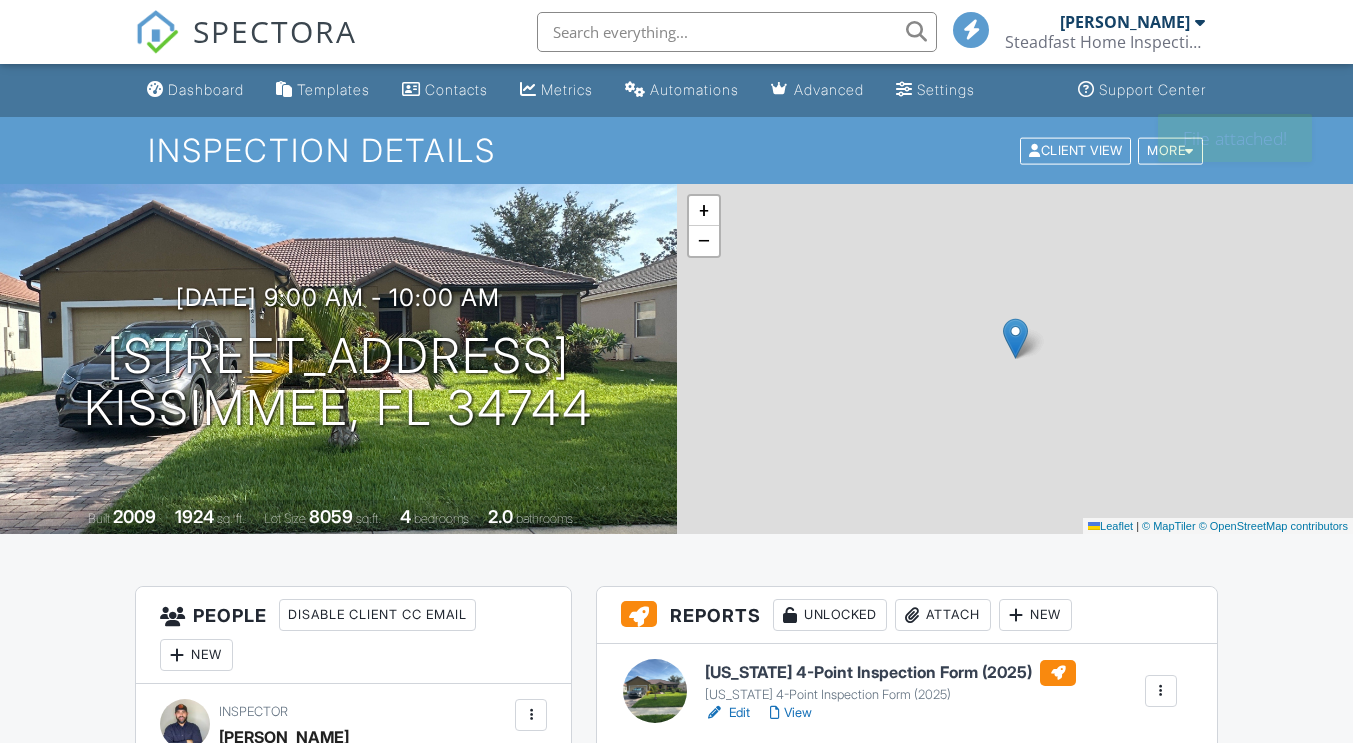 scroll, scrollTop: 0, scrollLeft: 0, axis: both 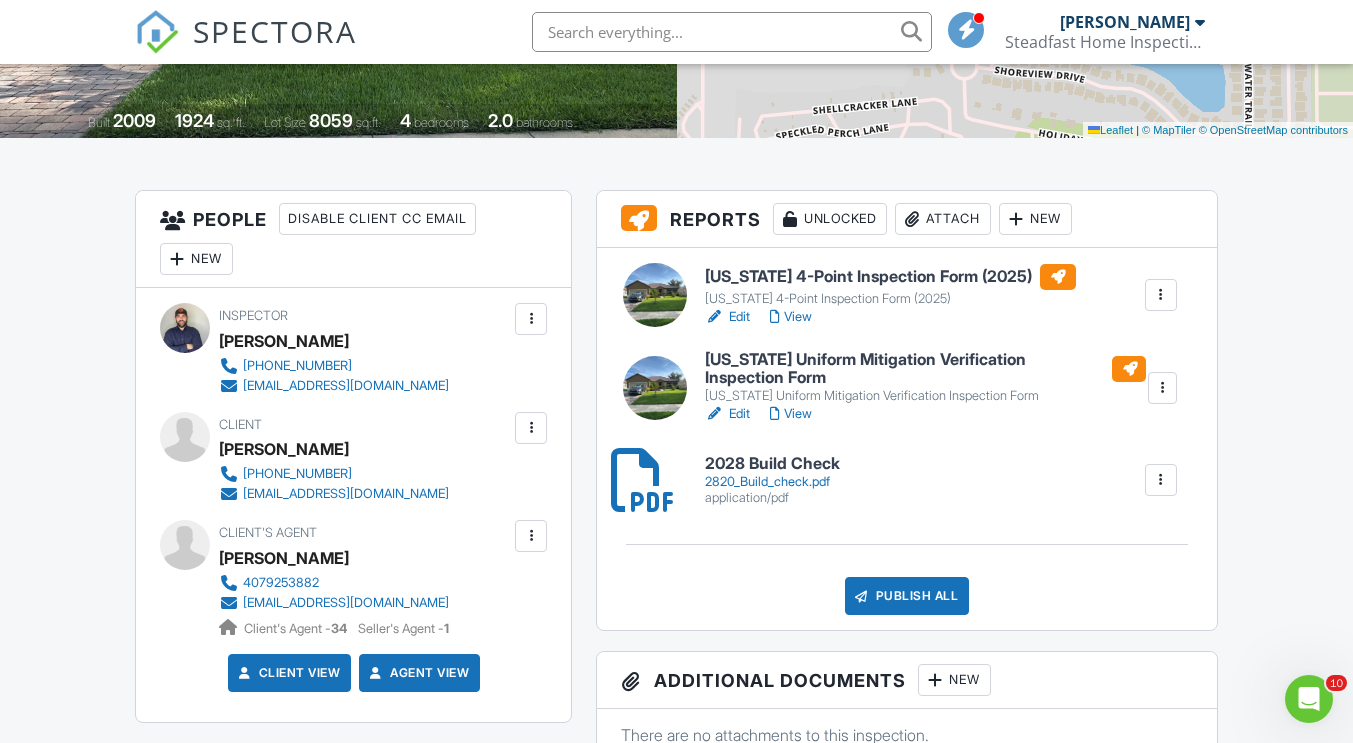 click on "View" at bounding box center (791, 317) 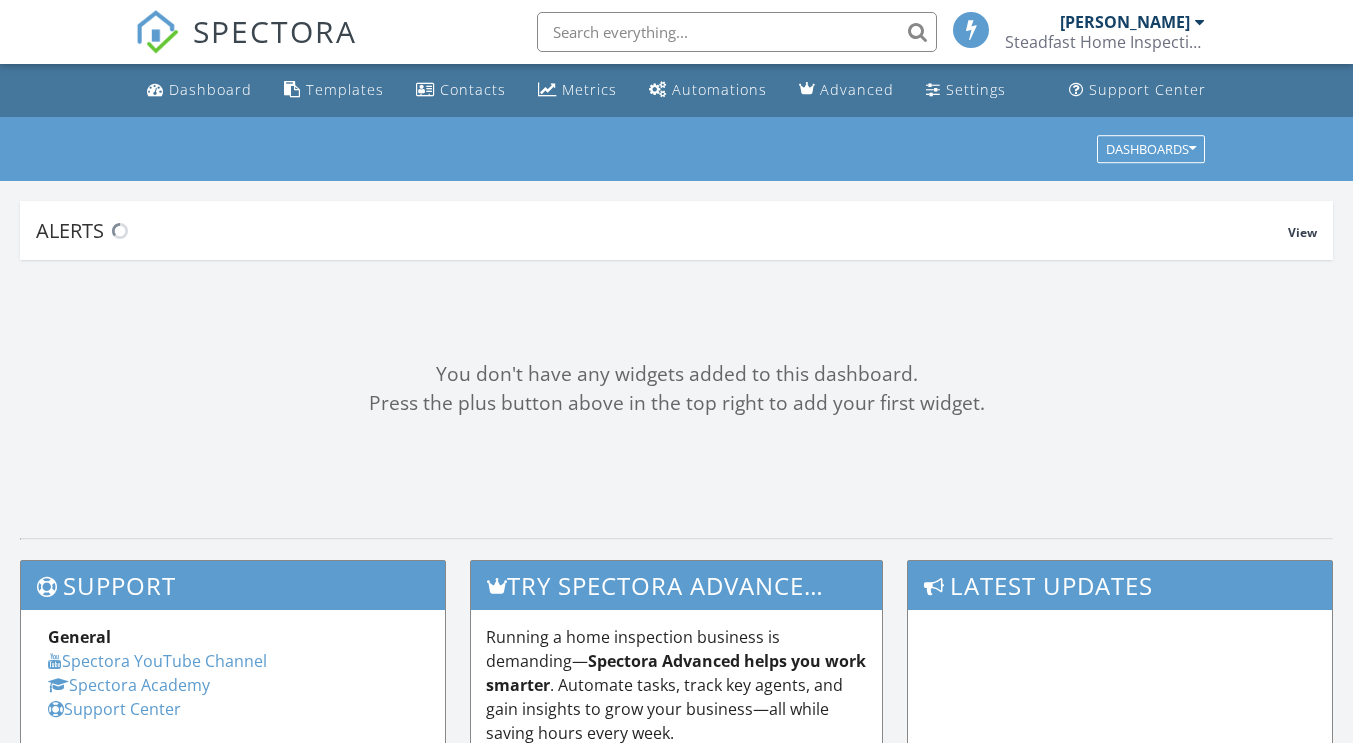 scroll, scrollTop: 0, scrollLeft: 0, axis: both 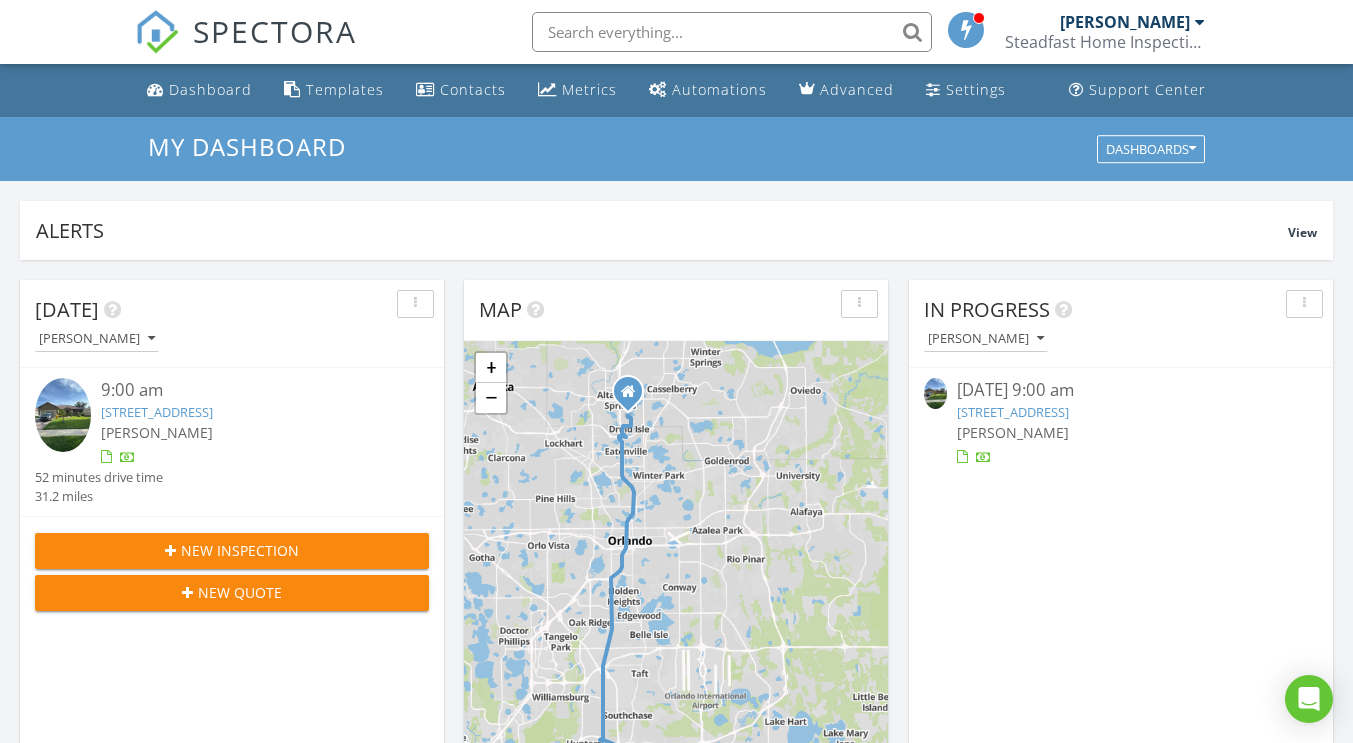 click on "[STREET_ADDRESS]" at bounding box center (1013, 412) 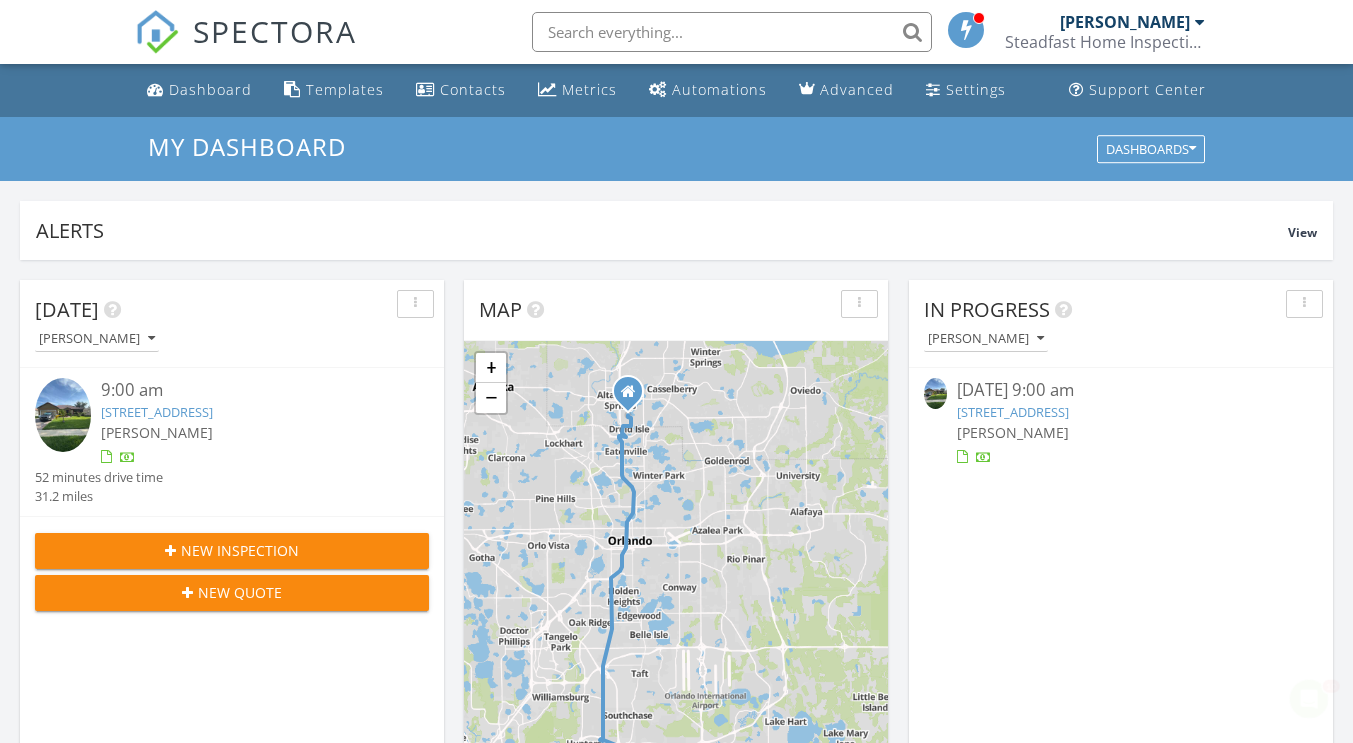 scroll, scrollTop: 0, scrollLeft: 0, axis: both 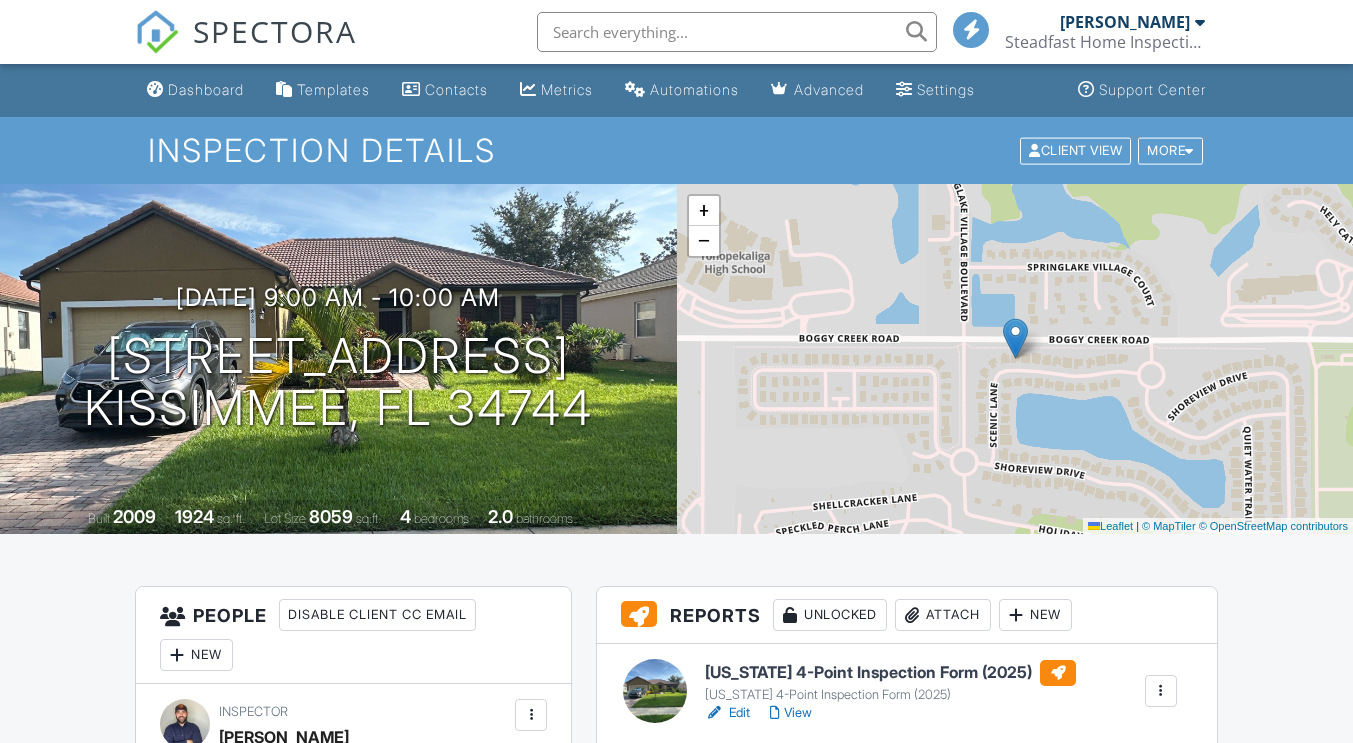 click on "View" at bounding box center [791, 713] 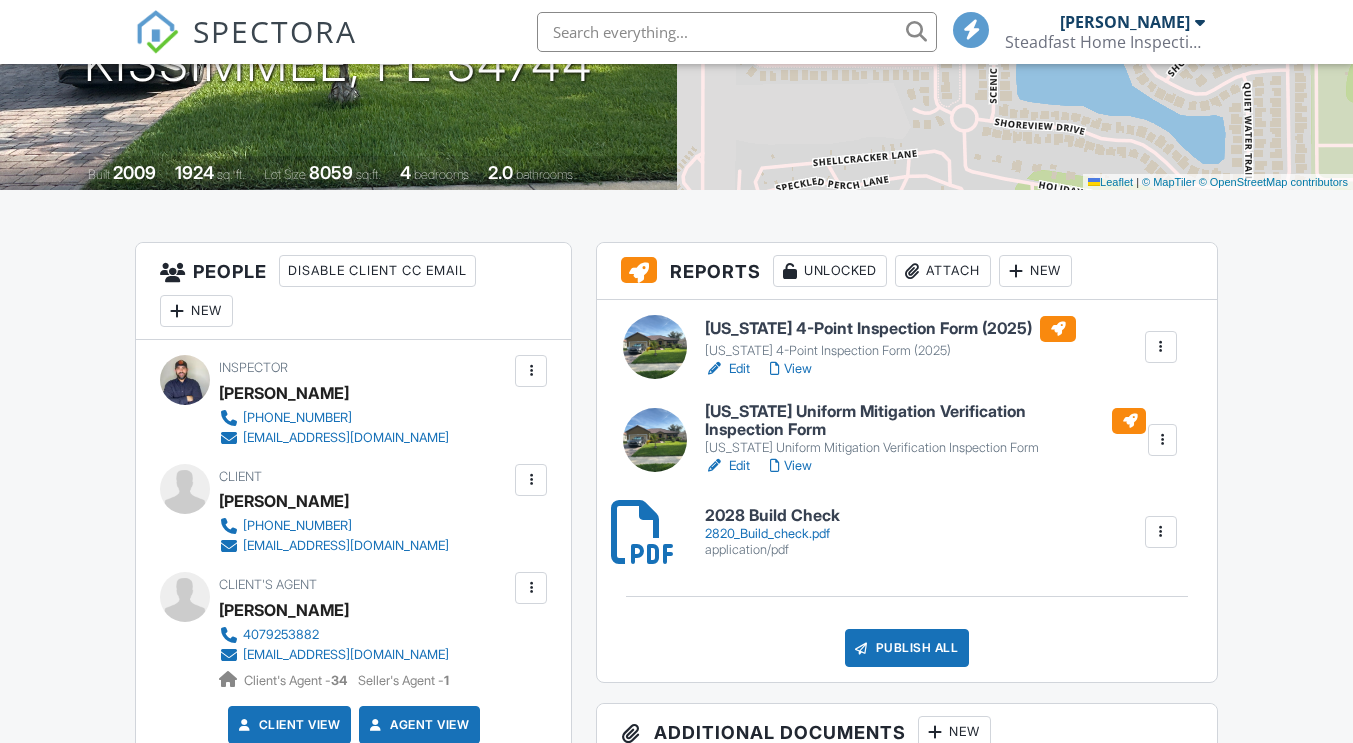 scroll, scrollTop: 344, scrollLeft: 0, axis: vertical 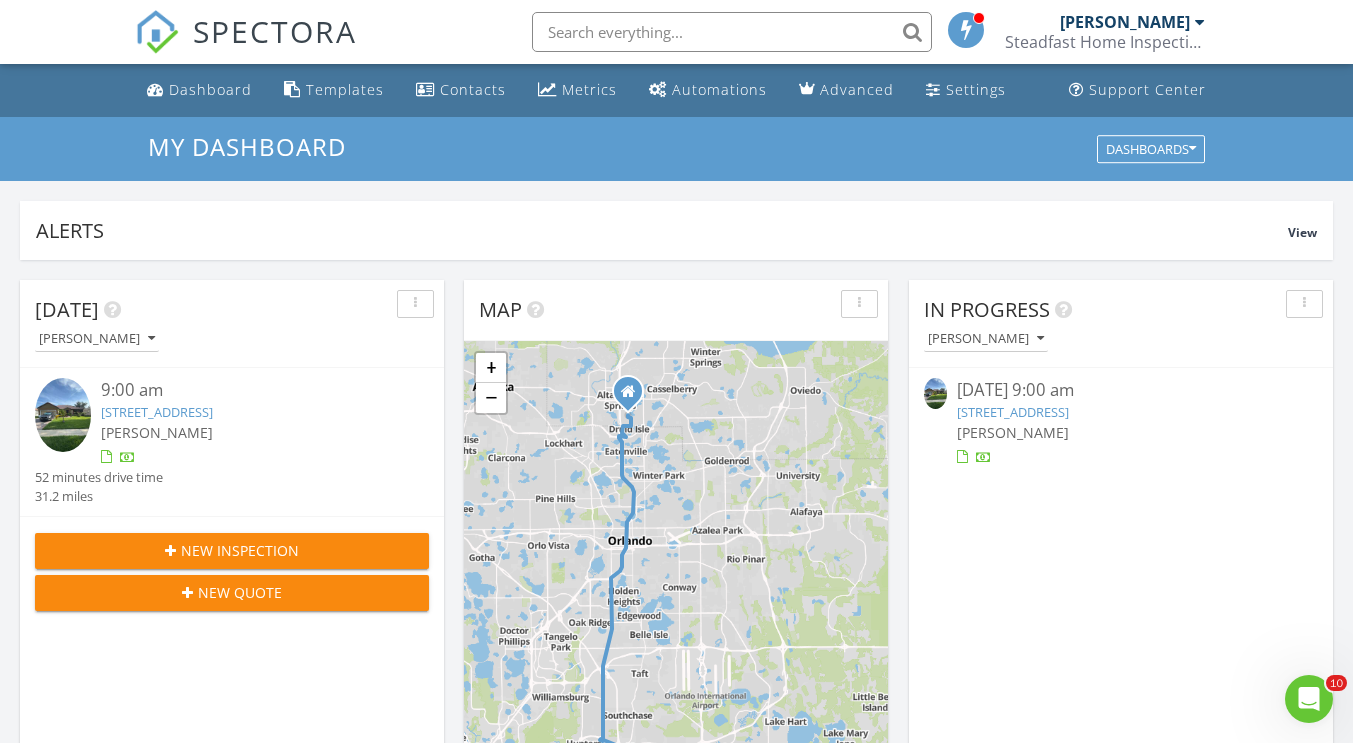 click on "[STREET_ADDRESS]" at bounding box center (1013, 412) 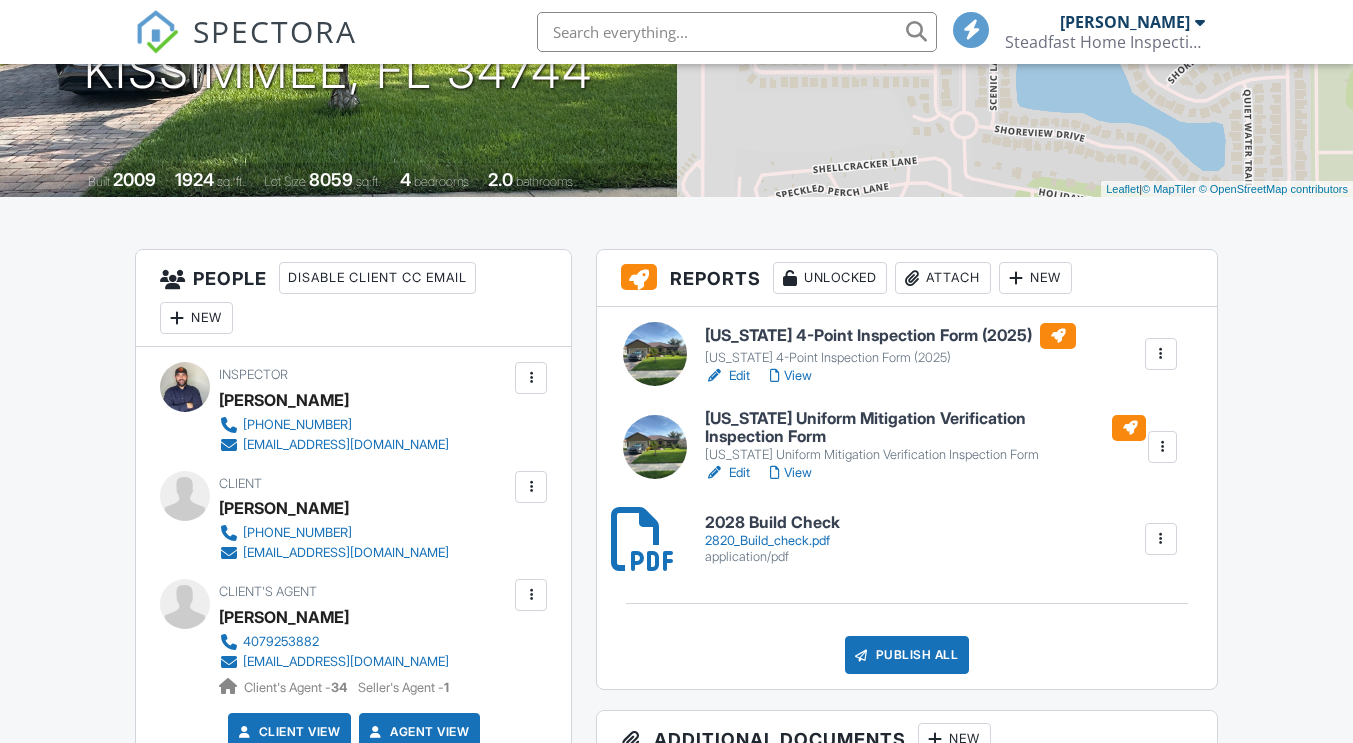scroll, scrollTop: 0, scrollLeft: 0, axis: both 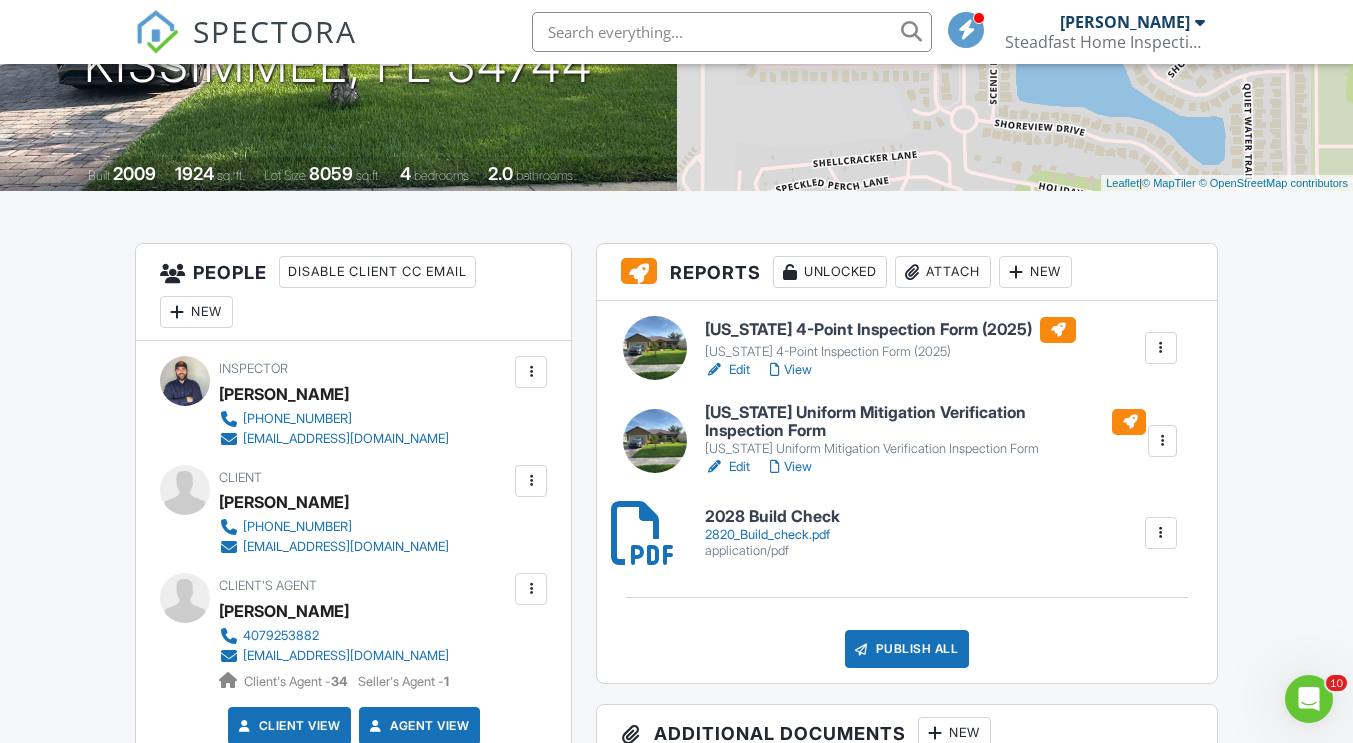 click on "View" at bounding box center (791, 370) 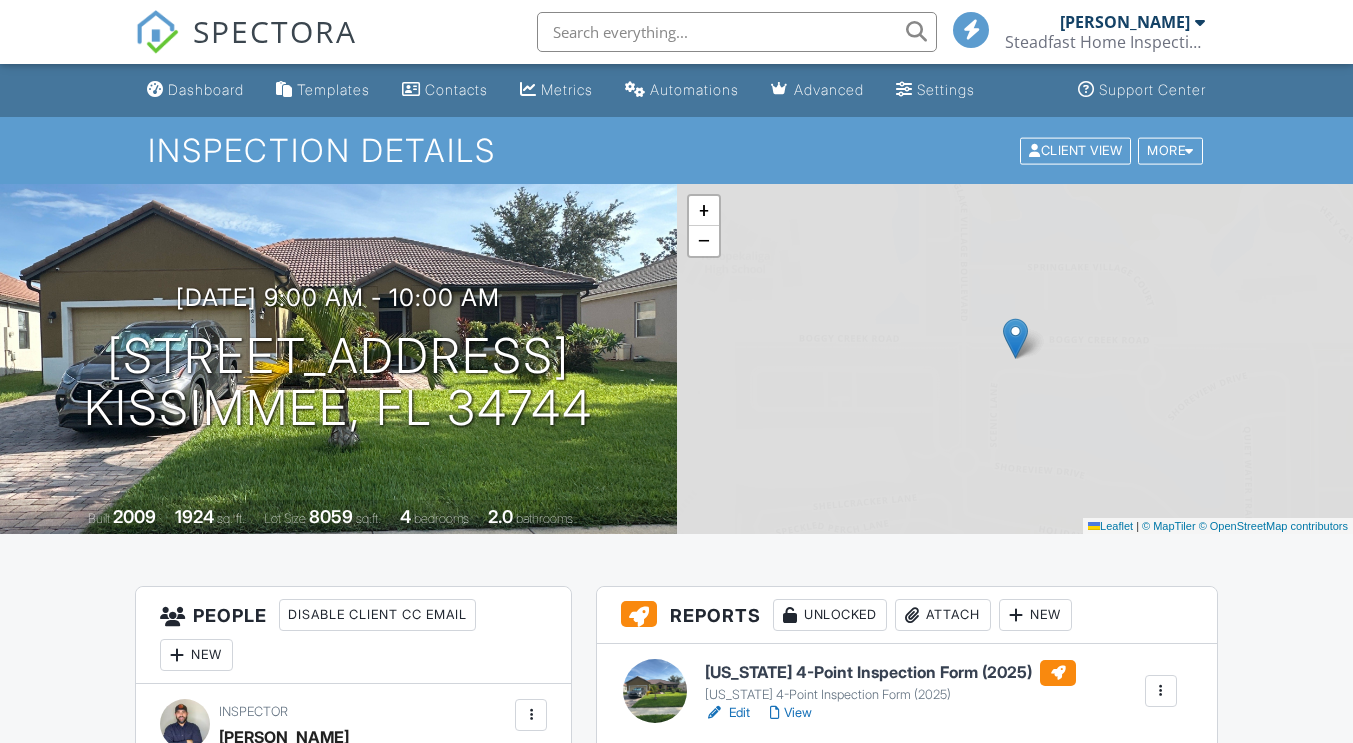 scroll, scrollTop: 343, scrollLeft: 0, axis: vertical 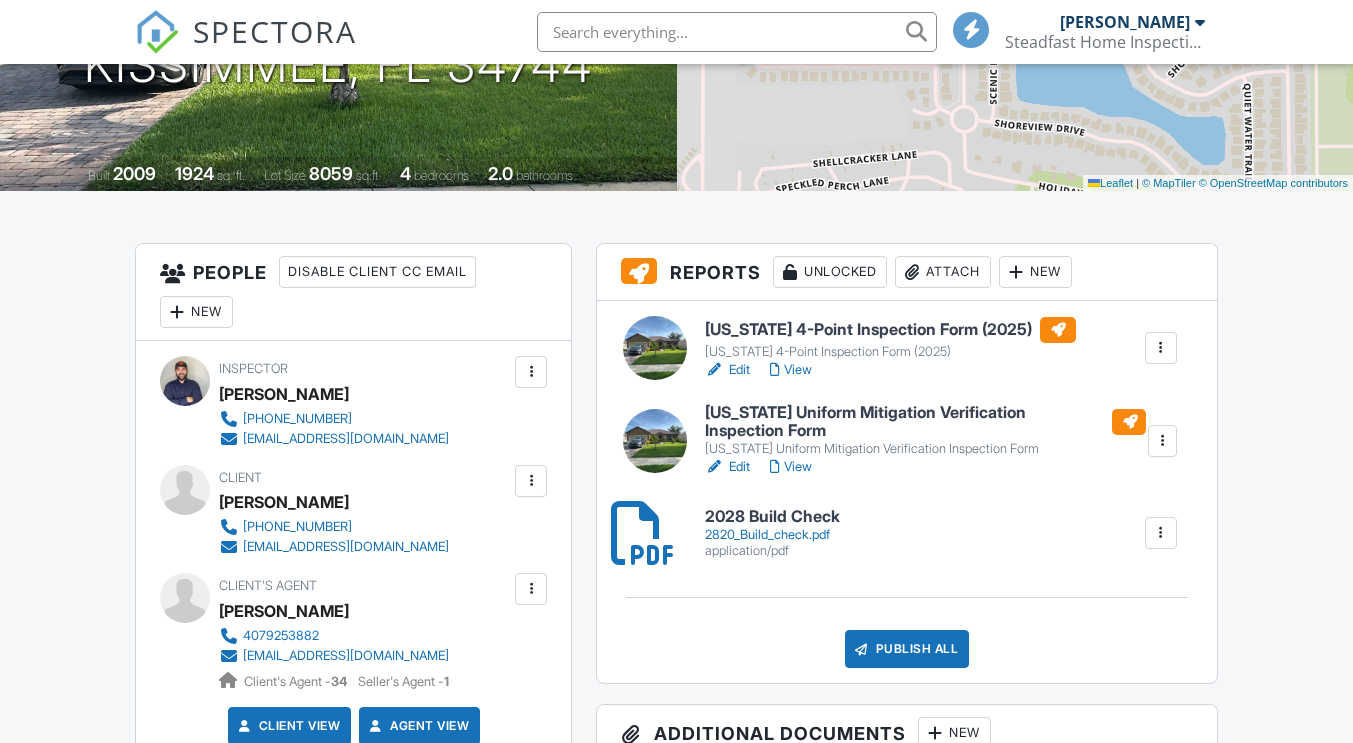 click on "View" at bounding box center (791, 467) 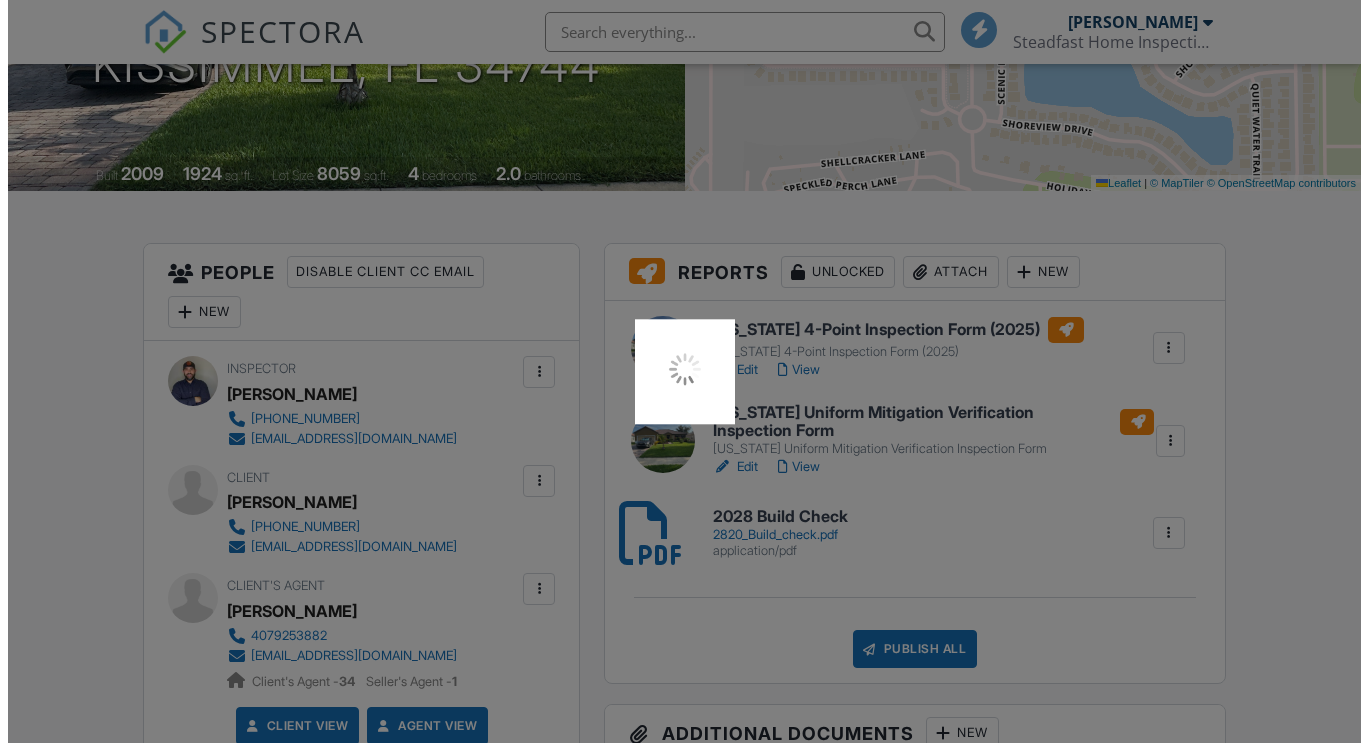 scroll, scrollTop: 0, scrollLeft: 0, axis: both 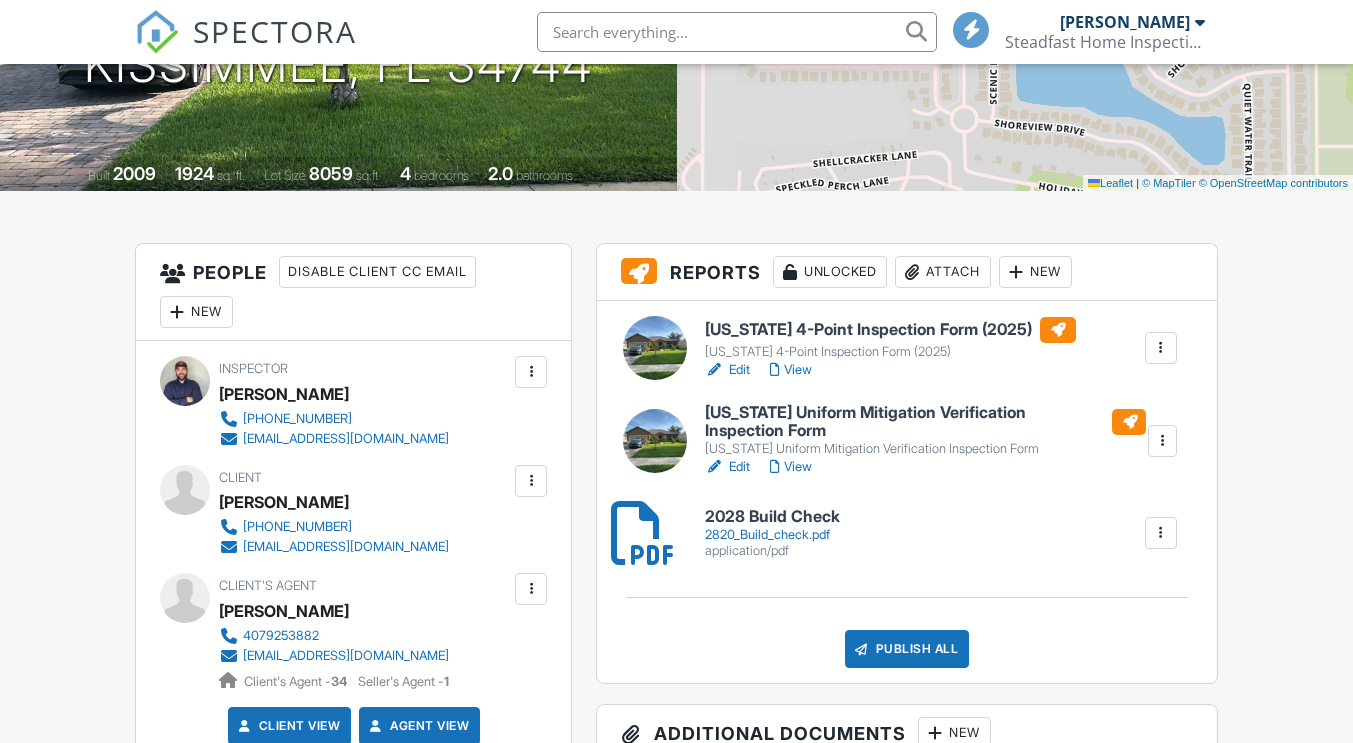 click at bounding box center [862, 649] 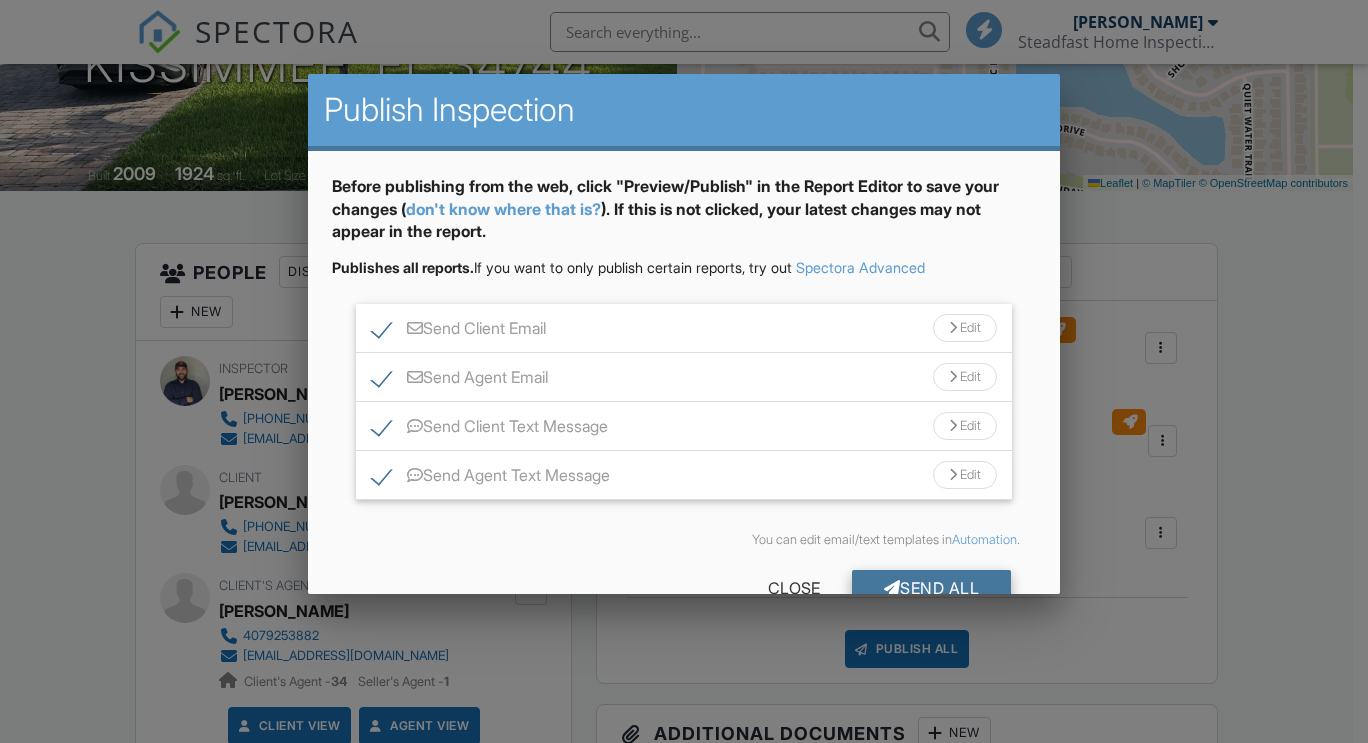 click on "Send All" at bounding box center [932, 588] 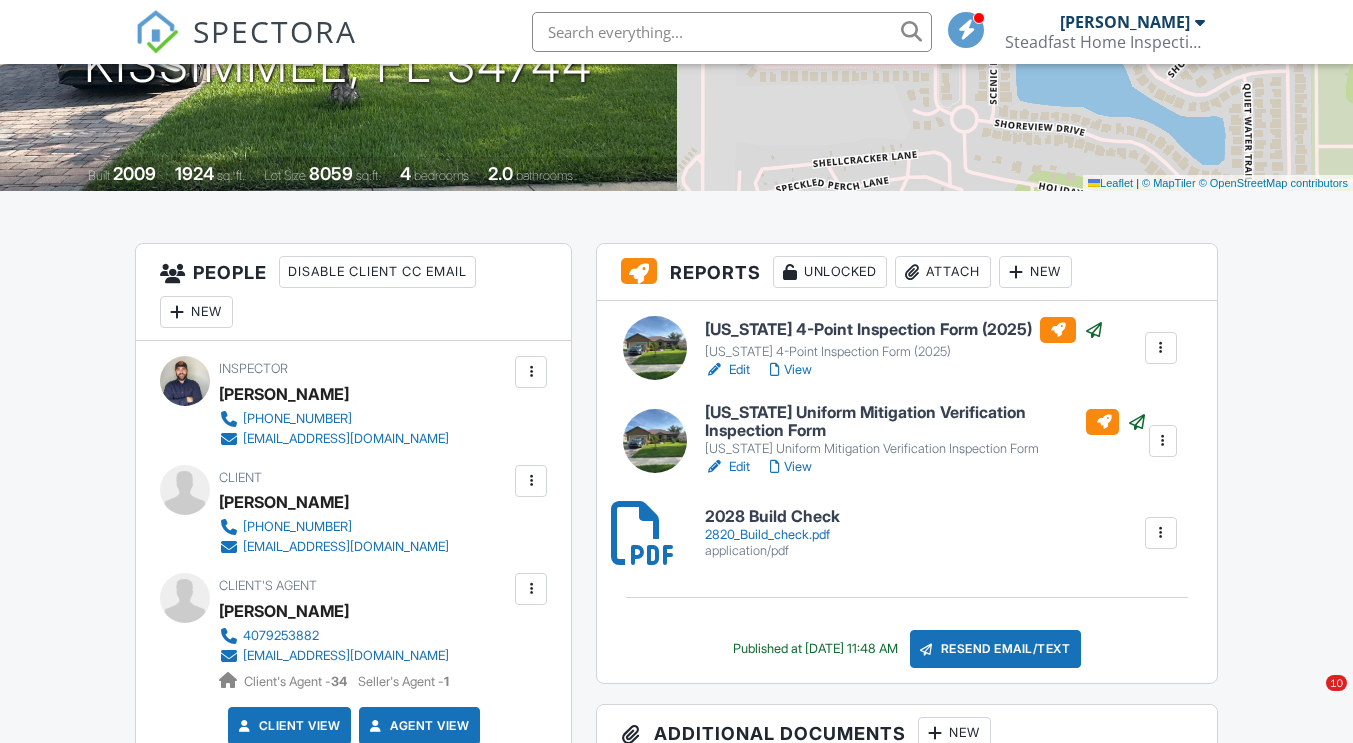 scroll, scrollTop: 343, scrollLeft: 0, axis: vertical 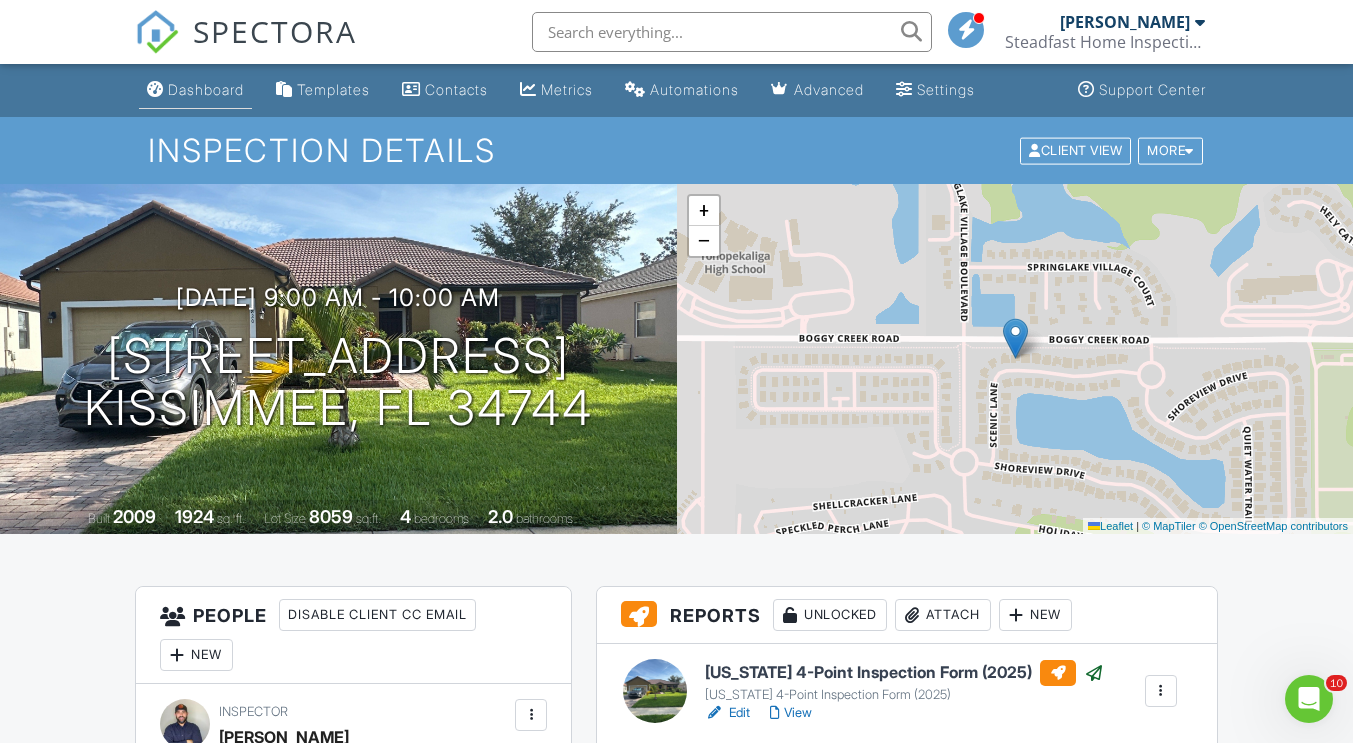 click on "Dashboard" at bounding box center (206, 89) 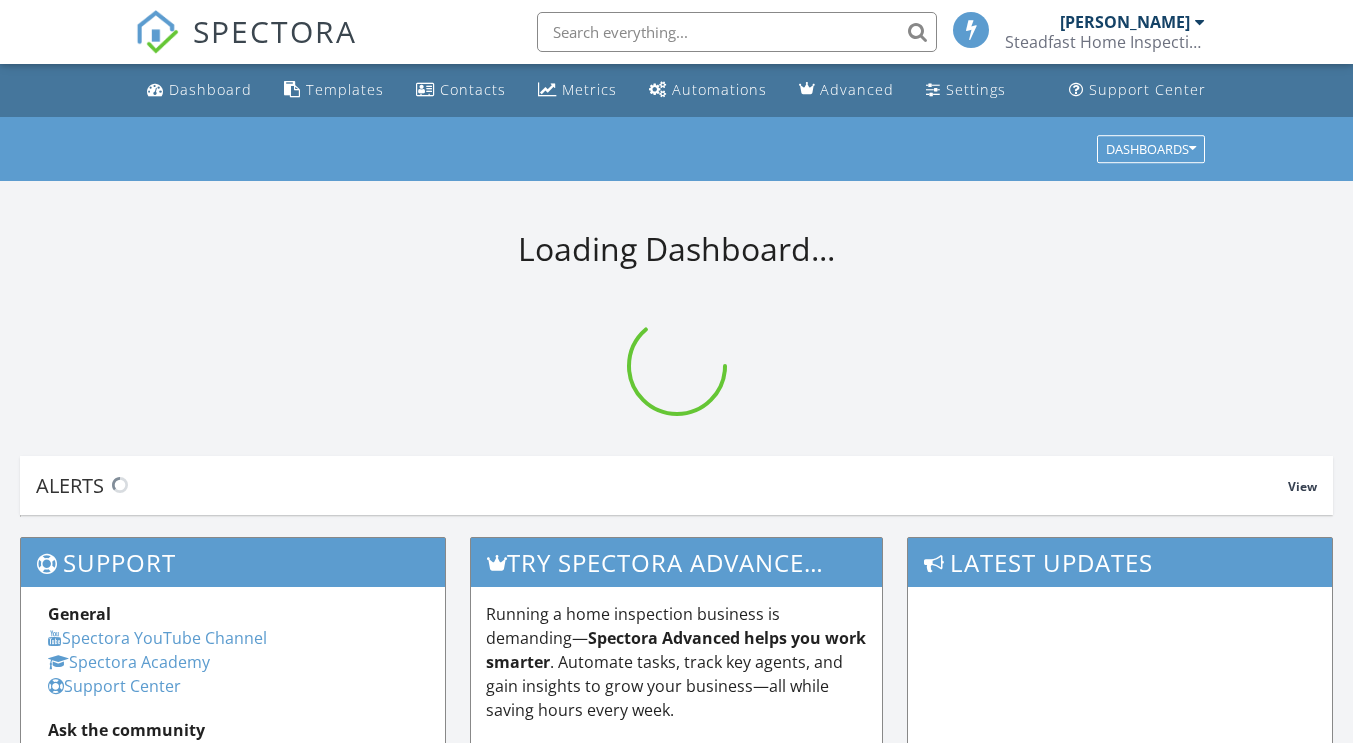 scroll, scrollTop: 0, scrollLeft: 0, axis: both 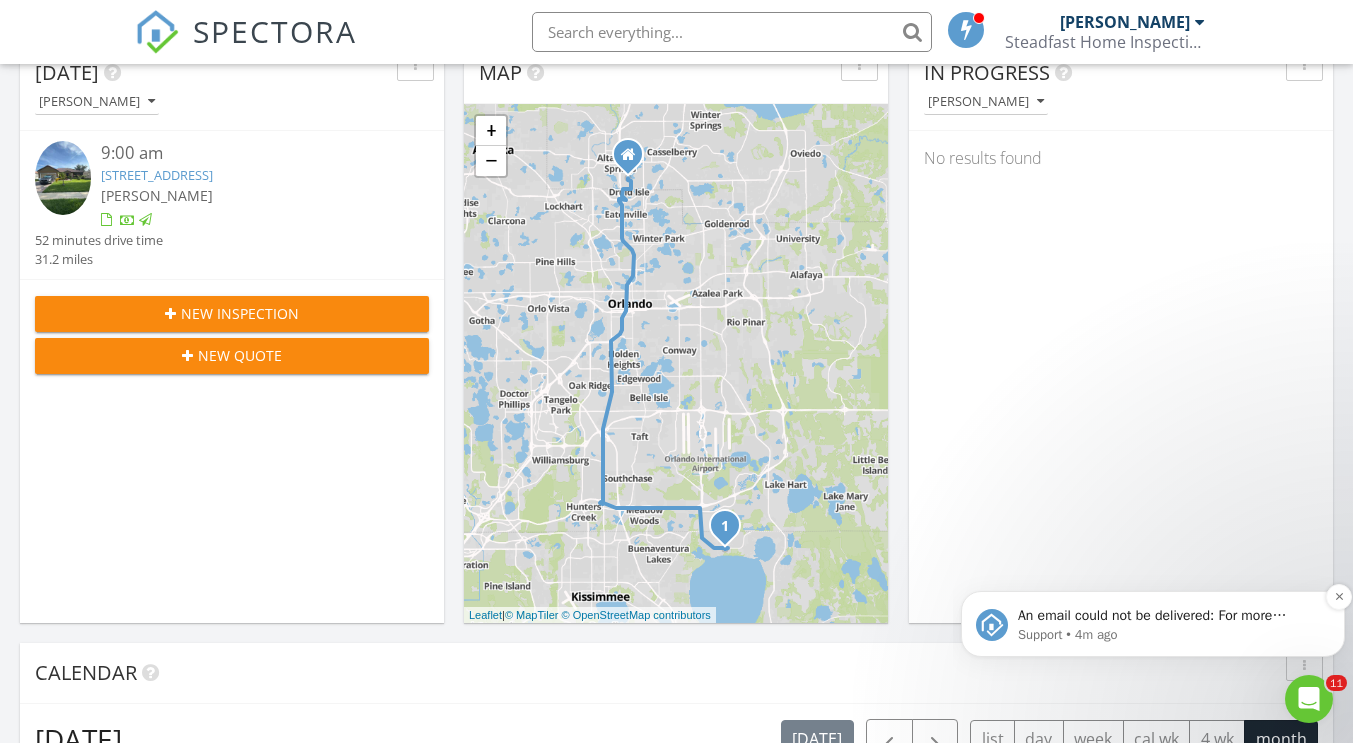 click on "An email could not be delivered:  For more information, view Why emails don't get delivered (Support Article)" at bounding box center [1169, 616] 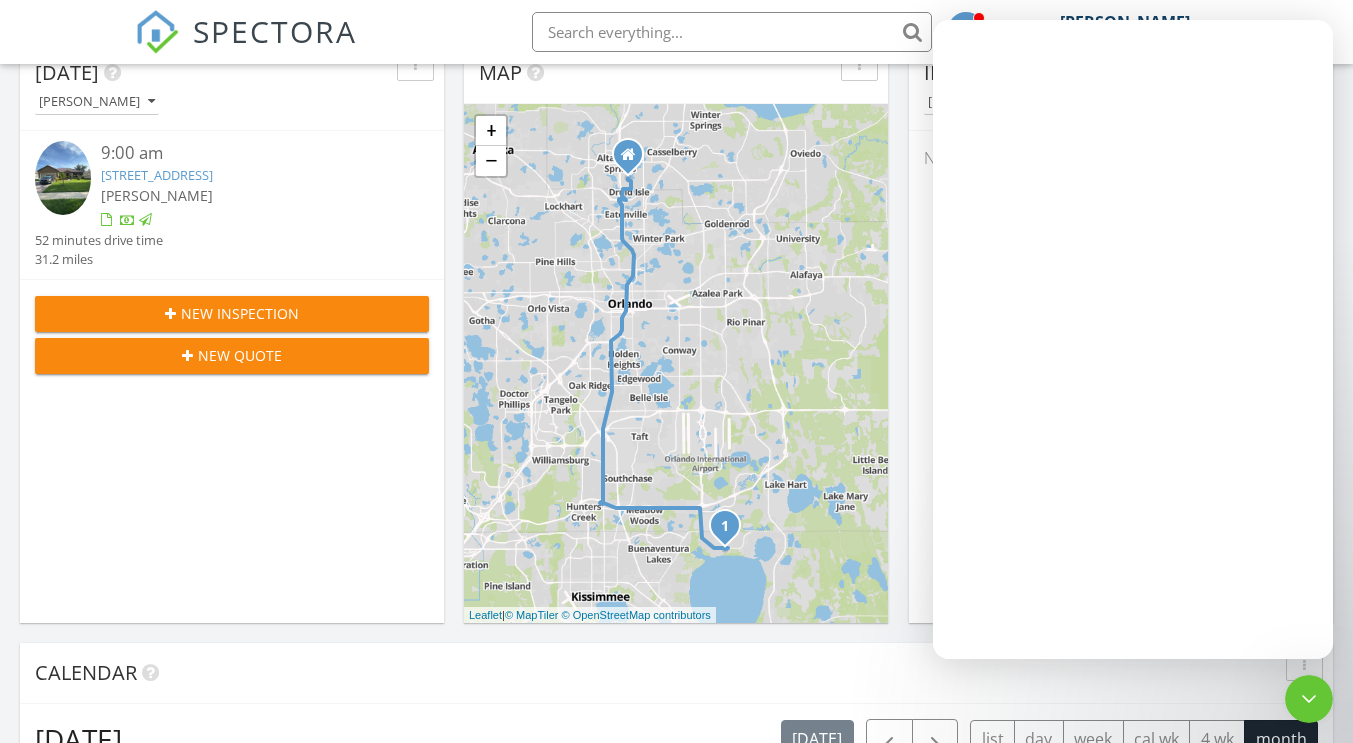 scroll, scrollTop: 0, scrollLeft: 0, axis: both 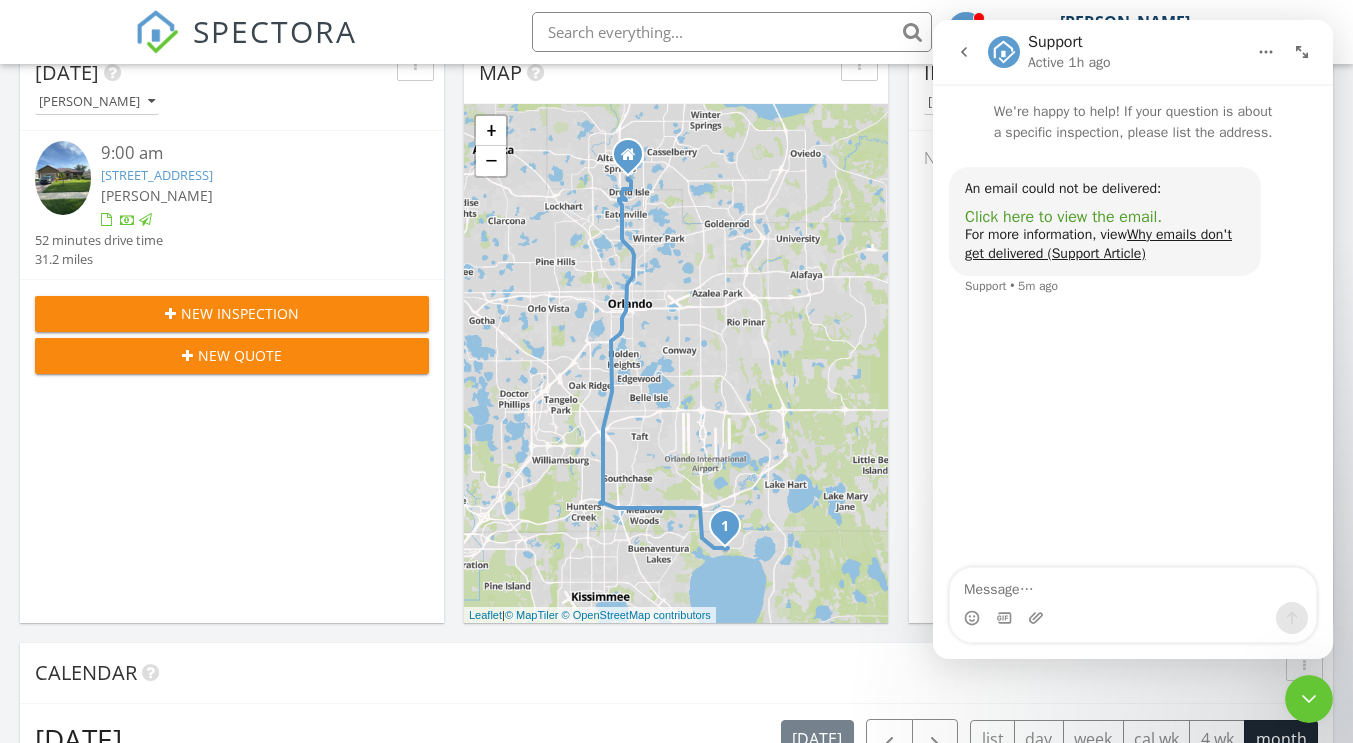 click on "Click here to view the email." at bounding box center (1063, 217) 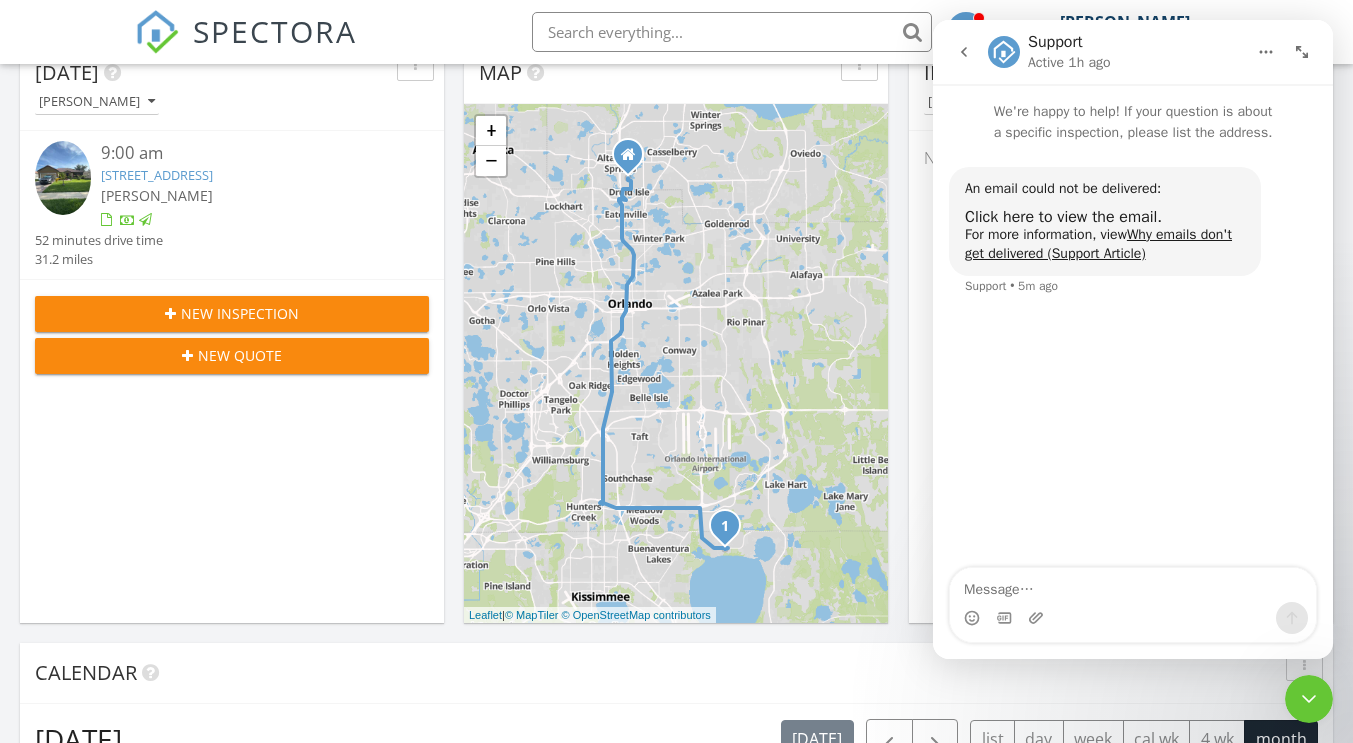 scroll, scrollTop: 0, scrollLeft: 0, axis: both 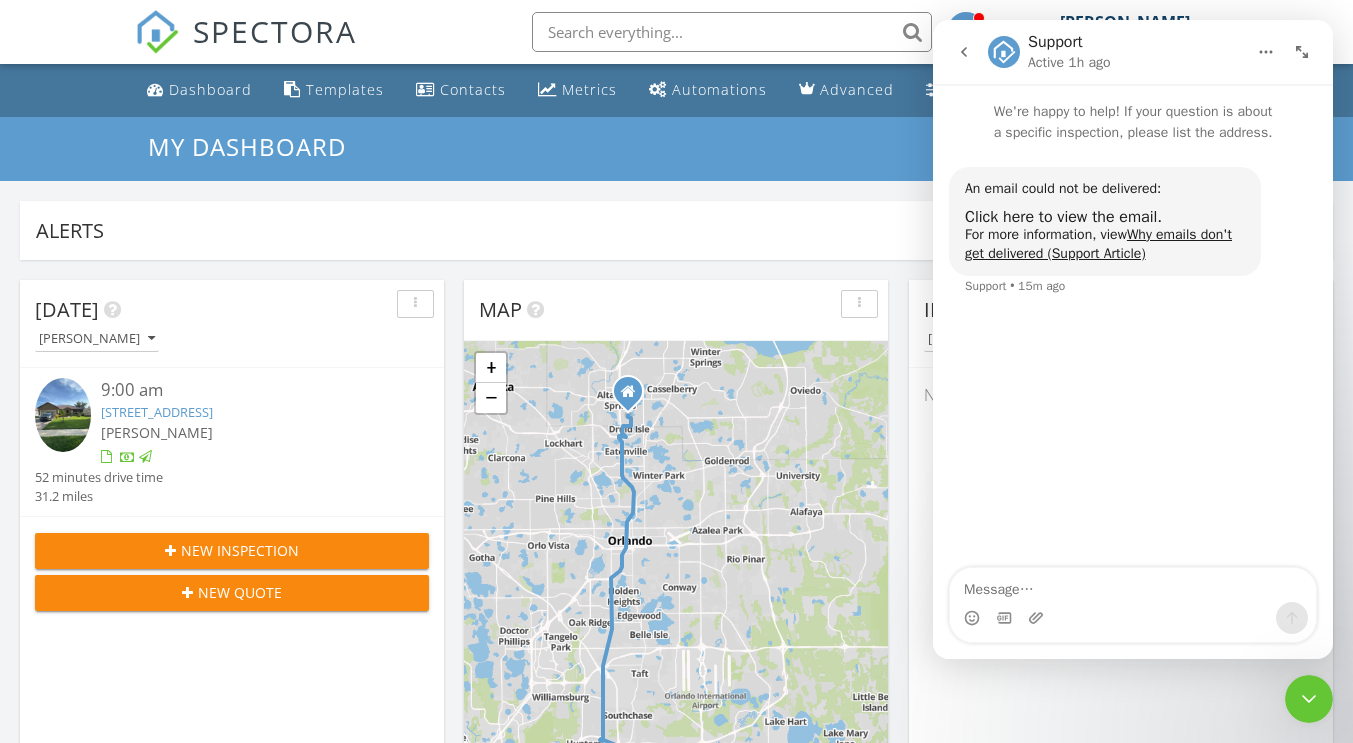 click 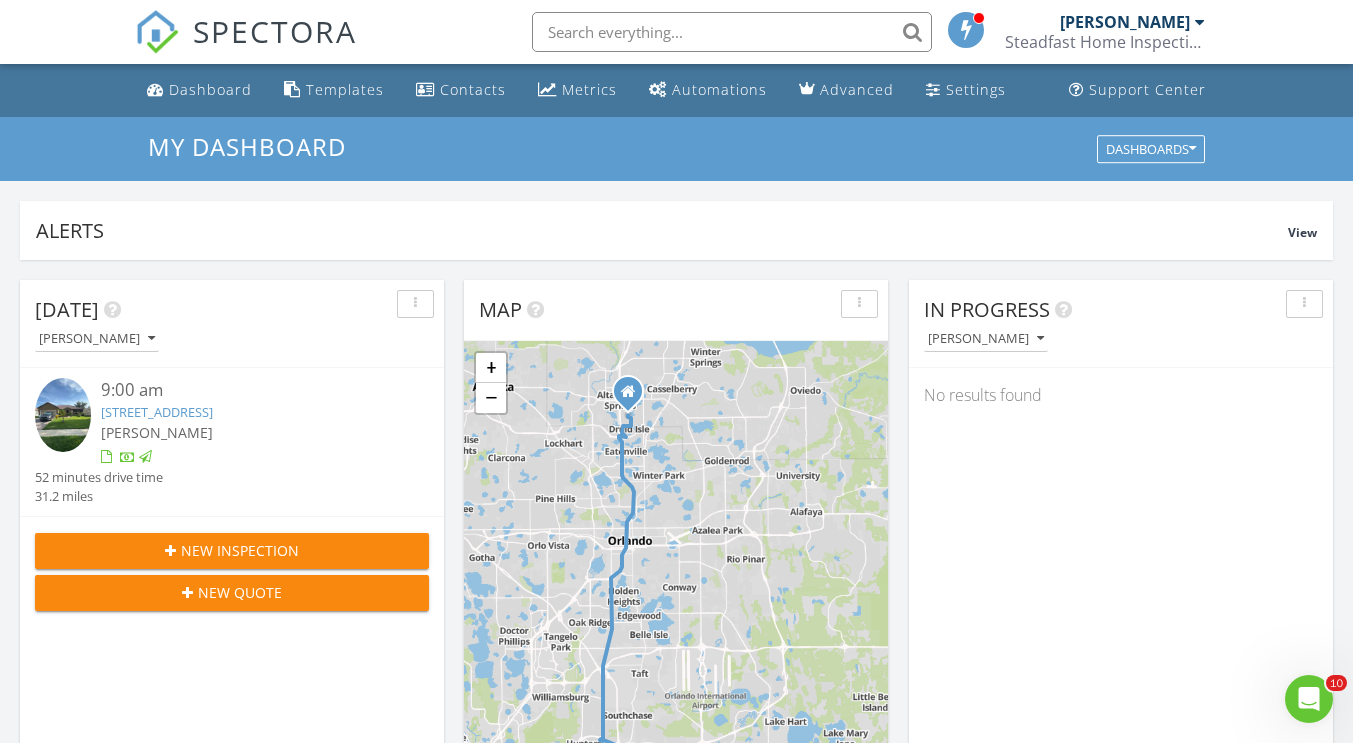 scroll, scrollTop: 0, scrollLeft: 0, axis: both 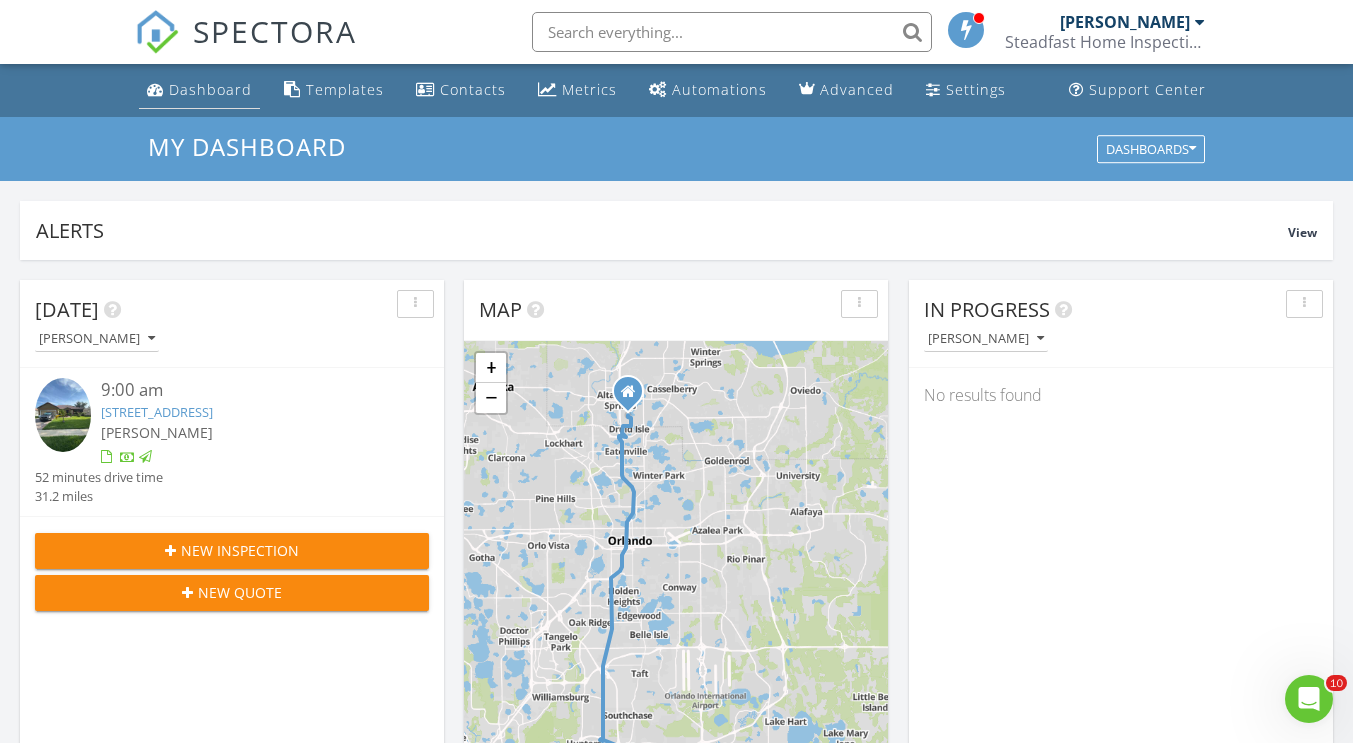 click on "Dashboard" at bounding box center [210, 89] 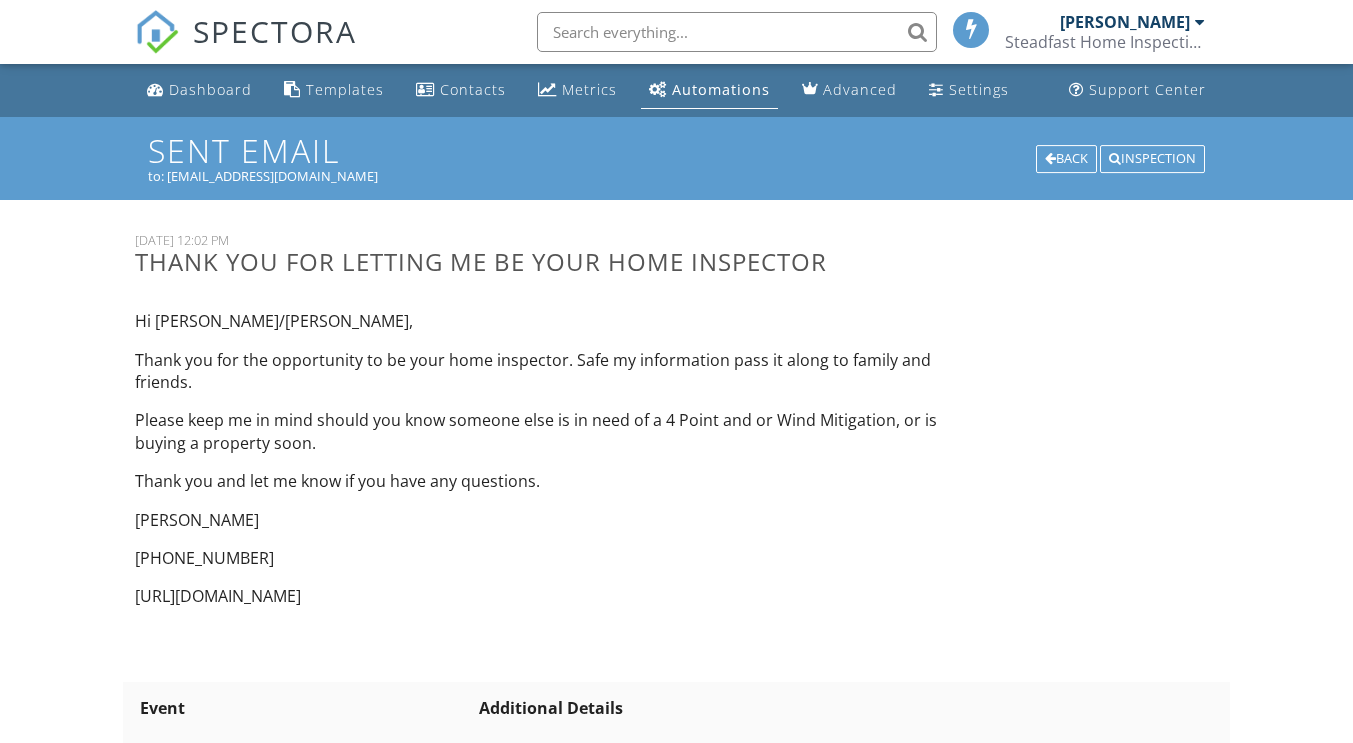scroll, scrollTop: 0, scrollLeft: 0, axis: both 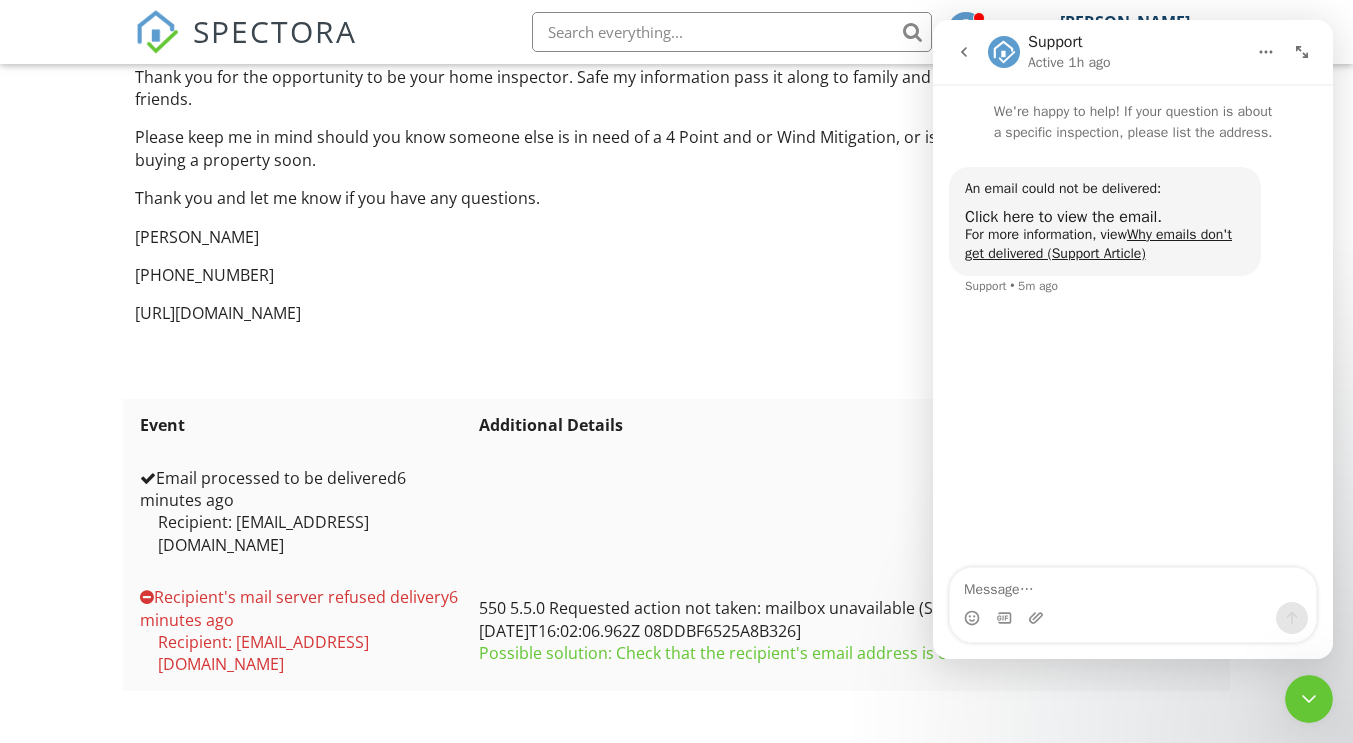 click at bounding box center [1309, 699] 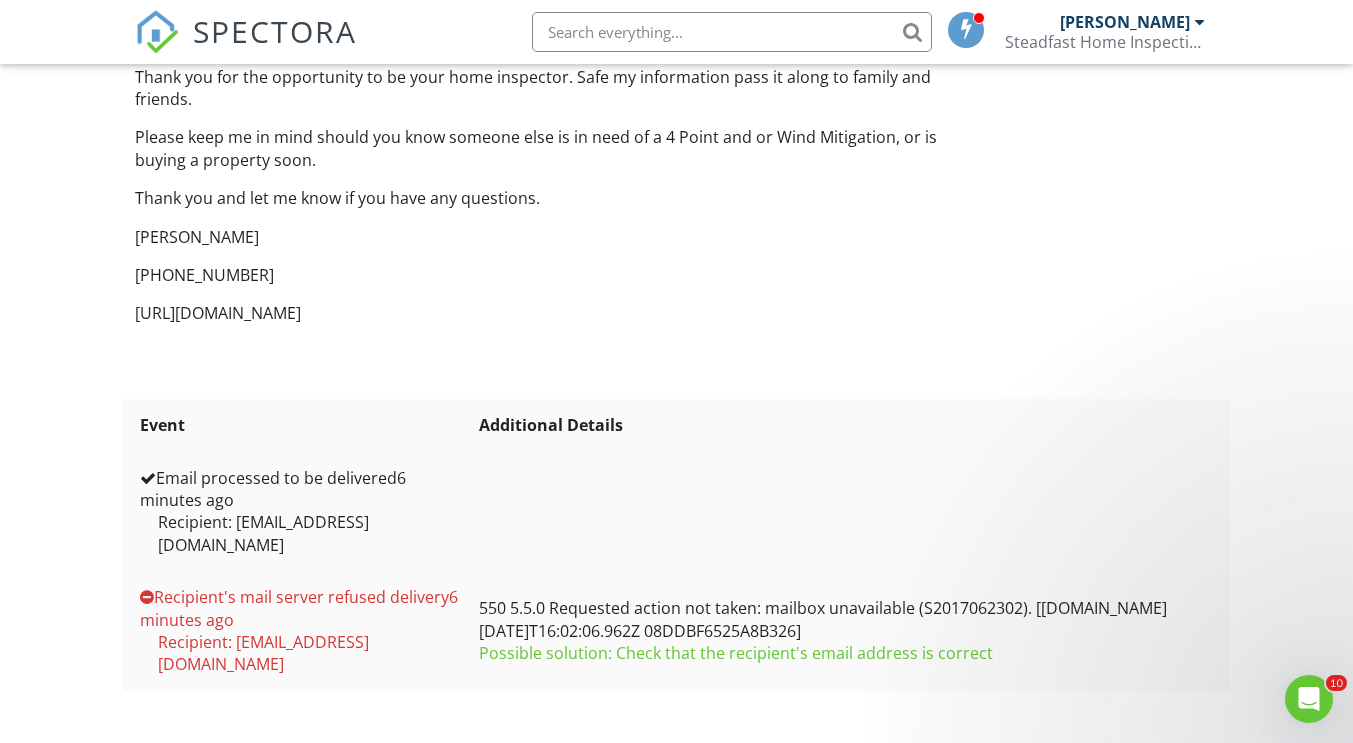 scroll, scrollTop: 0, scrollLeft: 0, axis: both 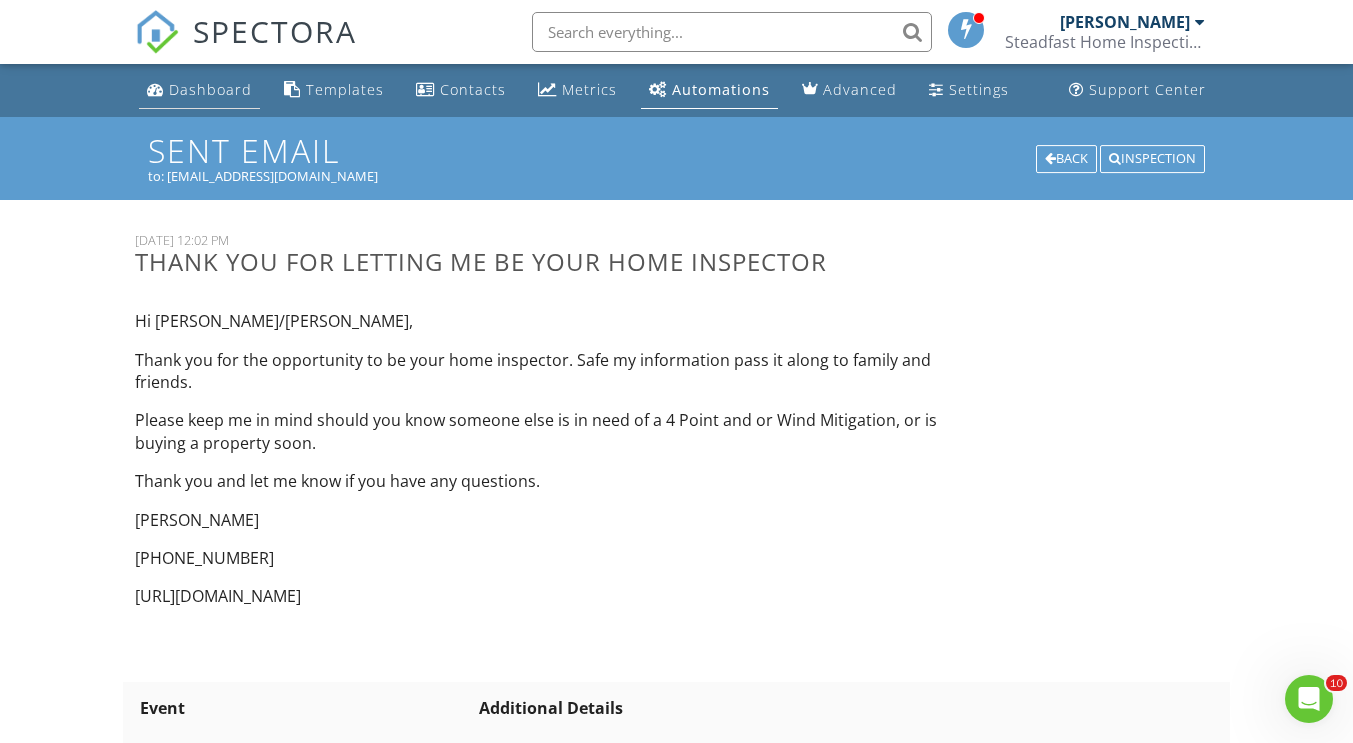 click on "Dashboard" at bounding box center (210, 89) 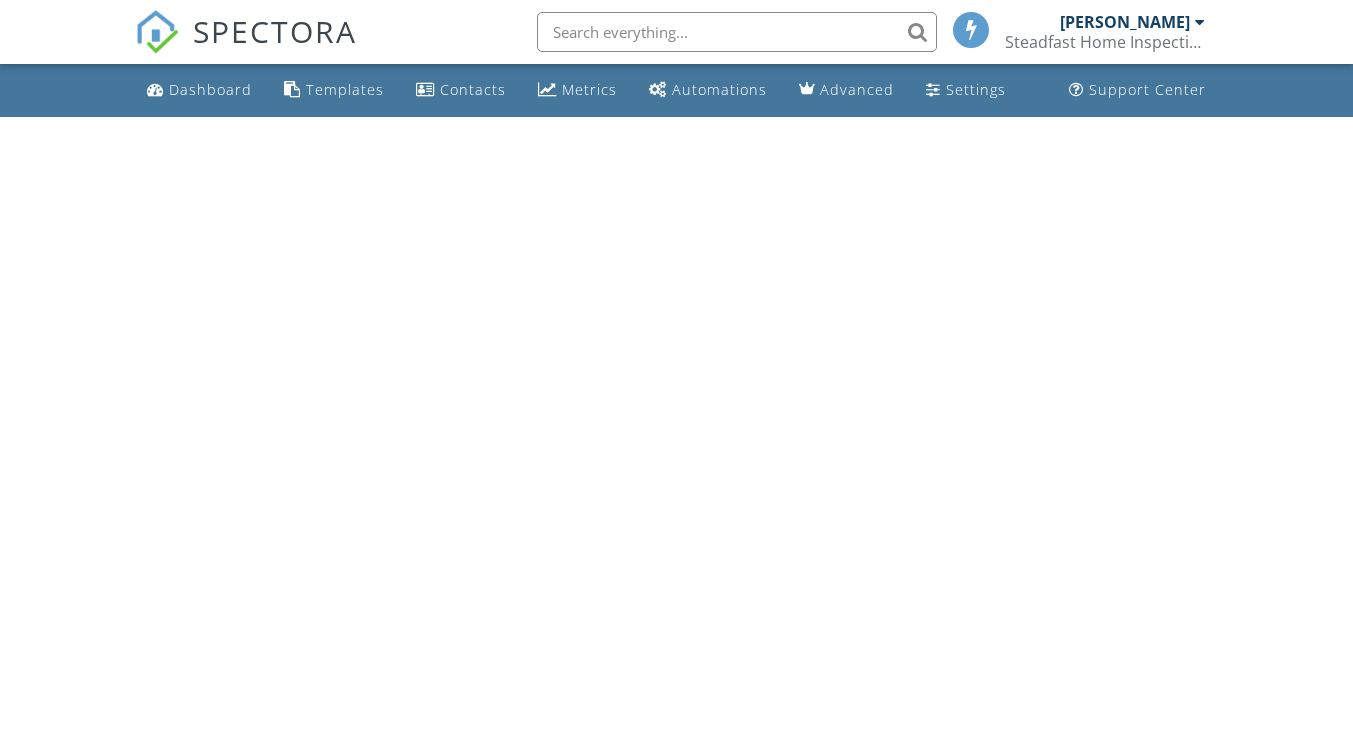 scroll, scrollTop: 0, scrollLeft: 0, axis: both 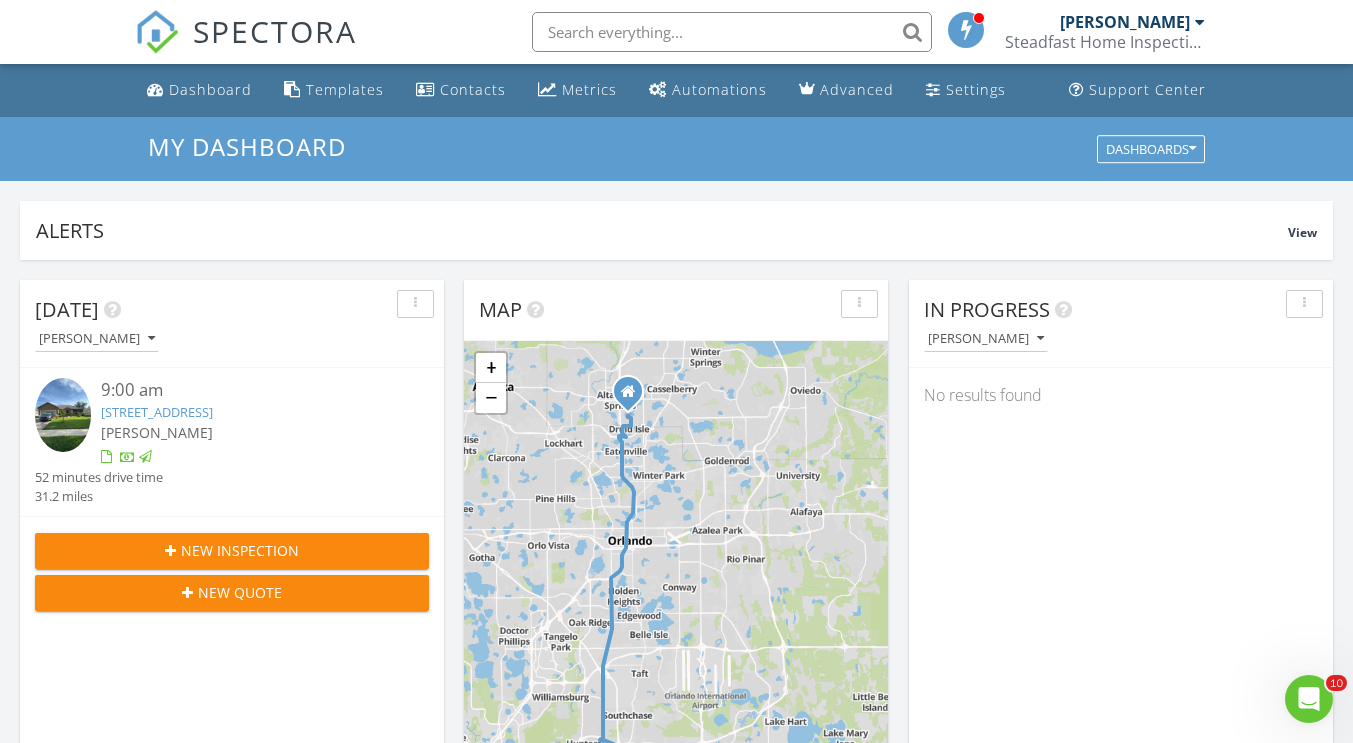 click on "[STREET_ADDRESS]" at bounding box center [157, 412] 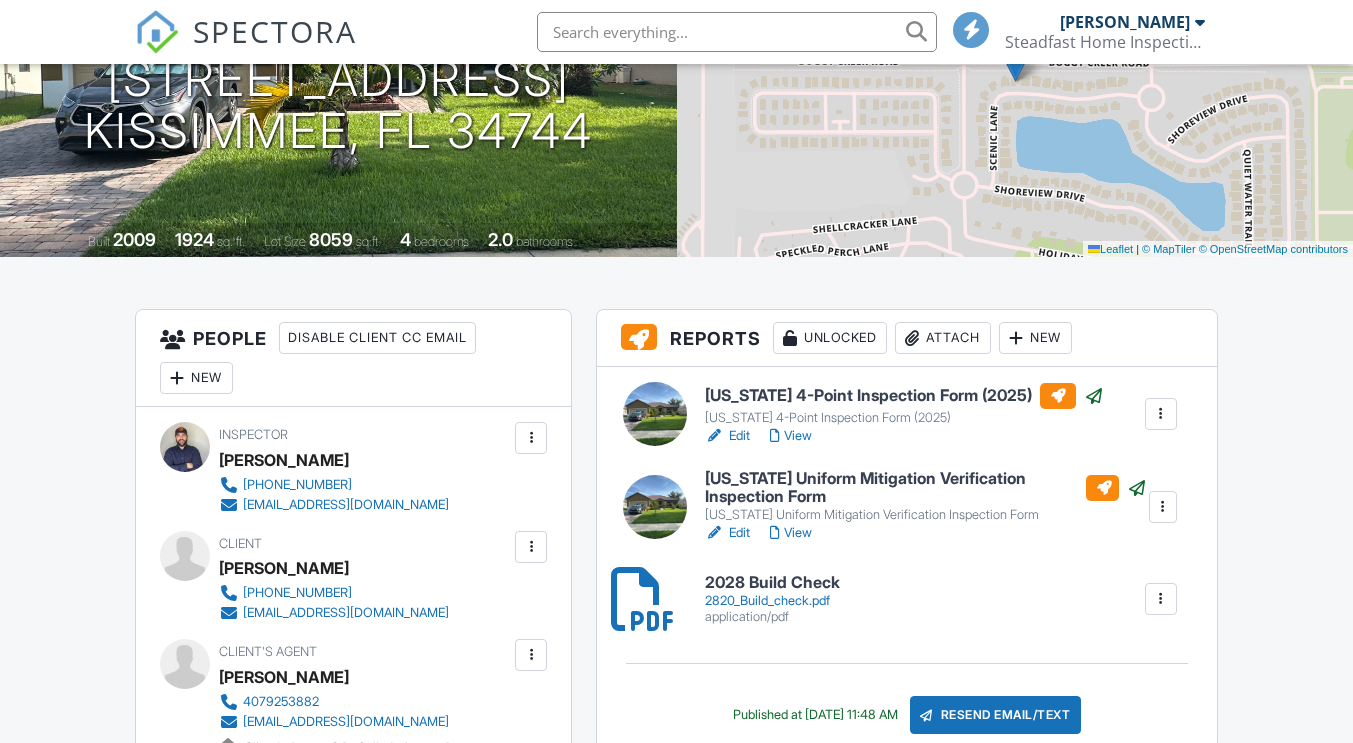scroll, scrollTop: 0, scrollLeft: 0, axis: both 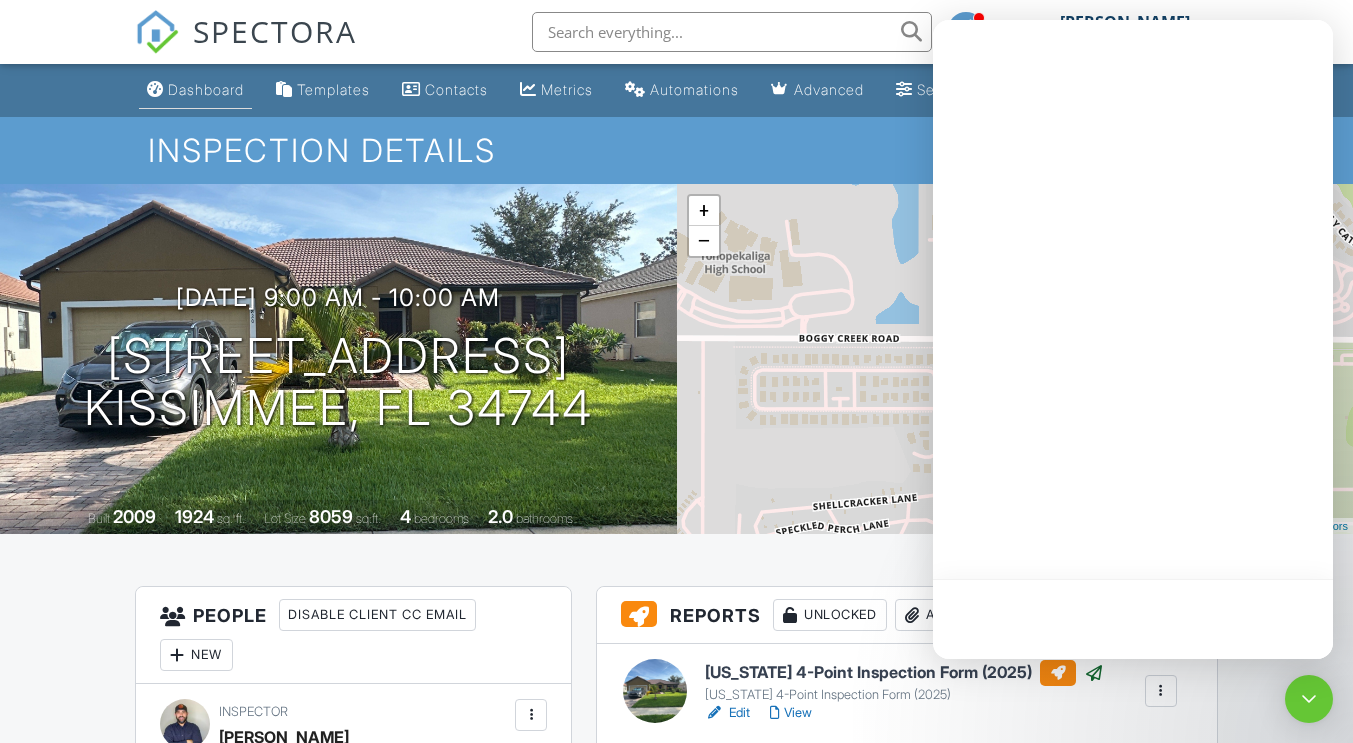 click on "Dashboard" at bounding box center [206, 89] 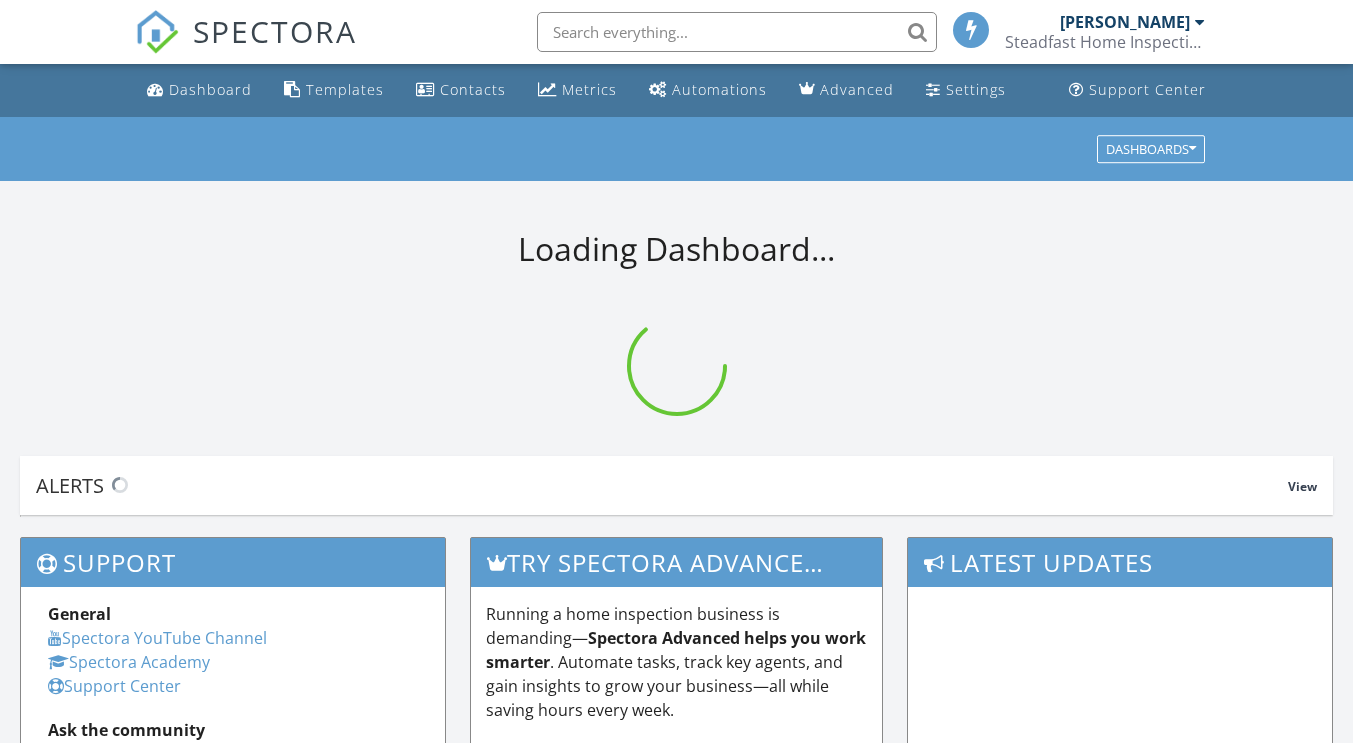 scroll, scrollTop: 0, scrollLeft: 0, axis: both 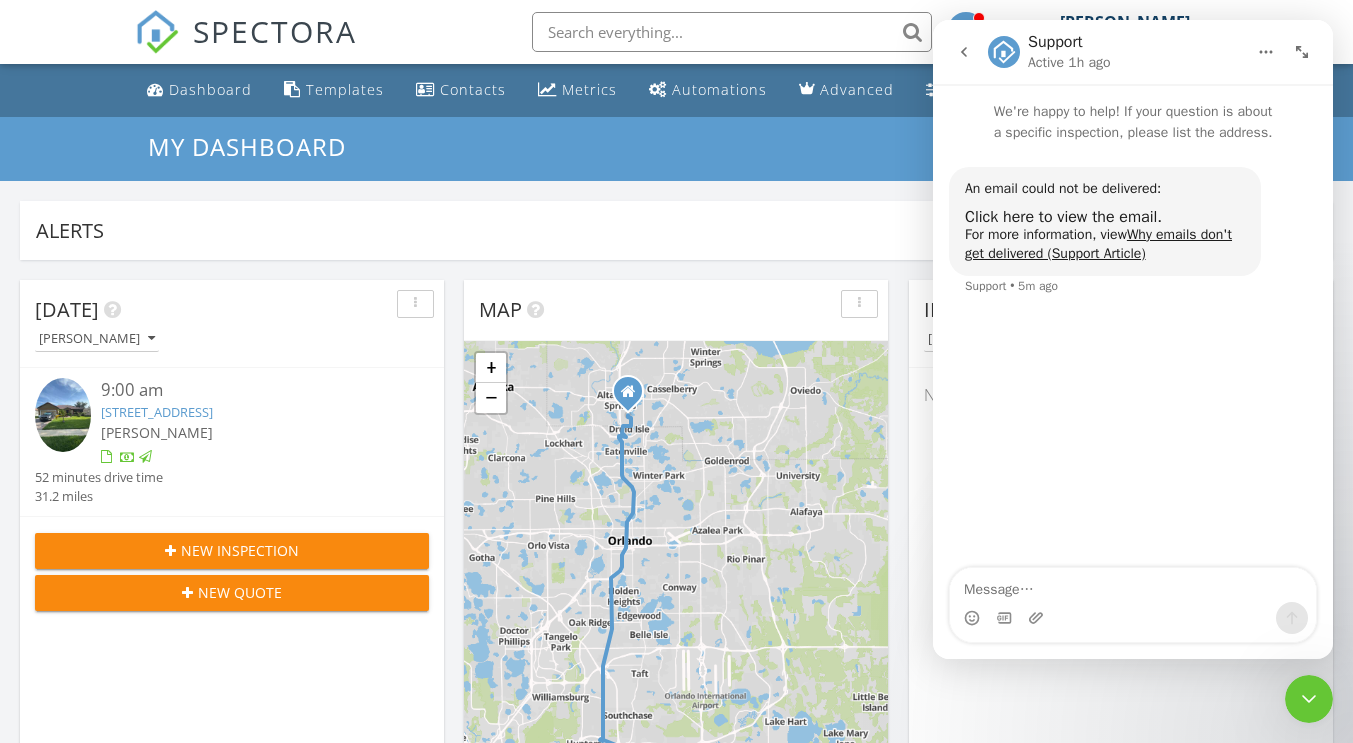 click 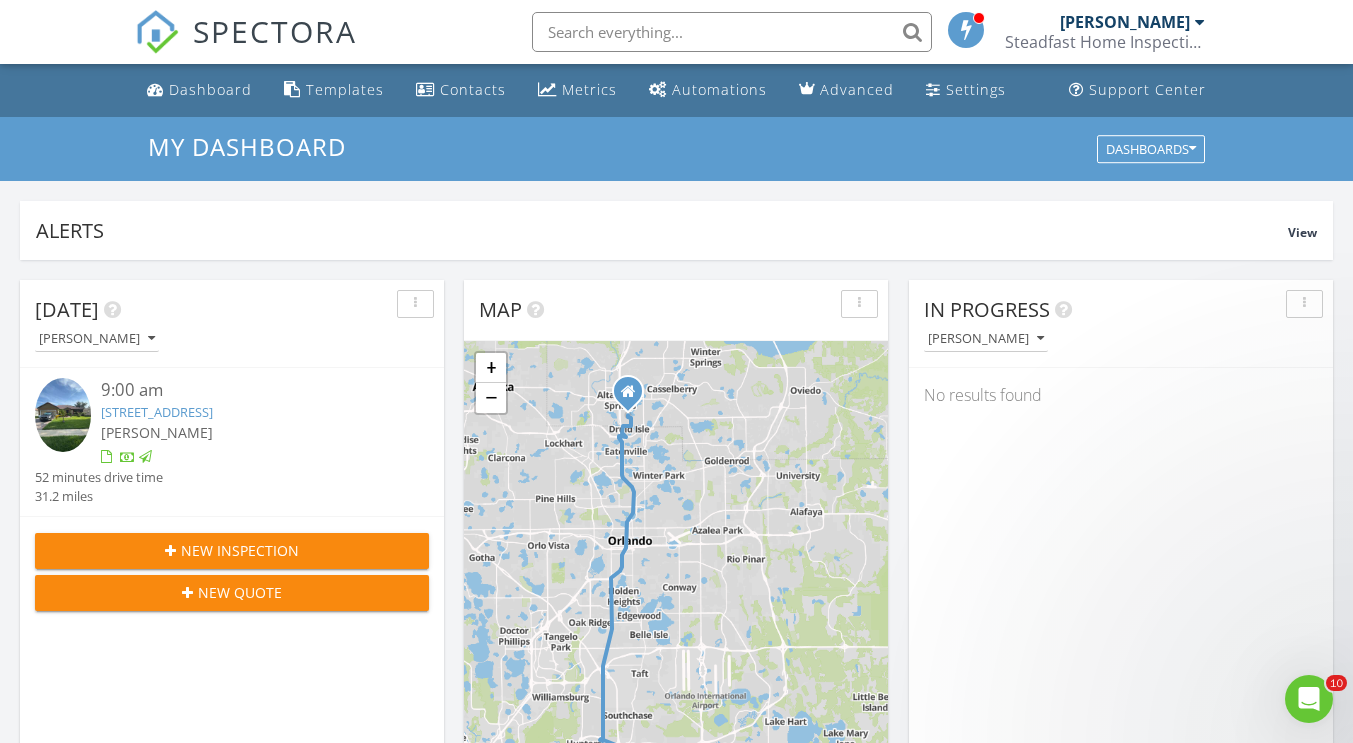 scroll, scrollTop: 0, scrollLeft: 0, axis: both 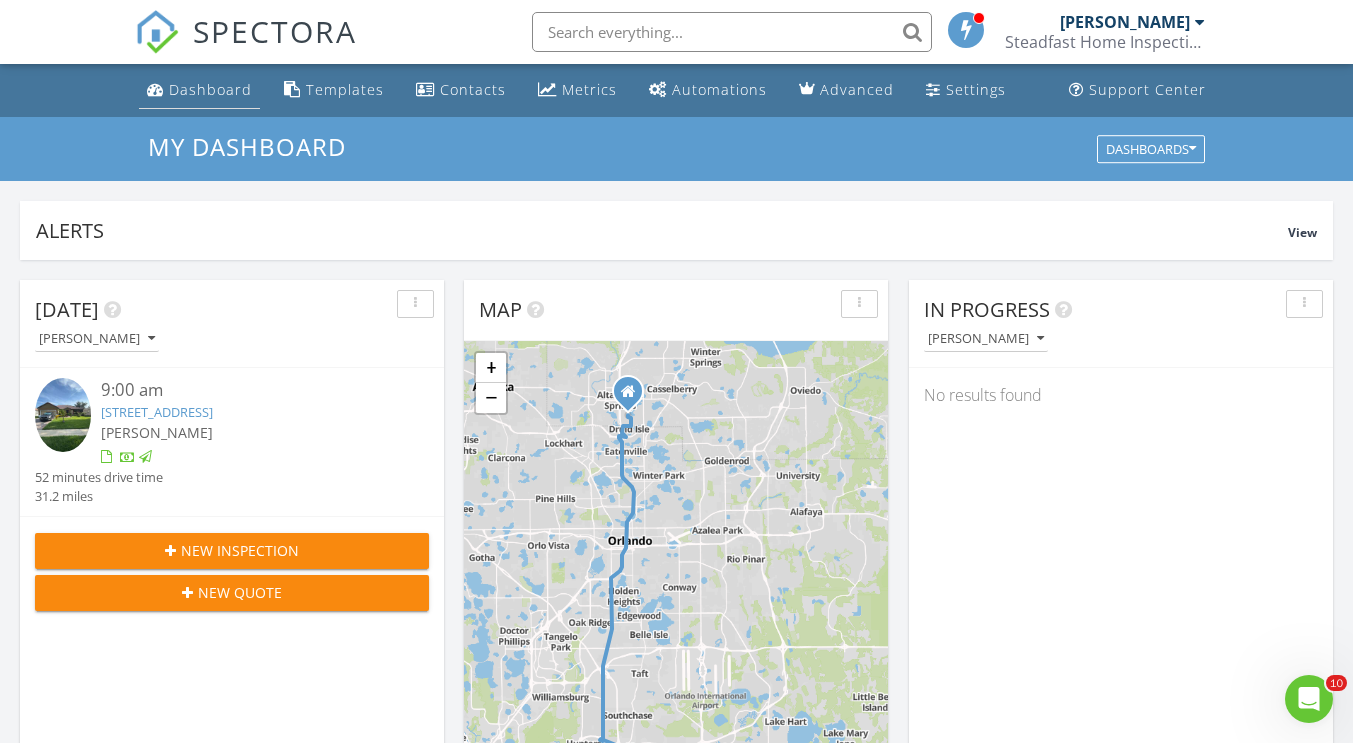 click on "Dashboard" at bounding box center (210, 89) 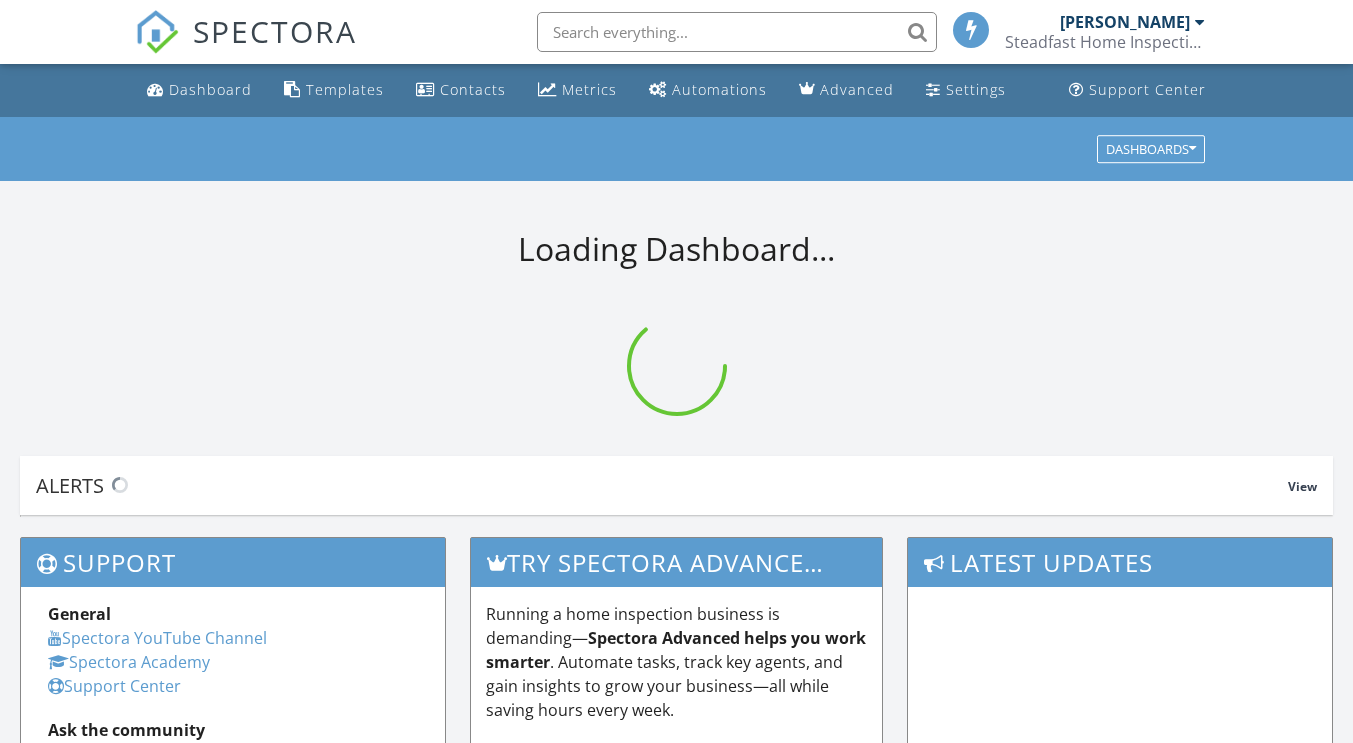 scroll, scrollTop: 0, scrollLeft: 0, axis: both 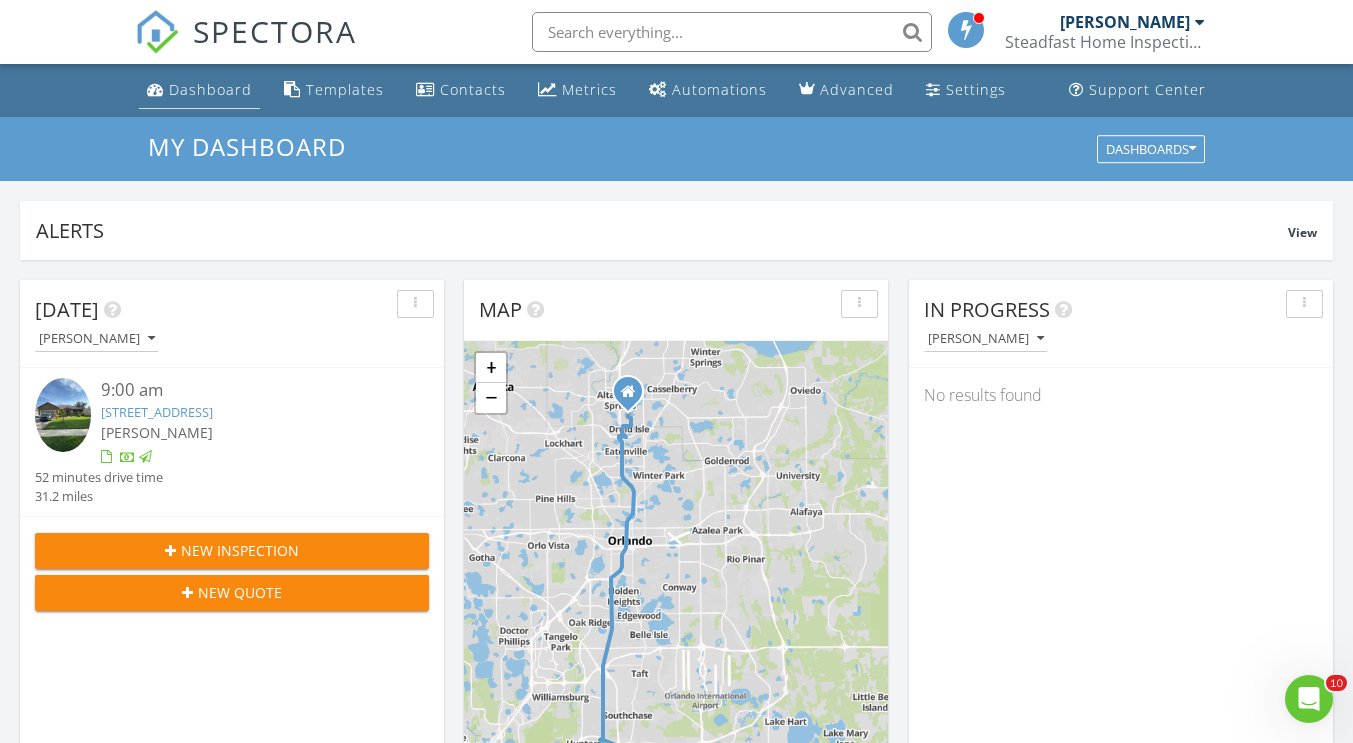 click on "Dashboard" at bounding box center [210, 89] 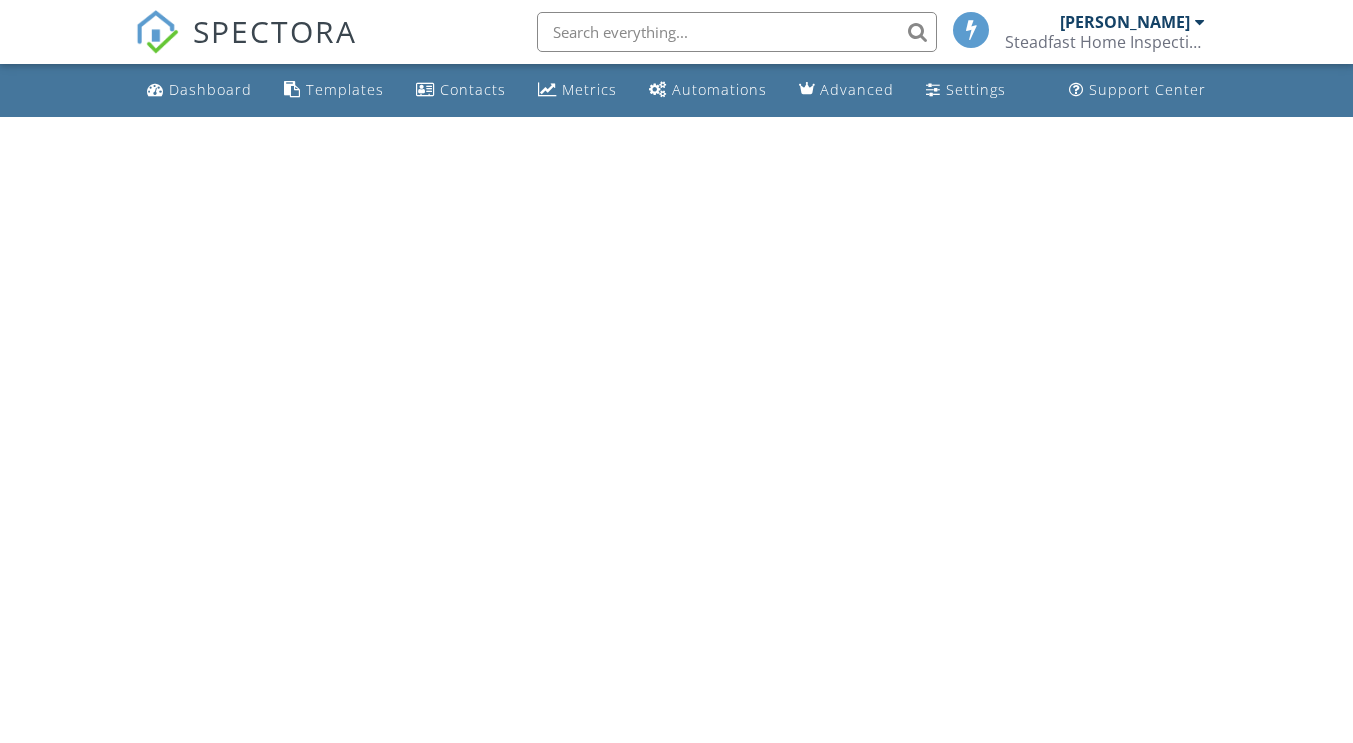 scroll, scrollTop: 0, scrollLeft: 0, axis: both 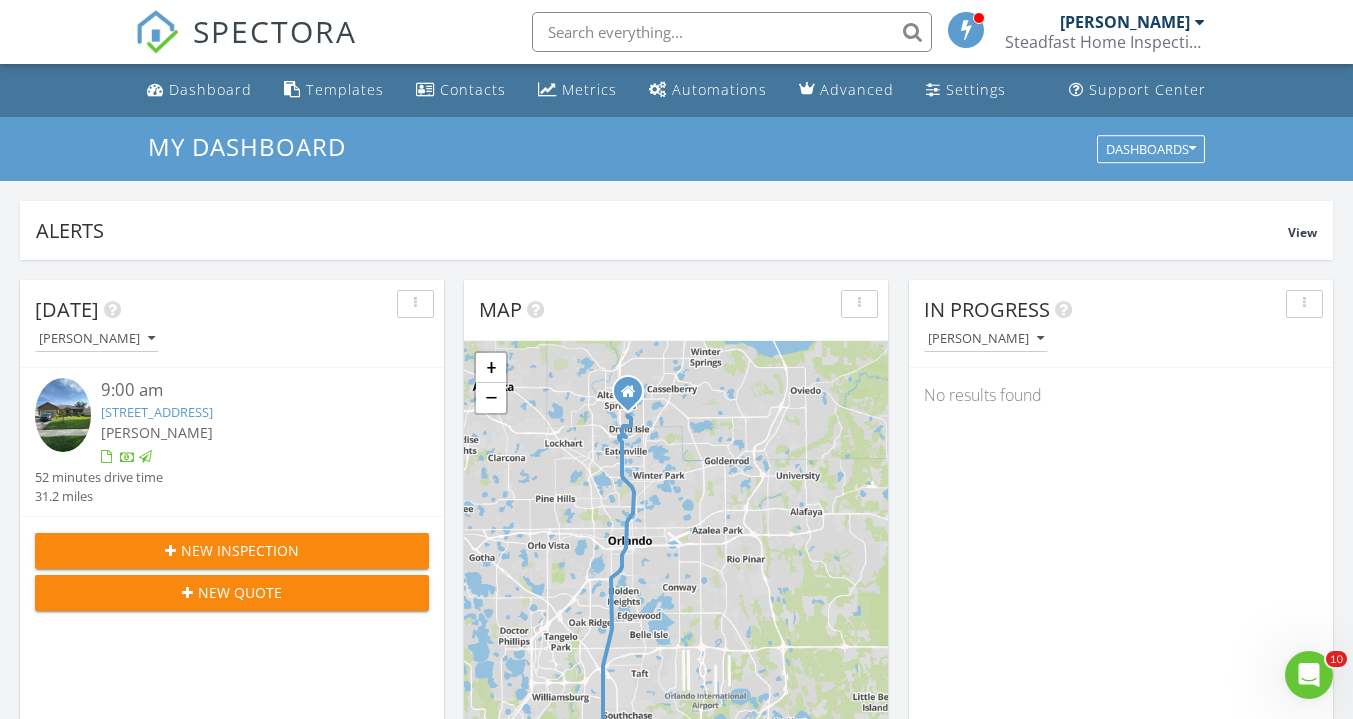 click at bounding box center (732, 32) 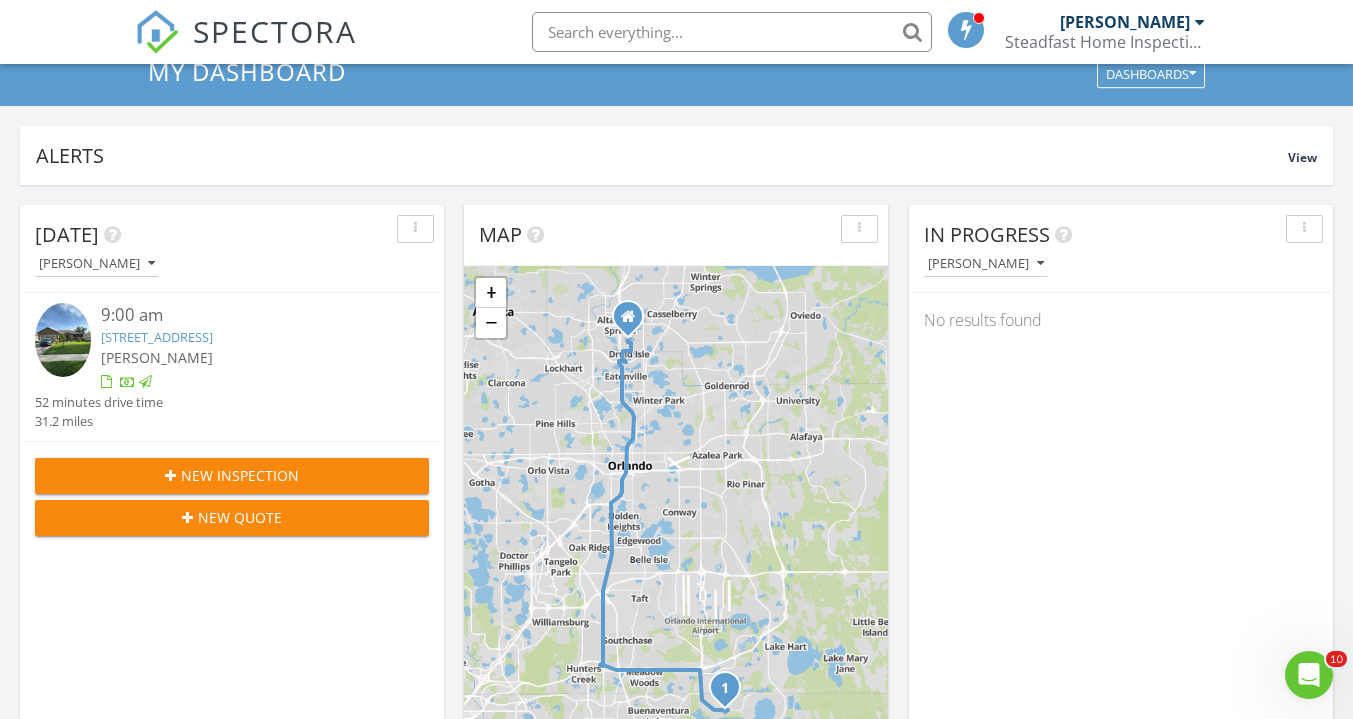 scroll, scrollTop: 72, scrollLeft: 0, axis: vertical 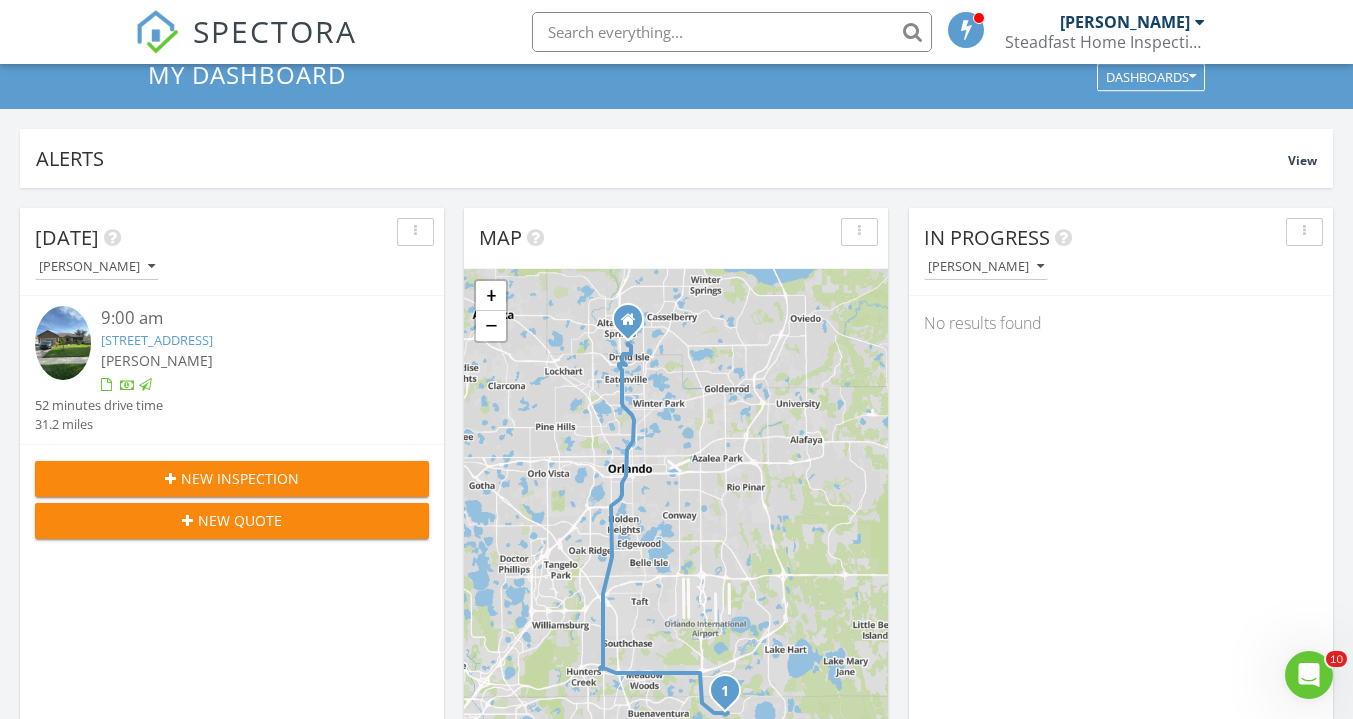 click on "1 + − I 4, South Orange Blossom Trail 50.3 km, 52 min Head south on Arvern Drive 200 m Turn left onto Broadview Avenue 250 m Turn right onto Mount Vernon Parkway 450 m Continue onto Oranole Road 1 km Turn left onto Wymore Road 900 m Turn left onto Hope Road 400 m Merge left onto Maitland Boulevard (FL 414) 550 m Take the ramp on the left towards I 4 West: Orlando 700 m Merge left onto I 4 7 km Take exit 84B towards Ivanhoe Boulevard 500 m Continue straight 700 m Keep right at the fork 70 m Continue towards I 4 West: Tampa 400 m Merge left onto I 4 4.5 km Take exit 80 towards US 17 700 m Go straight onto South Orange Blossom Trail (US 17) 15 km Take the ramp on the right 700 m Merge left onto Central Florida GreeneWay (FL 417 Toll) 9 km Take exit 17B towards Boggy Creek Road 600 m Keep right at the fork 60 m Go straight onto Boggy Creek Road 5.5 km Turn right onto Coastal Breeze Drive 45 m Enter the traffic circle and take the 1st exit onto Scenic Lane 40 m Exit the traffic circle onto Scenic Lane 250 m" at bounding box center [676, 528] 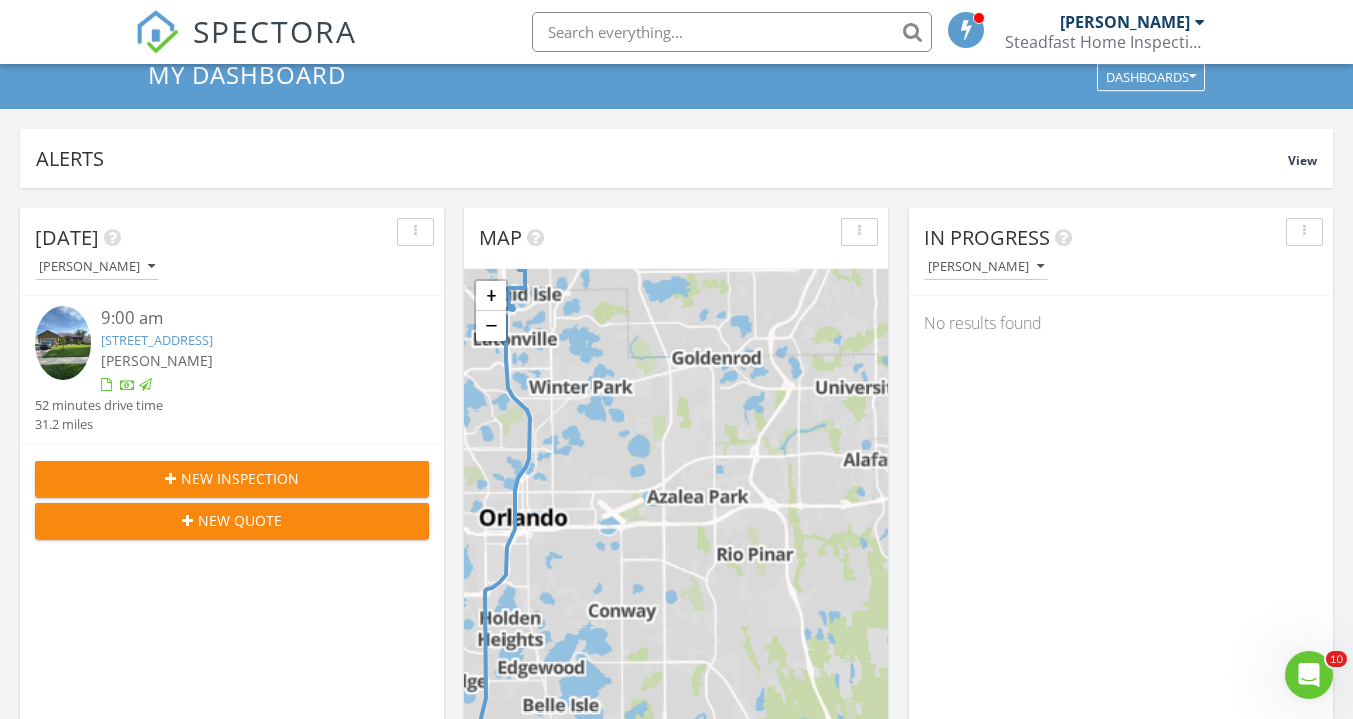 click on "1 + − I 4, South Orange Blossom Trail 50.3 km, 52 min Head south on Arvern Drive 200 m Turn left onto Broadview Avenue 250 m Turn right onto Mount Vernon Parkway 450 m Continue onto Oranole Road 1 km Turn left onto Wymore Road 900 m Turn left onto Hope Road 400 m Merge left onto Maitland Boulevard (FL 414) 550 m Take the ramp on the left towards I 4 West: Orlando 700 m Merge left onto I 4 7 km Take exit 84B towards Ivanhoe Boulevard 500 m Continue straight 700 m Keep right at the fork 70 m Continue towards I 4 West: Tampa 400 m Merge left onto I 4 4.5 km Take exit 80 towards US 17 700 m Go straight onto South Orange Blossom Trail (US 17) 15 km Take the ramp on the right 700 m Merge left onto Central Florida GreeneWay (FL 417 Toll) 9 km Take exit 17B towards Boggy Creek Road 600 m Keep right at the fork 60 m Go straight onto Boggy Creek Road 5.5 km Turn right onto Coastal Breeze Drive 45 m Enter the traffic circle and take the 1st exit onto Scenic Lane 40 m Exit the traffic circle onto Scenic Lane 250 m" at bounding box center [676, 528] 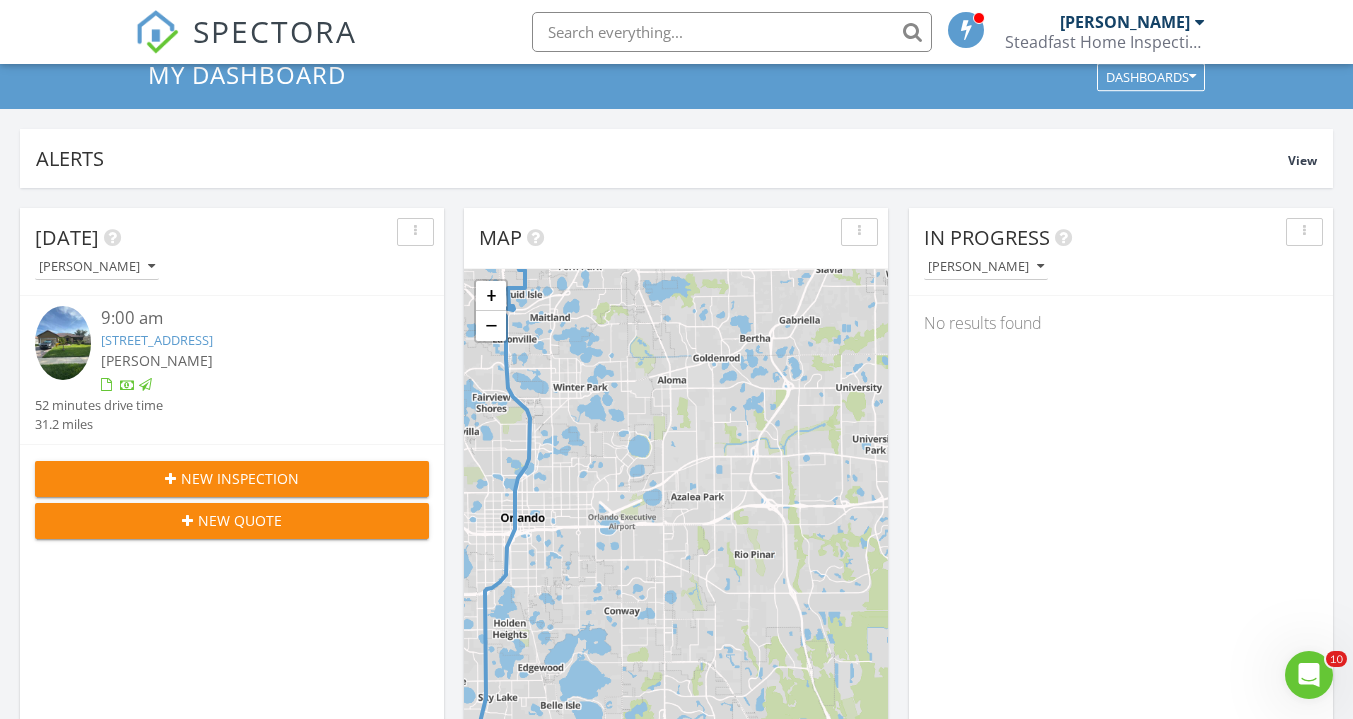click on "1 + − I 4, South Orange Blossom Trail 50.3 km, 52 min Head south on Arvern Drive 200 m Turn left onto Broadview Avenue 250 m Turn right onto Mount Vernon Parkway 450 m Continue onto Oranole Road 1 km Turn left onto Wymore Road 900 m Turn left onto Hope Road 400 m Merge left onto Maitland Boulevard (FL 414) 550 m Take the ramp on the left towards I 4 West: Orlando 700 m Merge left onto I 4 7 km Take exit 84B towards Ivanhoe Boulevard 500 m Continue straight 700 m Keep right at the fork 70 m Continue towards I 4 West: Tampa 400 m Merge left onto I 4 4.5 km Take exit 80 towards US 17 700 m Go straight onto South Orange Blossom Trail (US 17) 15 km Take the ramp on the right 700 m Merge left onto Central Florida GreeneWay (FL 417 Toll) 9 km Take exit 17B towards Boggy Creek Road 600 m Keep right at the fork 60 m Go straight onto Boggy Creek Road 5.5 km Turn right onto Coastal Breeze Drive 45 m Enter the traffic circle and take the 1st exit onto Scenic Lane 40 m Exit the traffic circle onto Scenic Lane 250 m" at bounding box center [676, 528] 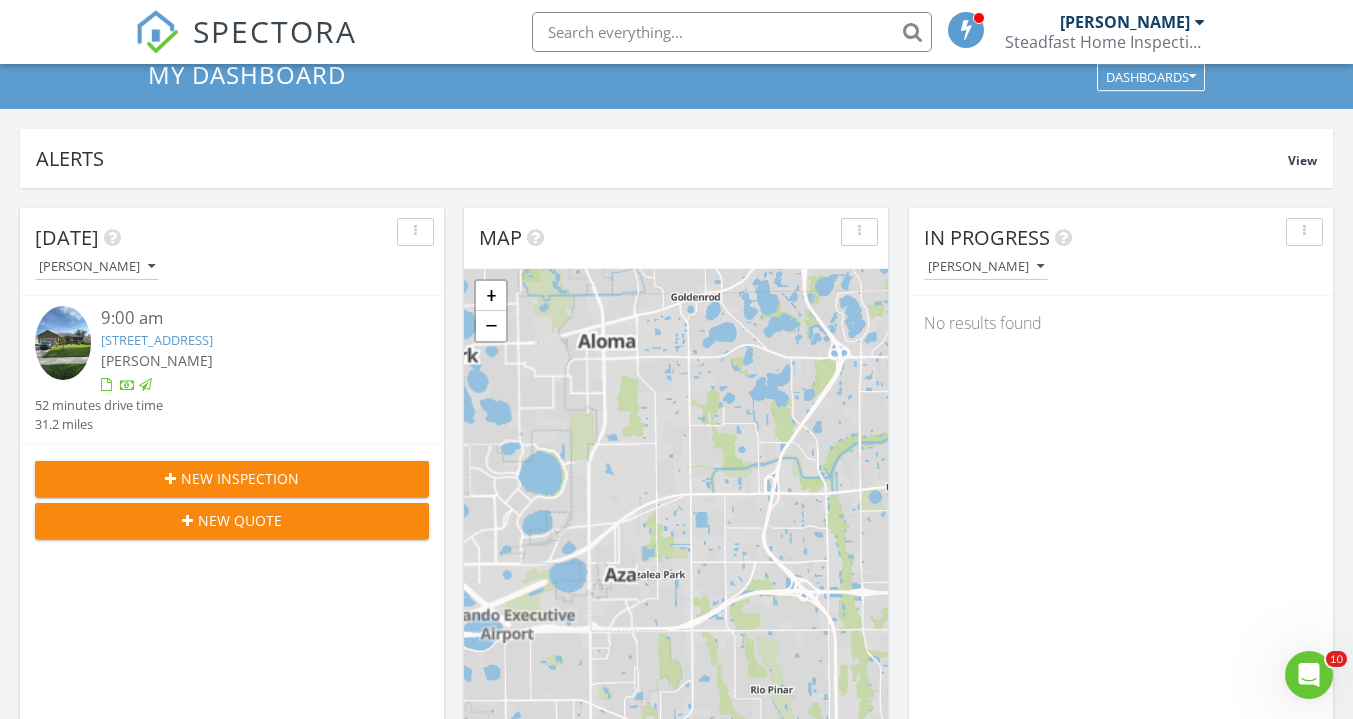 click on "1 + − I 4, South Orange Blossom Trail 50.3 km, 52 min Head south on Arvern Drive 200 m Turn left onto Broadview Avenue 250 m Turn right onto Mount Vernon Parkway 450 m Continue onto Oranole Road 1 km Turn left onto Wymore Road 900 m Turn left onto Hope Road 400 m Merge left onto Maitland Boulevard (FL 414) 550 m Take the ramp on the left towards I 4 West: Orlando 700 m Merge left onto I 4 7 km Take exit 84B towards Ivanhoe Boulevard 500 m Continue straight 700 m Keep right at the fork 70 m Continue towards I 4 West: Tampa 400 m Merge left onto I 4 4.5 km Take exit 80 towards US 17 700 m Go straight onto South Orange Blossom Trail (US 17) 15 km Take the ramp on the right 700 m Merge left onto Central Florida GreeneWay (FL 417 Toll) 9 km Take exit 17B towards Boggy Creek Road 600 m Keep right at the fork 60 m Go straight onto Boggy Creek Road 5.5 km Turn right onto Coastal Breeze Drive 45 m Enter the traffic circle and take the 1st exit onto Scenic Lane 40 m Exit the traffic circle onto Scenic Lane 250 m" at bounding box center (676, 528) 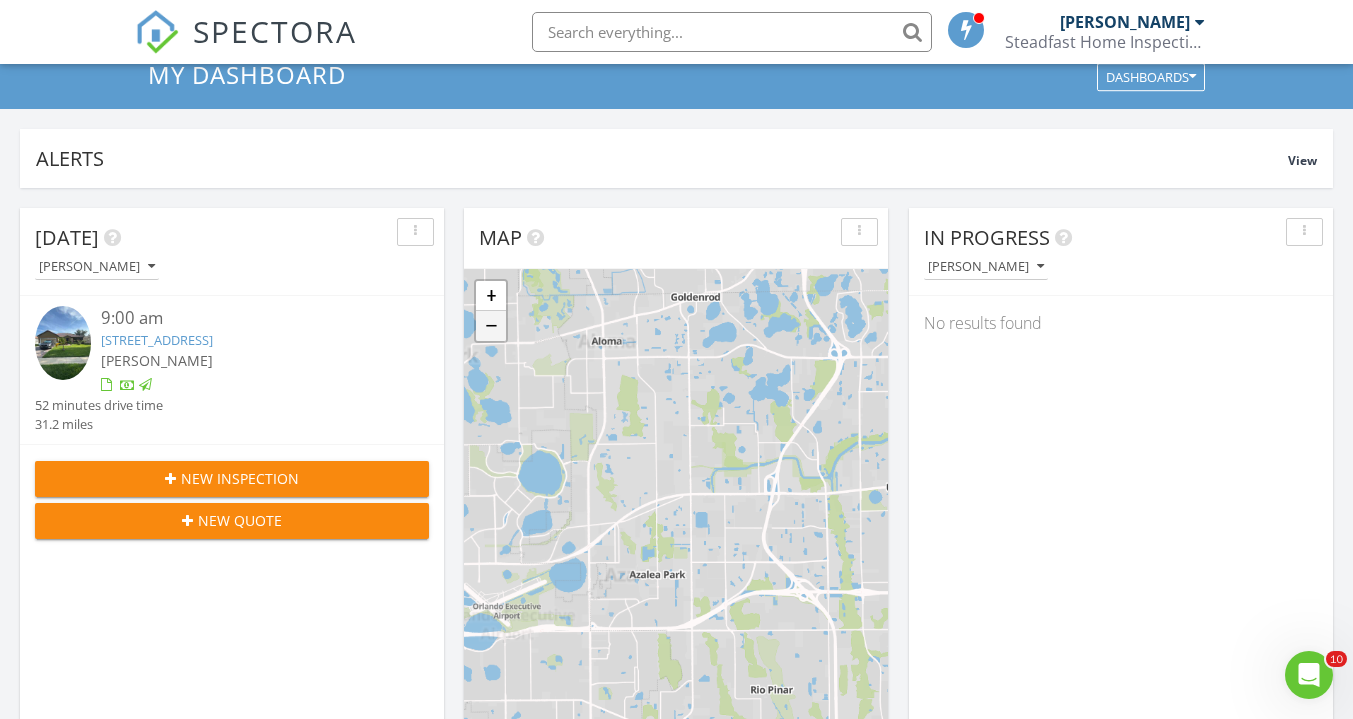 click on "−" at bounding box center [491, 326] 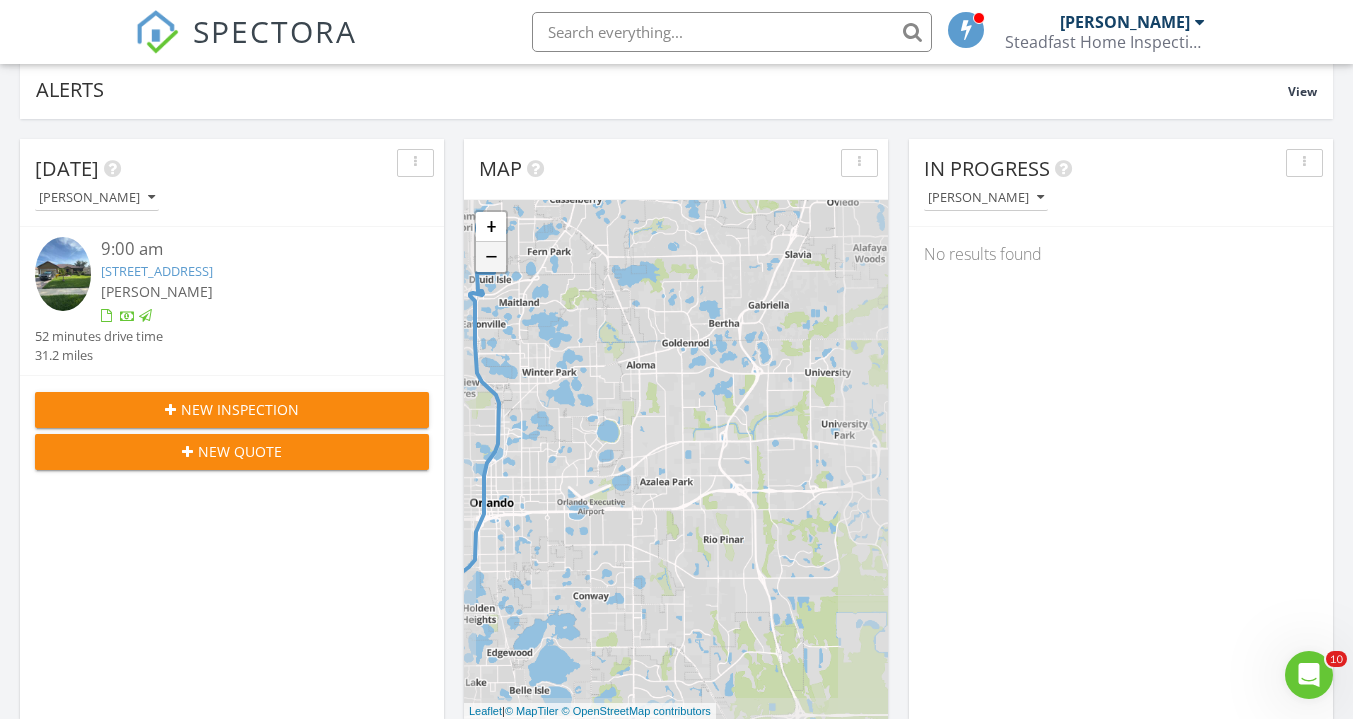 click on "1 + − I 4, South Orange Blossom Trail 50.3 km, 52 min Head south on Arvern Drive 200 m Turn left onto Broadview Avenue 250 m Turn right onto Mount Vernon Parkway 450 m Continue onto Oranole Road 1 km Turn left onto Wymore Road 900 m Turn left onto Hope Road 400 m Merge left onto Maitland Boulevard (FL 414) 550 m Take the ramp on the left towards I 4 West: Orlando 700 m Merge left onto I 4 7 km Take exit 84B towards Ivanhoe Boulevard 500 m Continue straight 700 m Keep right at the fork 70 m Continue towards I 4 West: Tampa 400 m Merge left onto I 4 4.5 km Take exit 80 towards US 17 700 m Go straight onto South Orange Blossom Trail (US 17) 15 km Take the ramp on the right 700 m Merge left onto Central Florida GreeneWay (FL 417 Toll) 9 km Take exit 17B towards Boggy Creek Road 600 m Keep right at the fork 60 m Go straight onto Boggy Creek Road 5.5 km Turn right onto Coastal Breeze Drive 45 m Enter the traffic circle and take the 1st exit onto Scenic Lane 40 m Exit the traffic circle onto Scenic Lane 250 m" at bounding box center [676, 459] 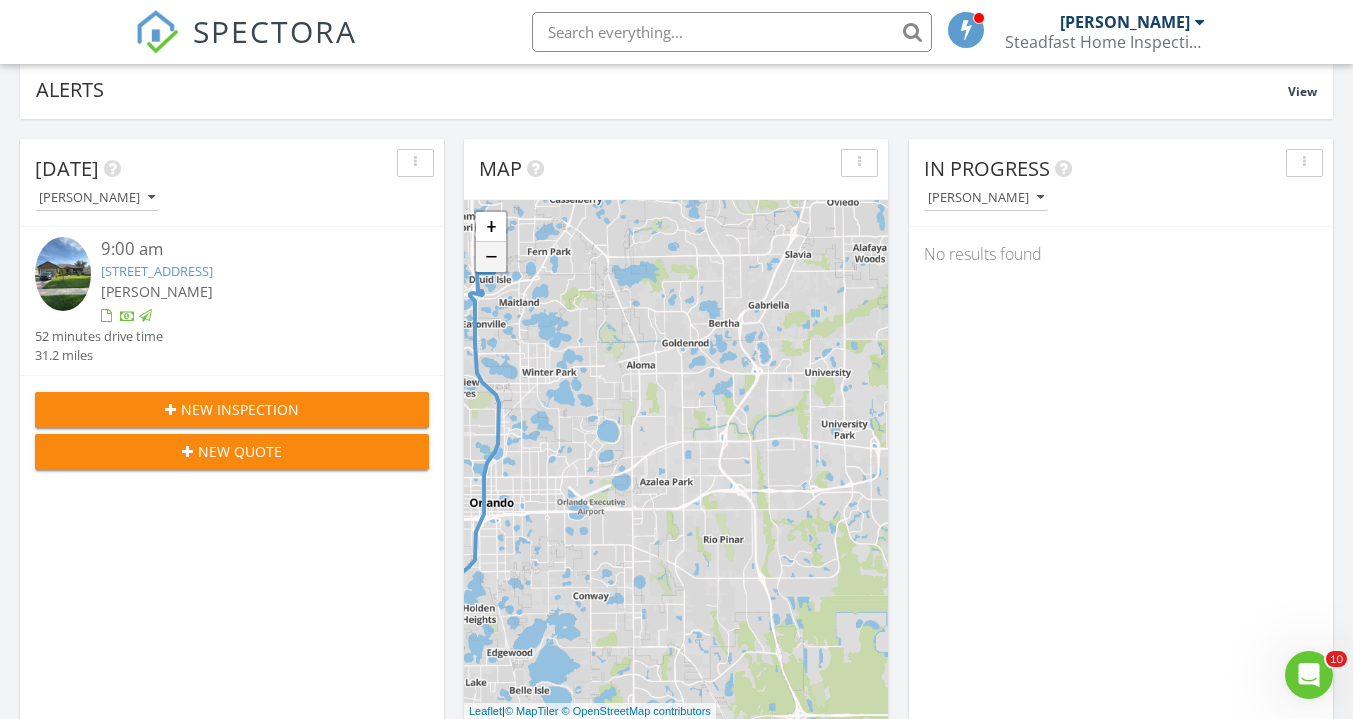 click on "−" at bounding box center (491, 257) 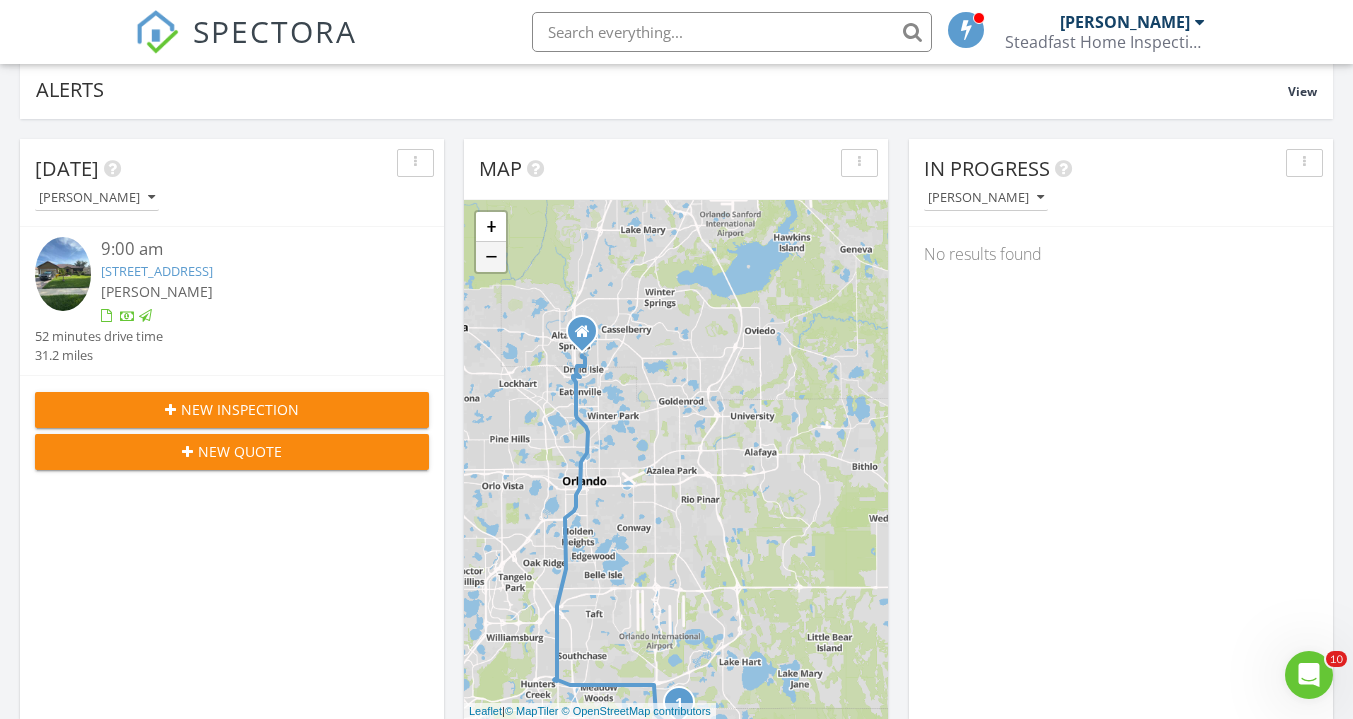 click on "−" at bounding box center (491, 257) 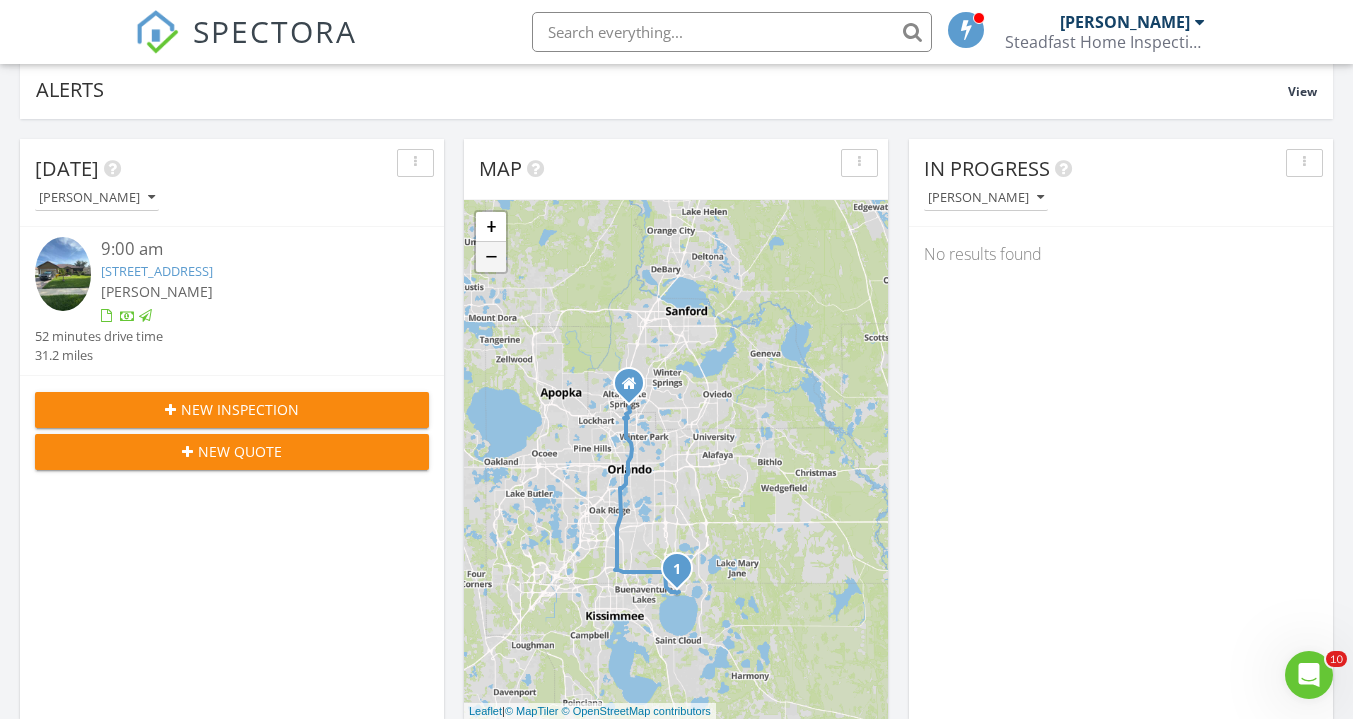 click on "−" at bounding box center (491, 257) 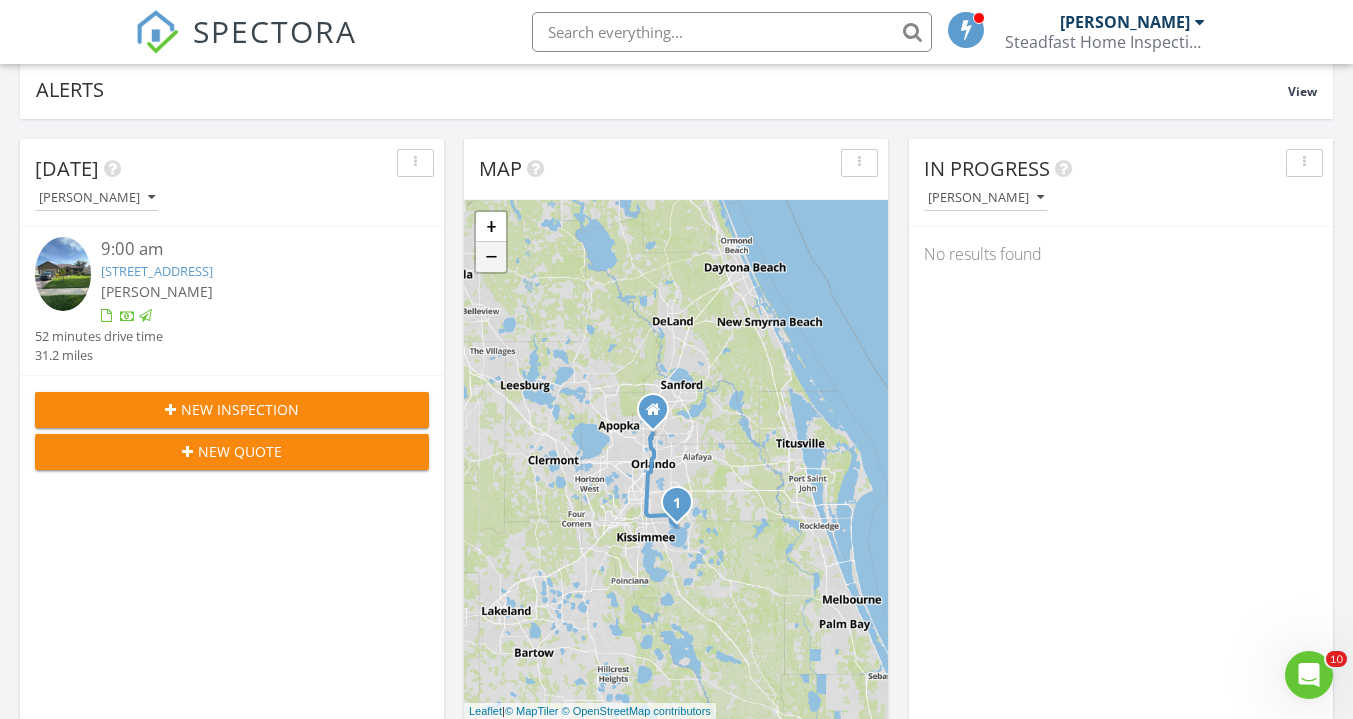 click on "−" at bounding box center (491, 257) 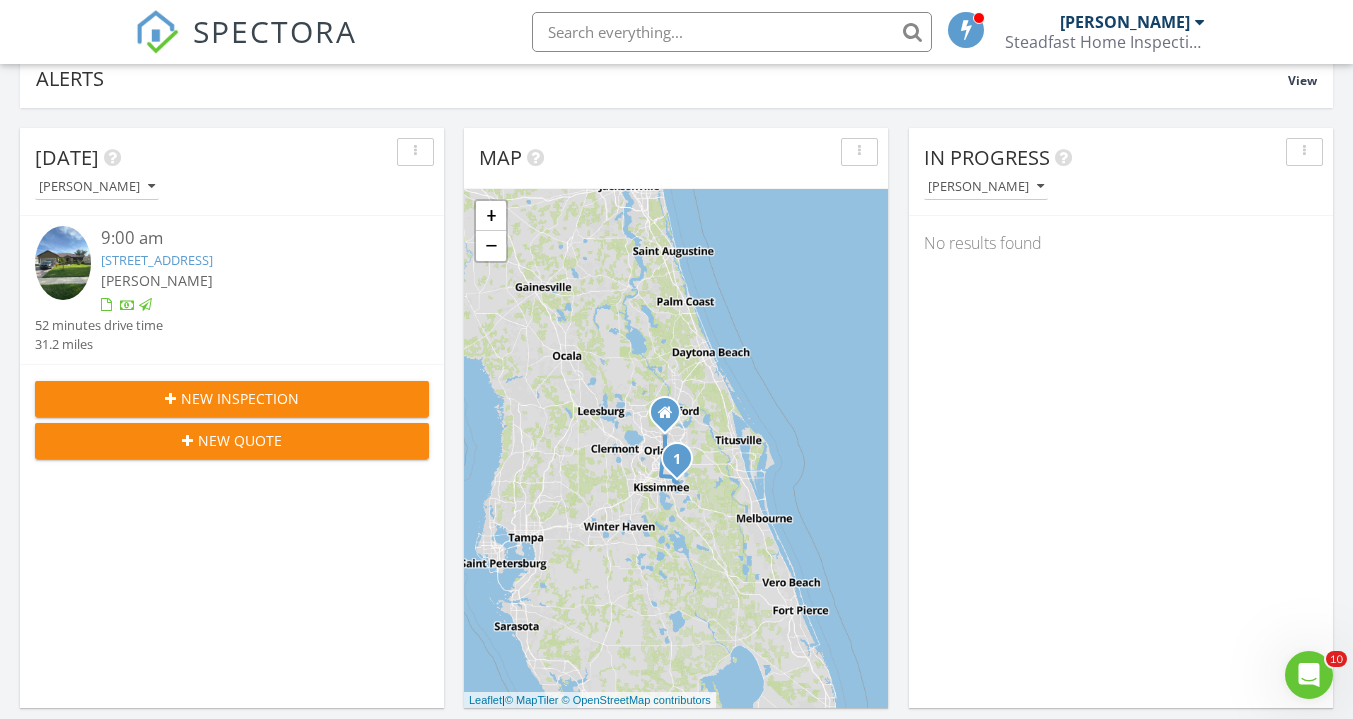 scroll, scrollTop: 153, scrollLeft: 0, axis: vertical 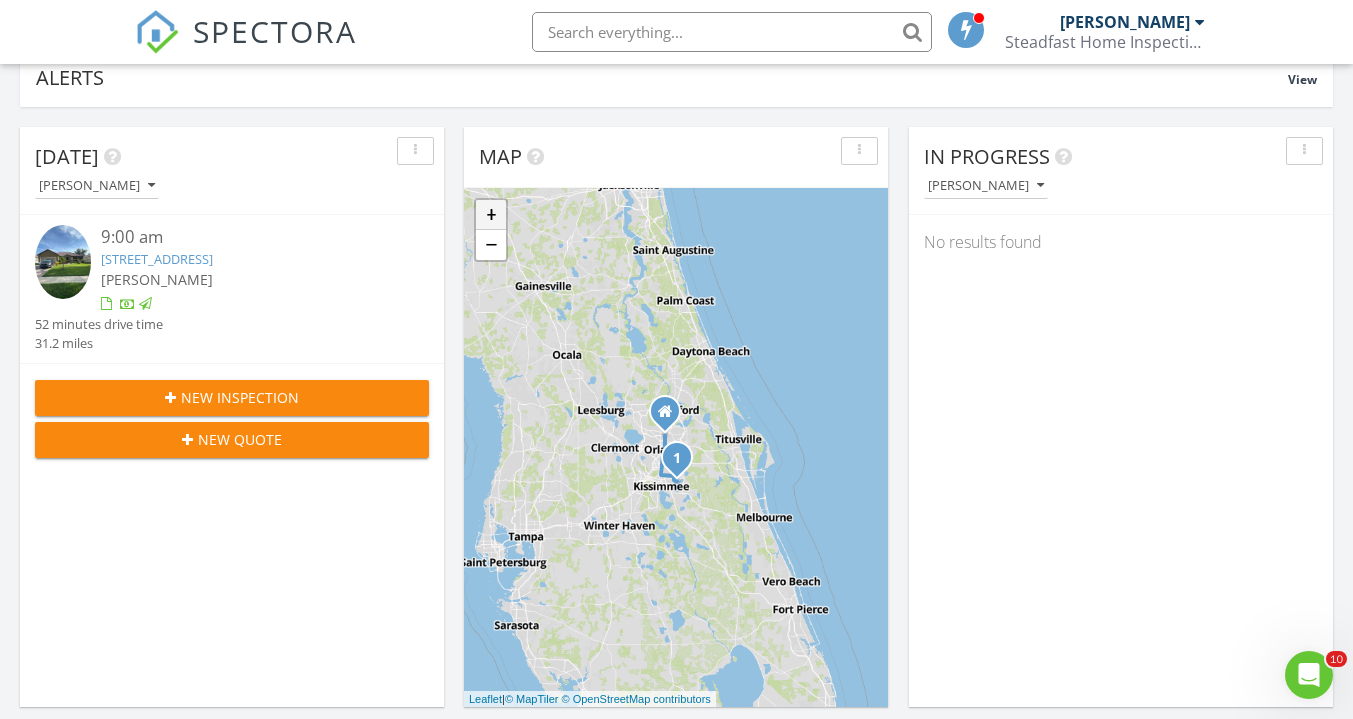 click on "+" at bounding box center [491, 215] 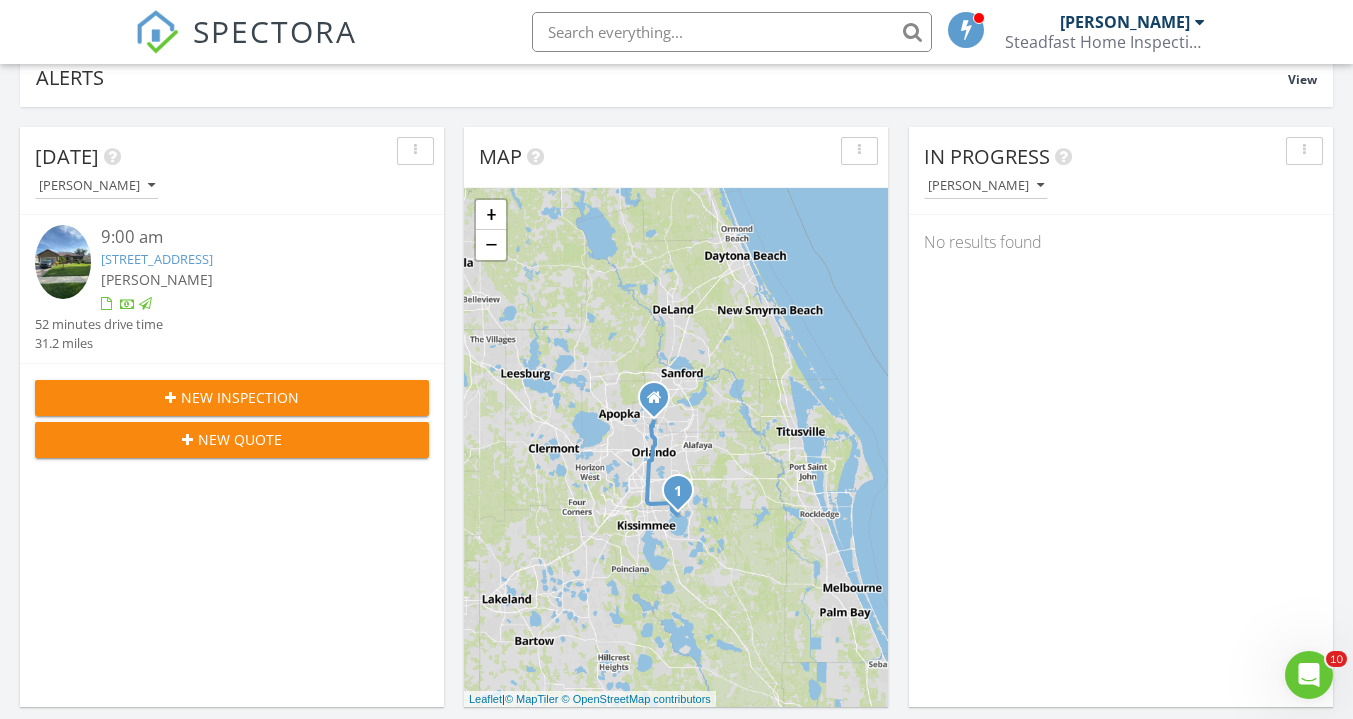 click on "New Inspection" at bounding box center (240, 397) 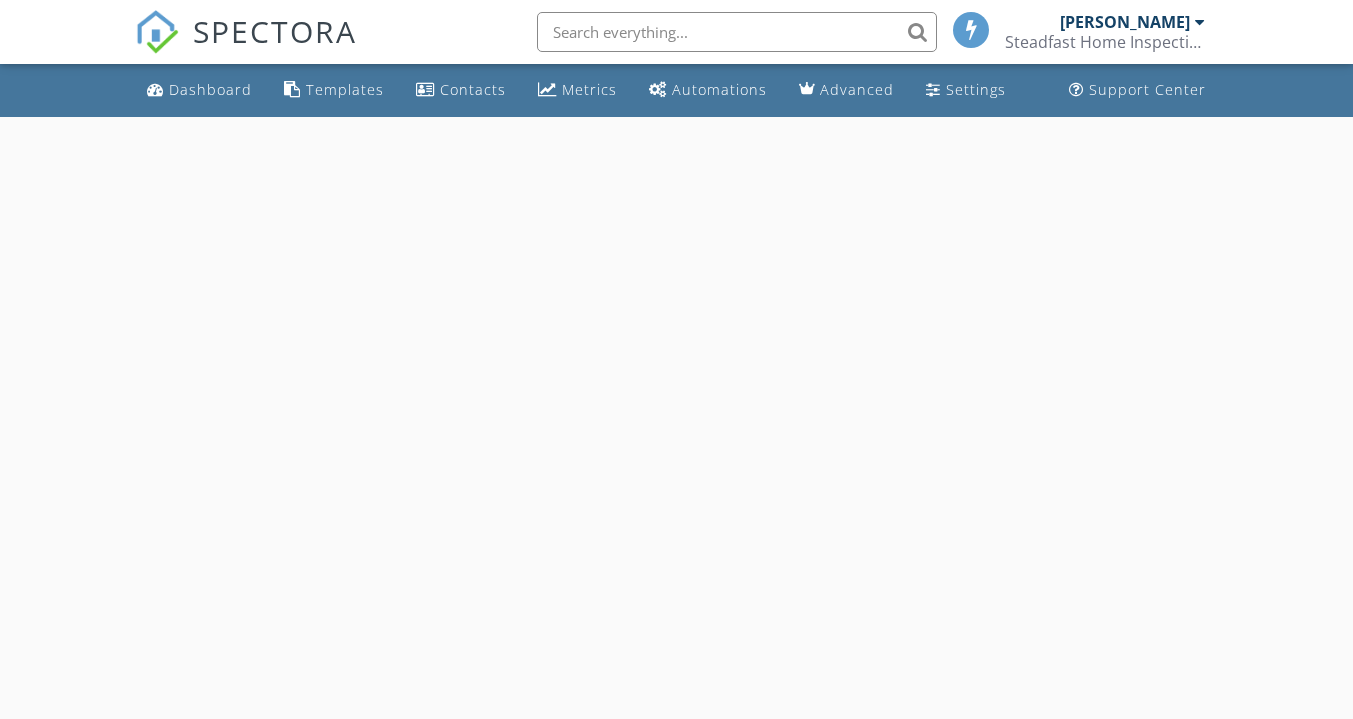 scroll, scrollTop: 0, scrollLeft: 0, axis: both 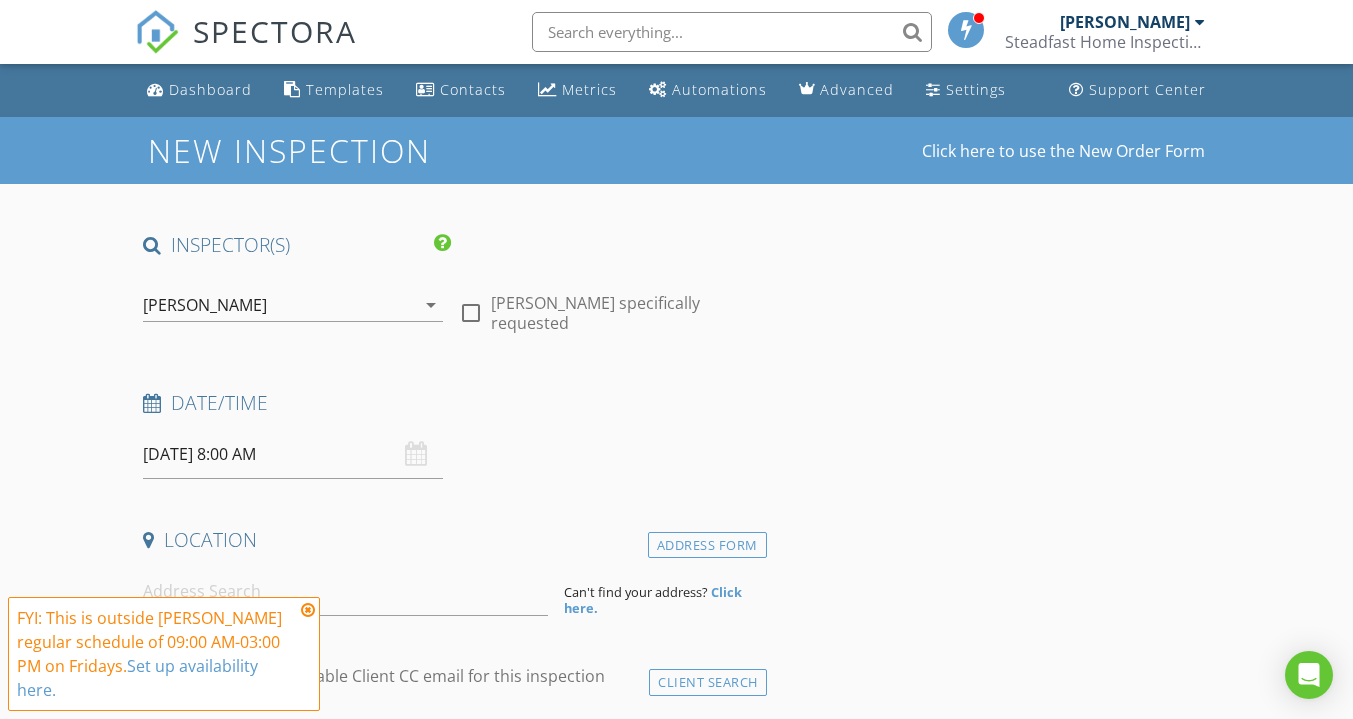 click on "[DATE] 8:00 AM" at bounding box center (293, 454) 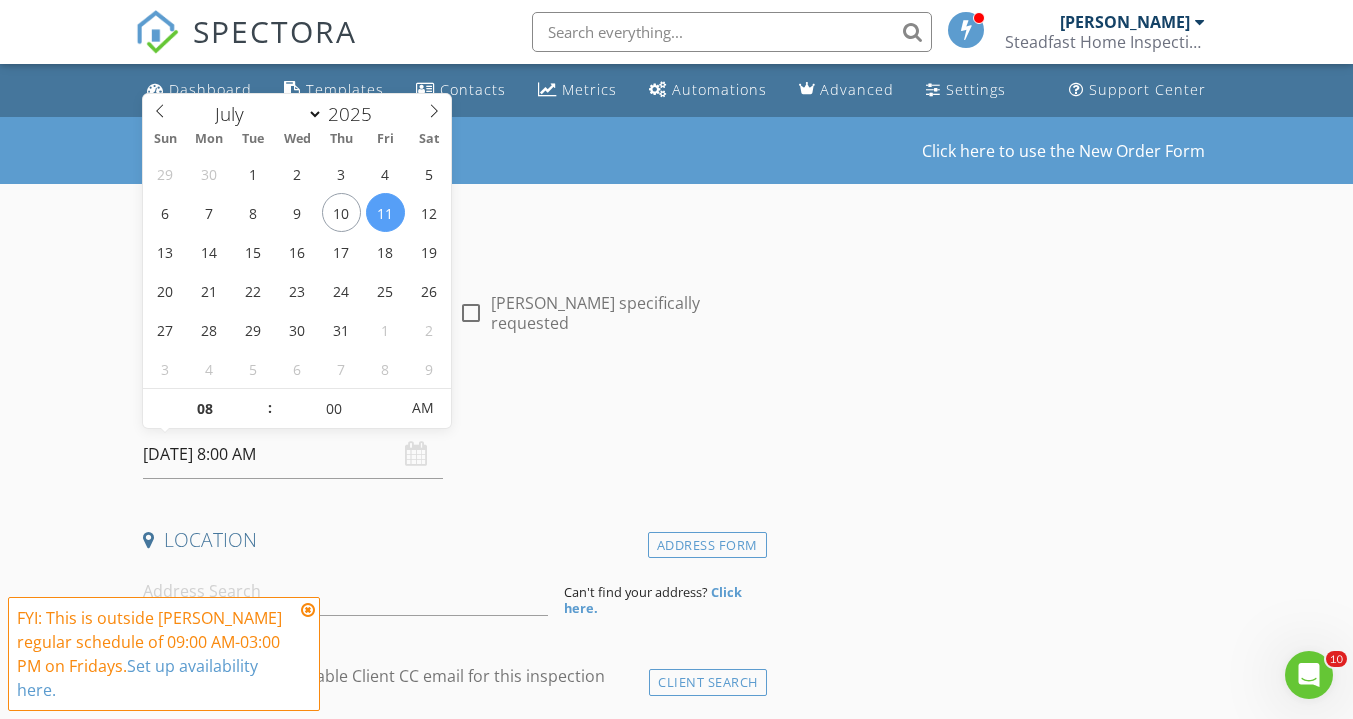 scroll, scrollTop: 0, scrollLeft: 0, axis: both 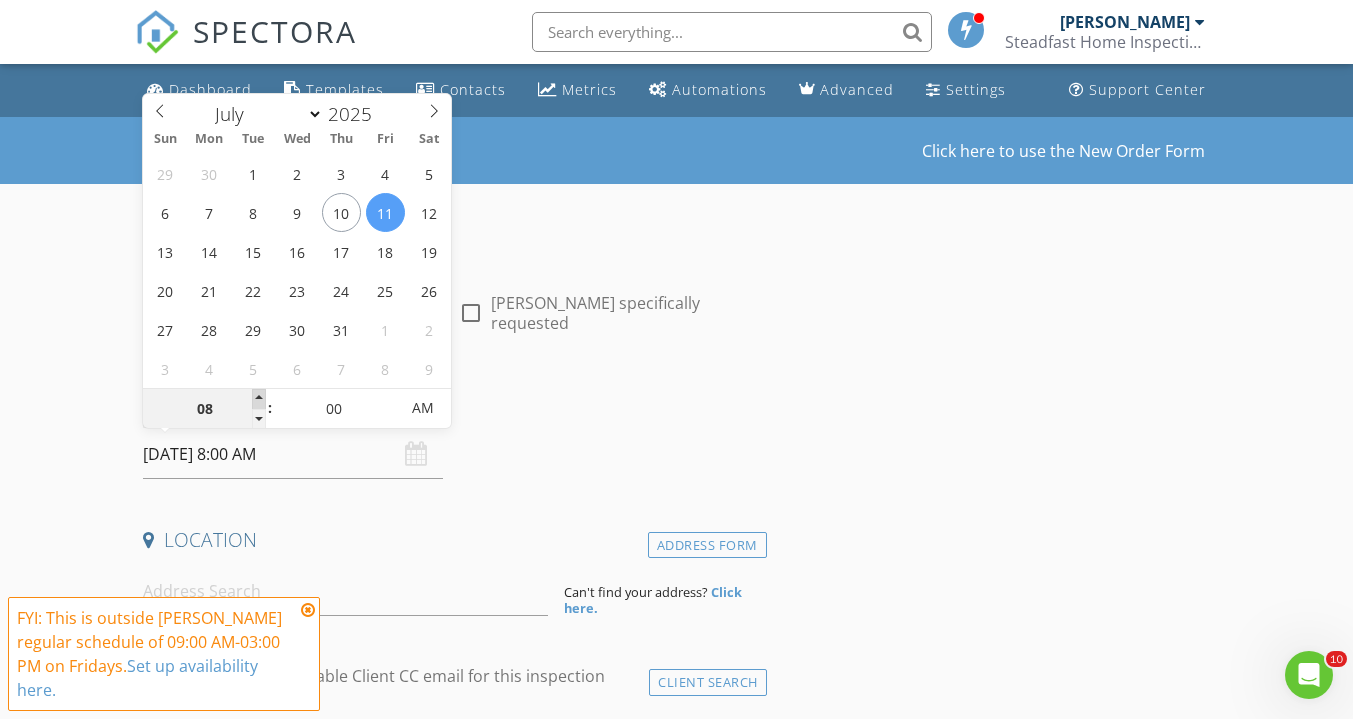 type on "09" 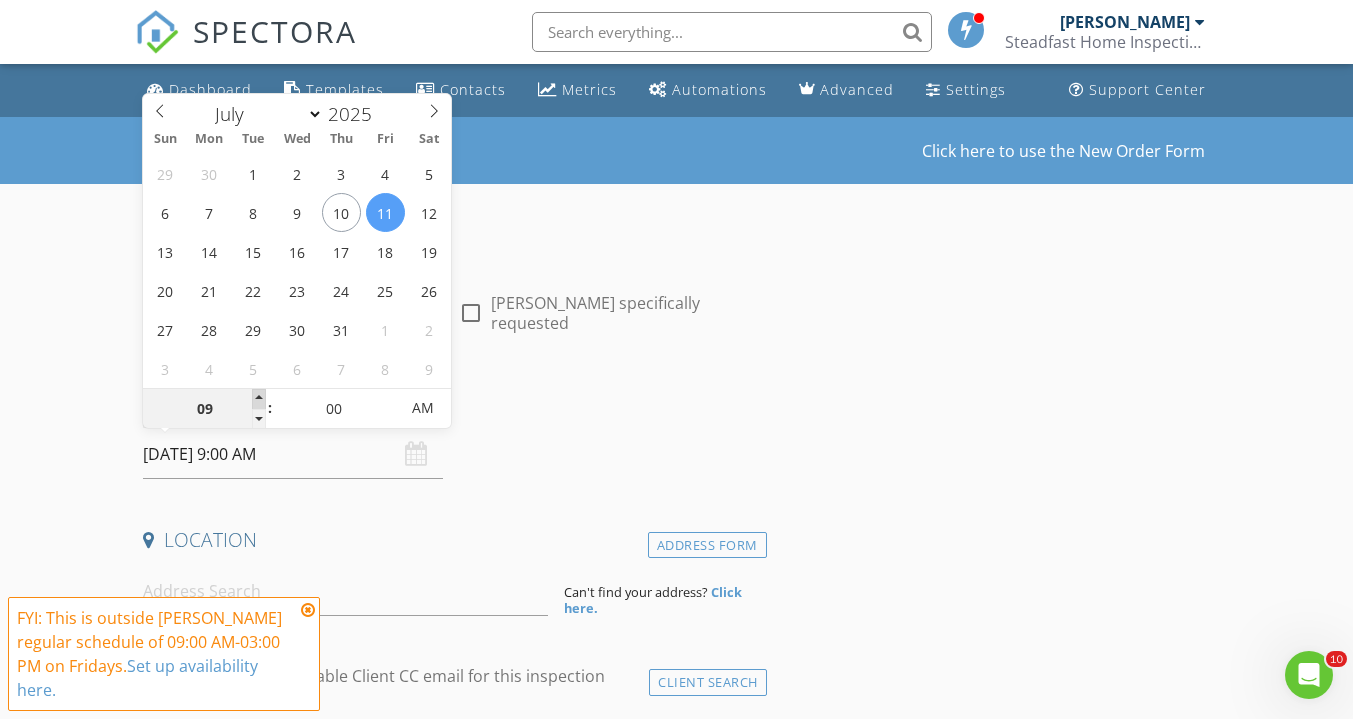 click at bounding box center [259, 399] 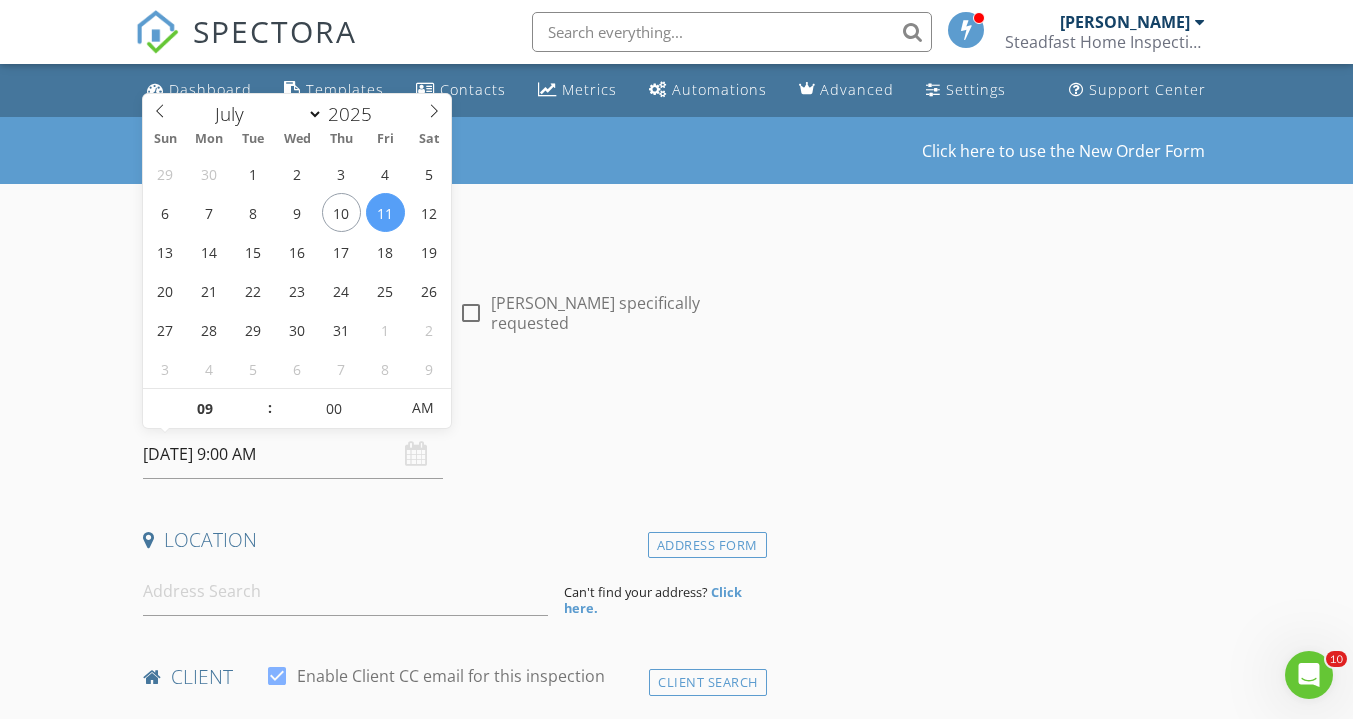 click on "New Inspection
Click here to use the New Order Form
INSPECTOR(S)
check_box   Hector Cedeno   PRIMARY   Hector Cedeno arrow_drop_down   check_box_outline_blank Hector Cedeno specifically requested
Date/Time
07/11/2025 9:00 AM
Location
Address Form       Can't find your address?   Click here.
client
check_box Enable Client CC email for this inspection   Client Search     check_box_outline_blank Client is a Company/Organization     First Name   Last Name   Email   CC Email   Phone   Address   City   State   Zip       Notes   Private Notes
ADD ADDITIONAL client
SERVICES
check_box_outline_blank   Wind Mitigation   check_box_outline_blank   Roof   Roof Certification  check_box_outline_blank   4 point/Wind   4 Point/Wind check_box_outline_blank   New Service     4 Point" at bounding box center [676, 1659] 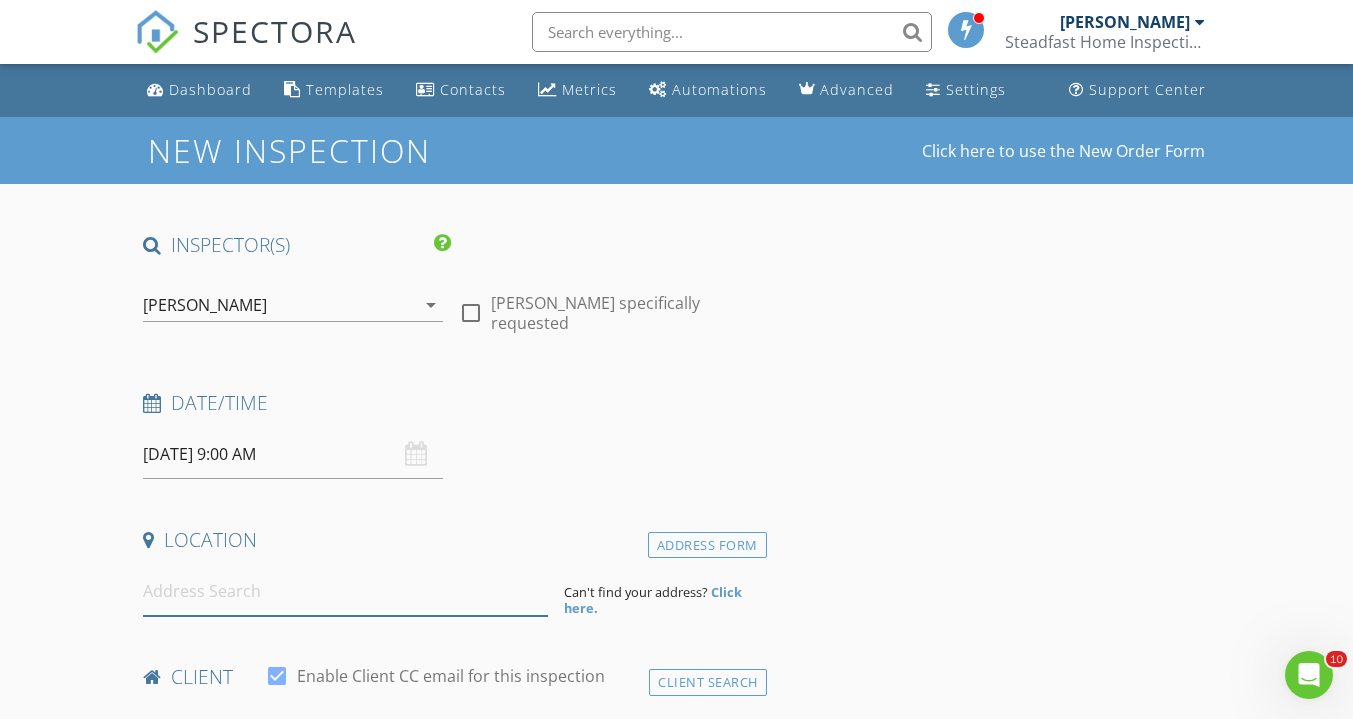 click at bounding box center [345, 591] 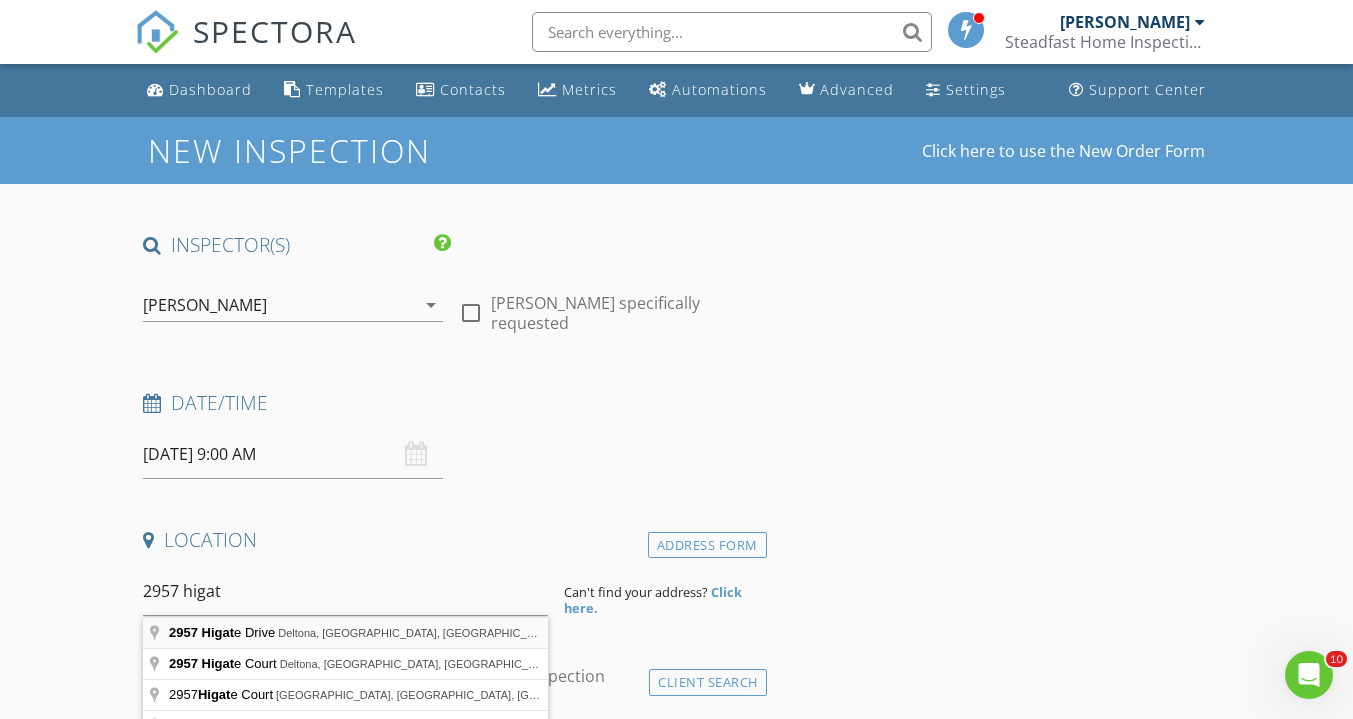 type on "2957 Higate Drive, Deltona, FL, USA" 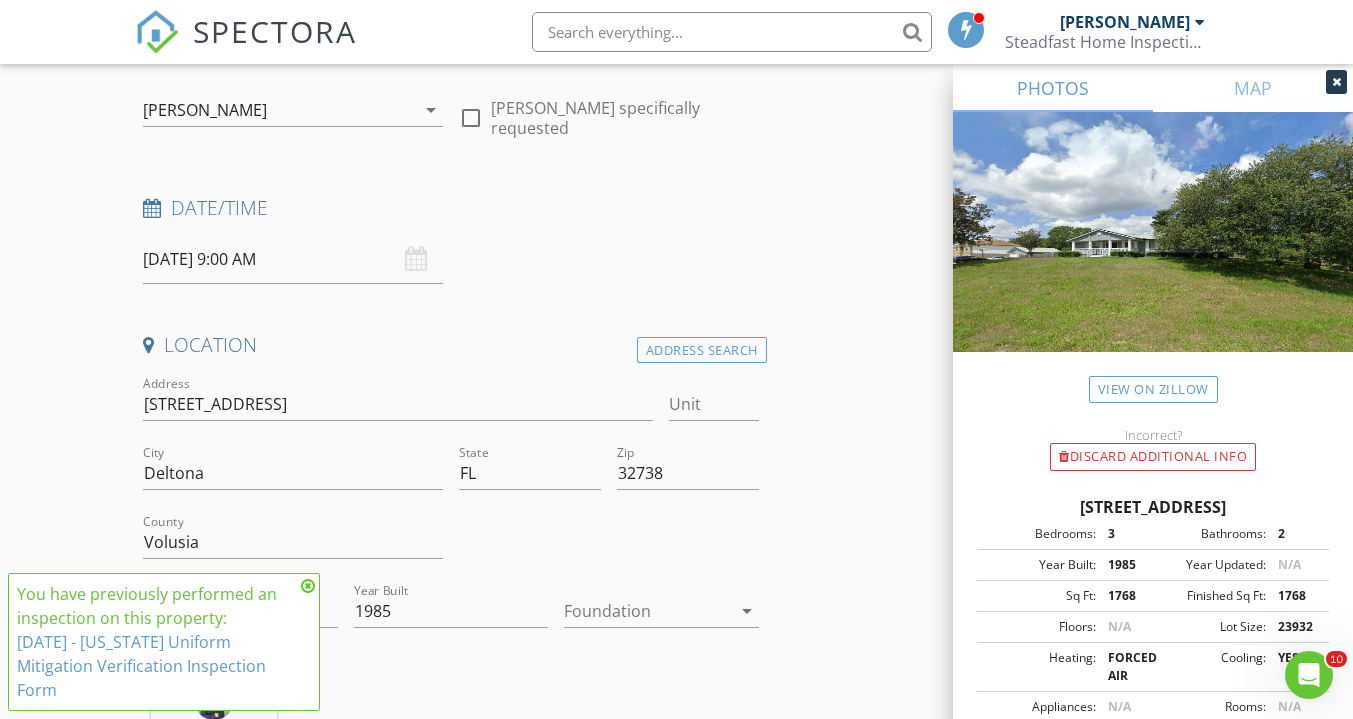 scroll, scrollTop: 199, scrollLeft: 0, axis: vertical 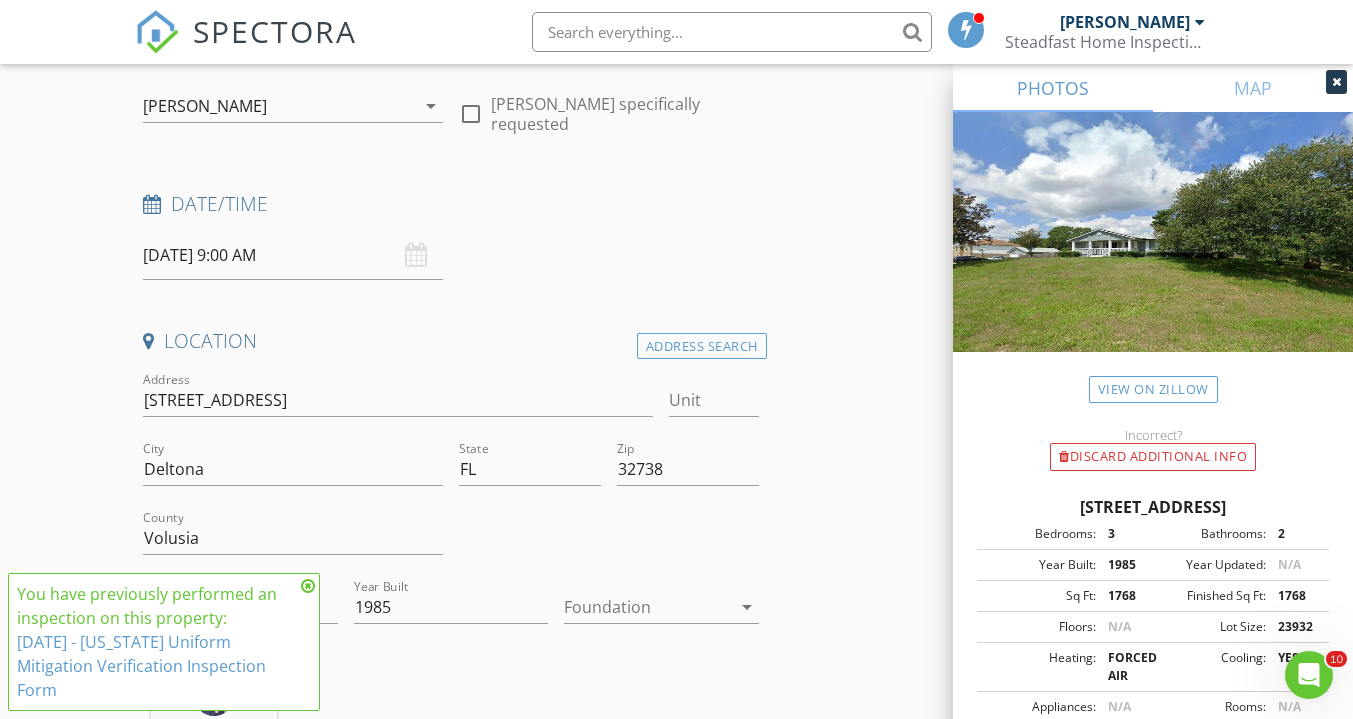 click at bounding box center [308, 586] 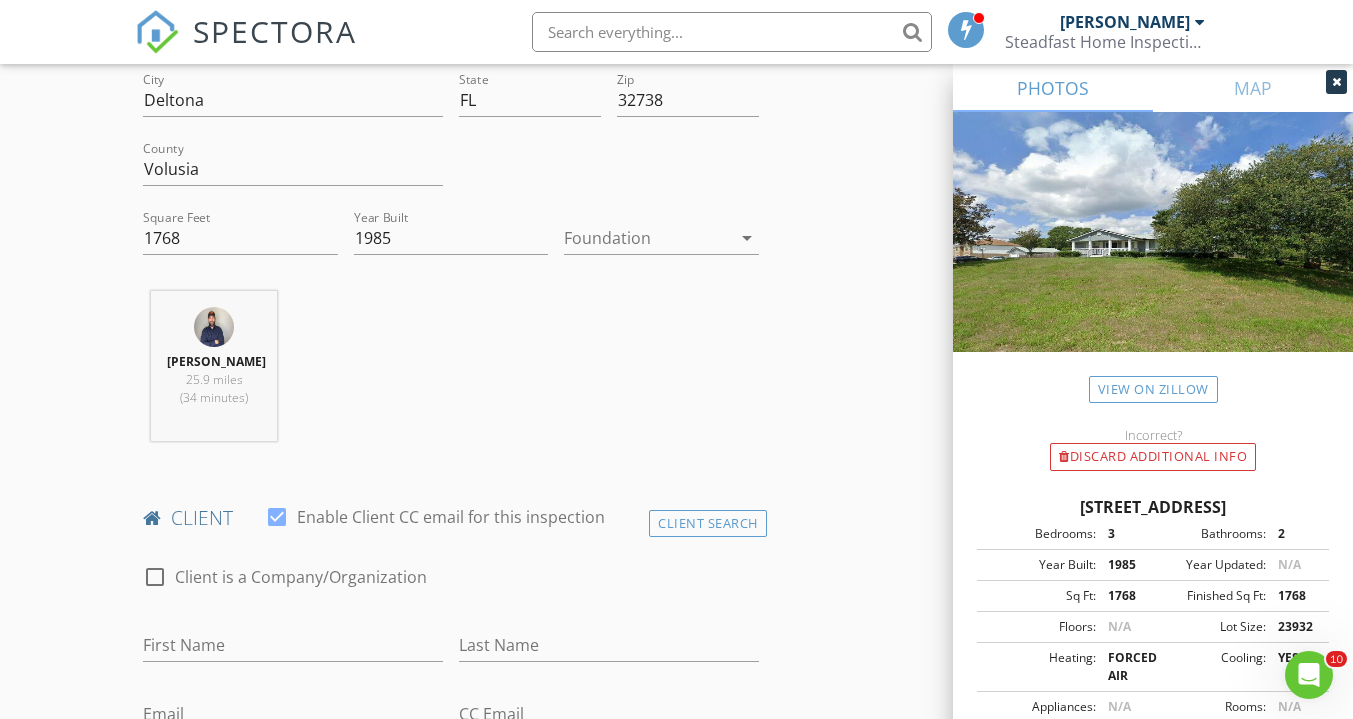 scroll, scrollTop: 570, scrollLeft: 0, axis: vertical 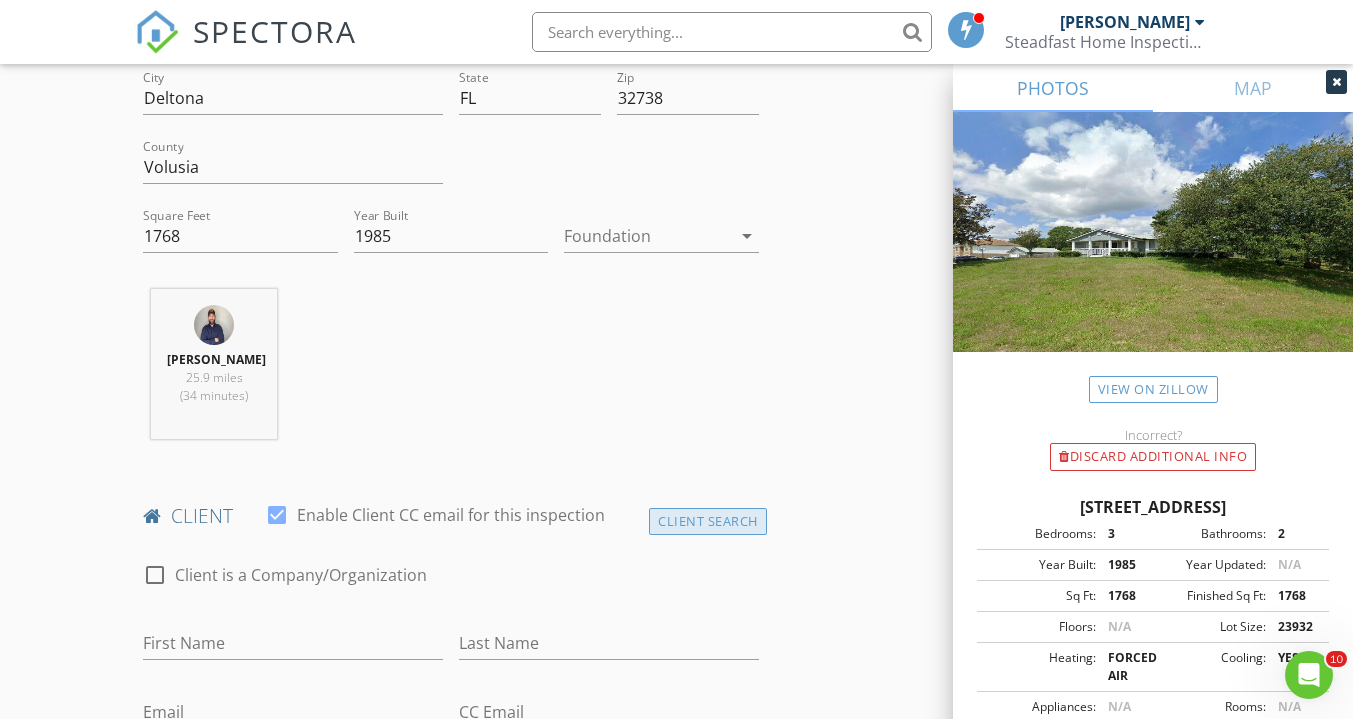 click on "Client Search" at bounding box center [708, 521] 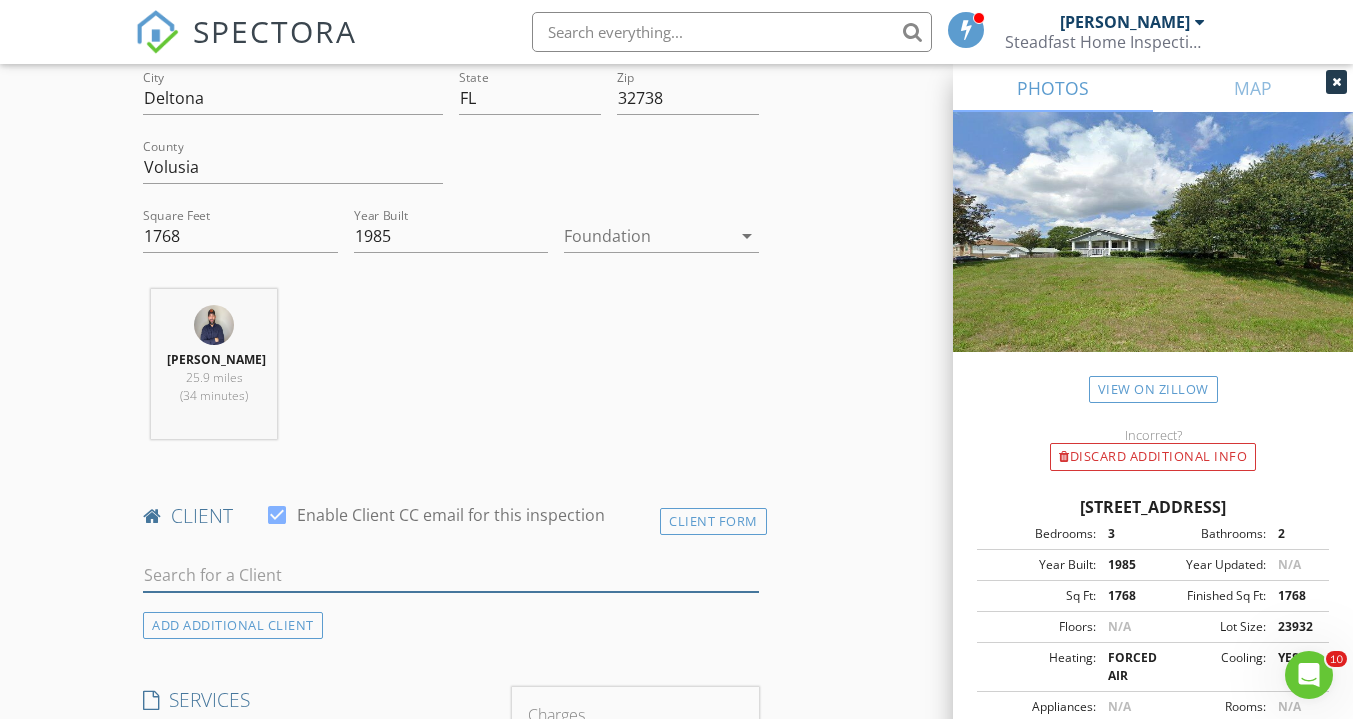 click at bounding box center [450, 575] 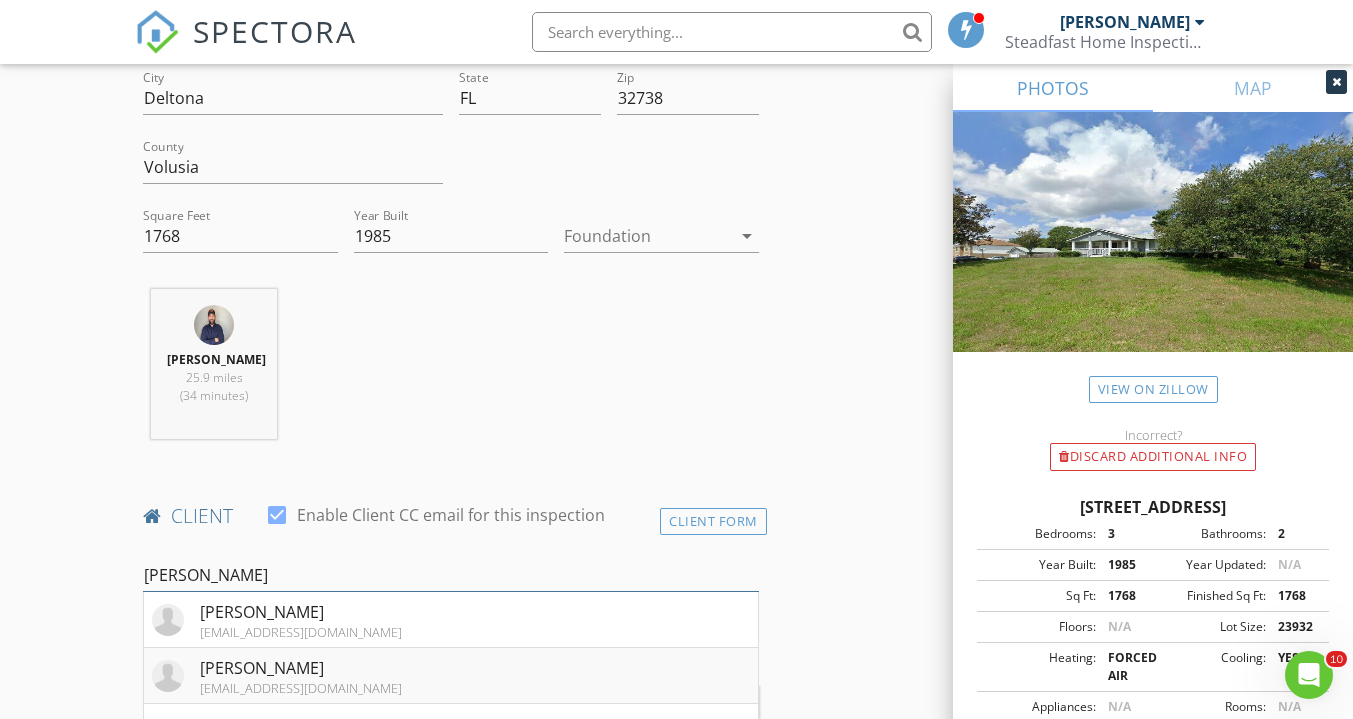 type on "Melva" 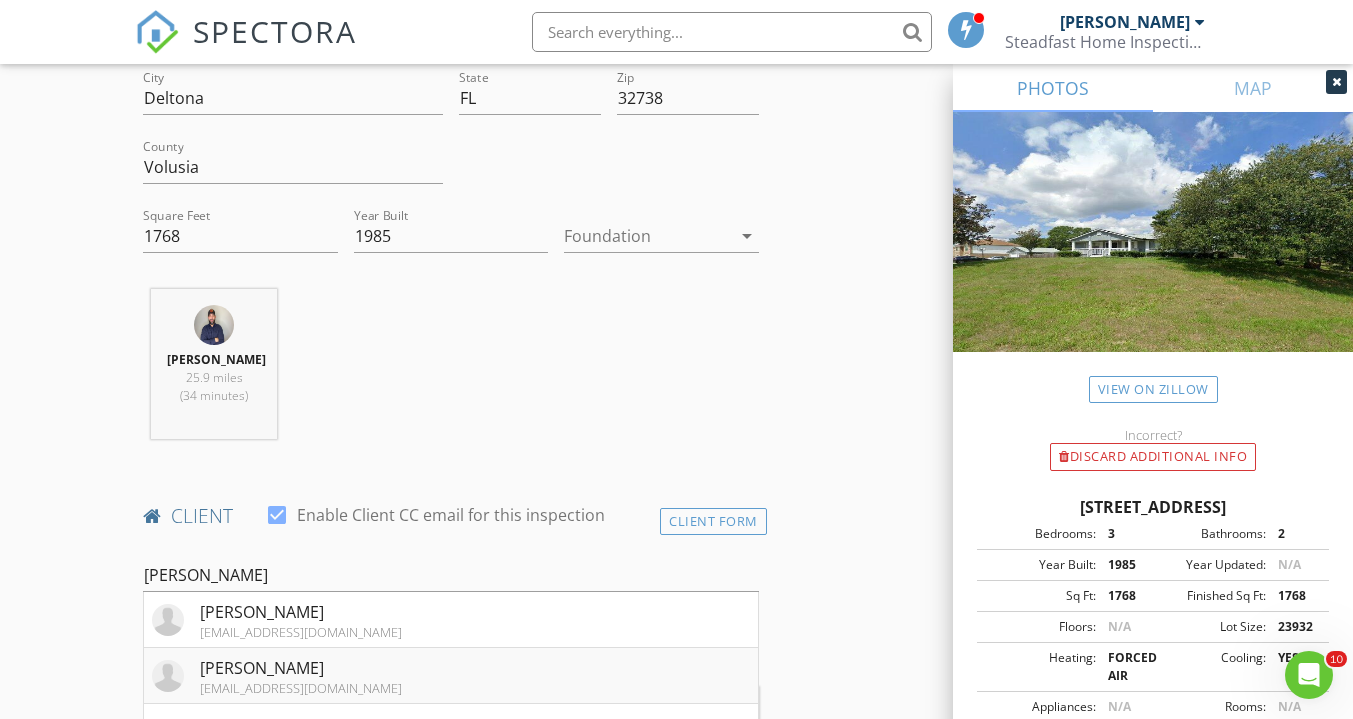 click on "Melva Nieves" at bounding box center (301, 668) 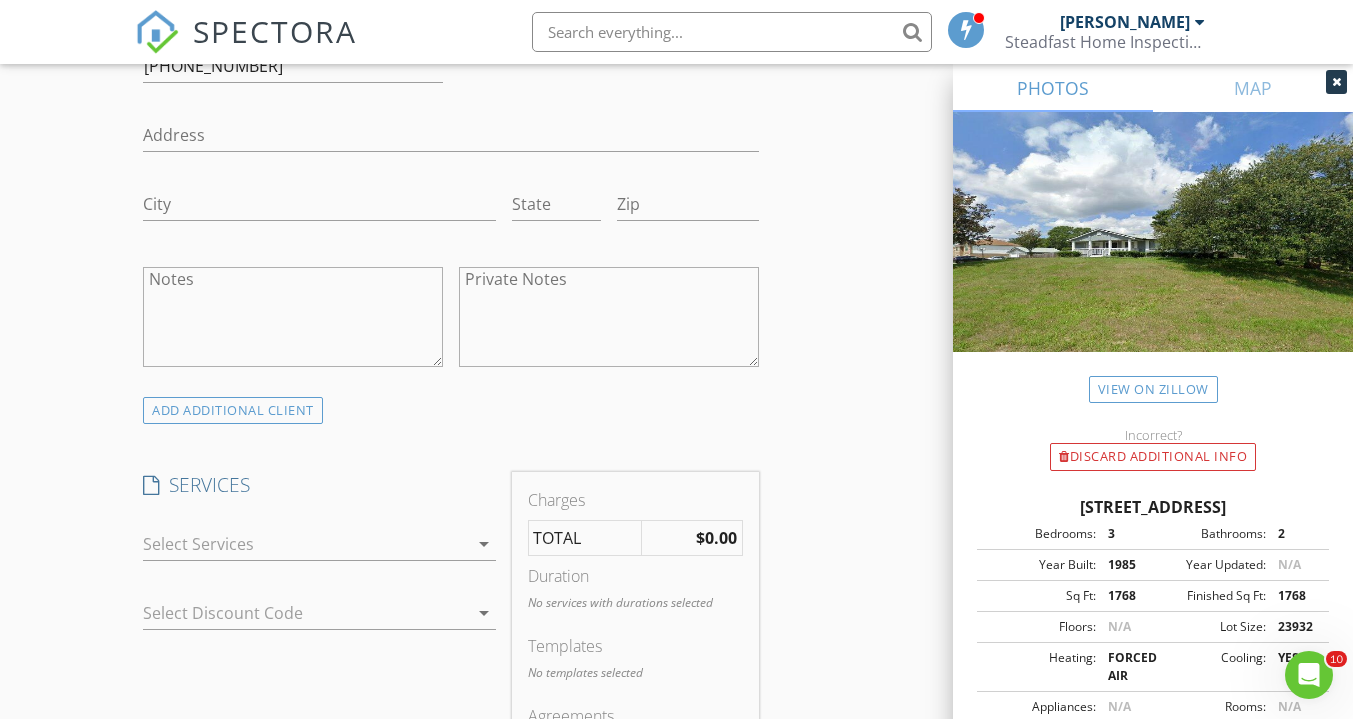 scroll, scrollTop: 1288, scrollLeft: 0, axis: vertical 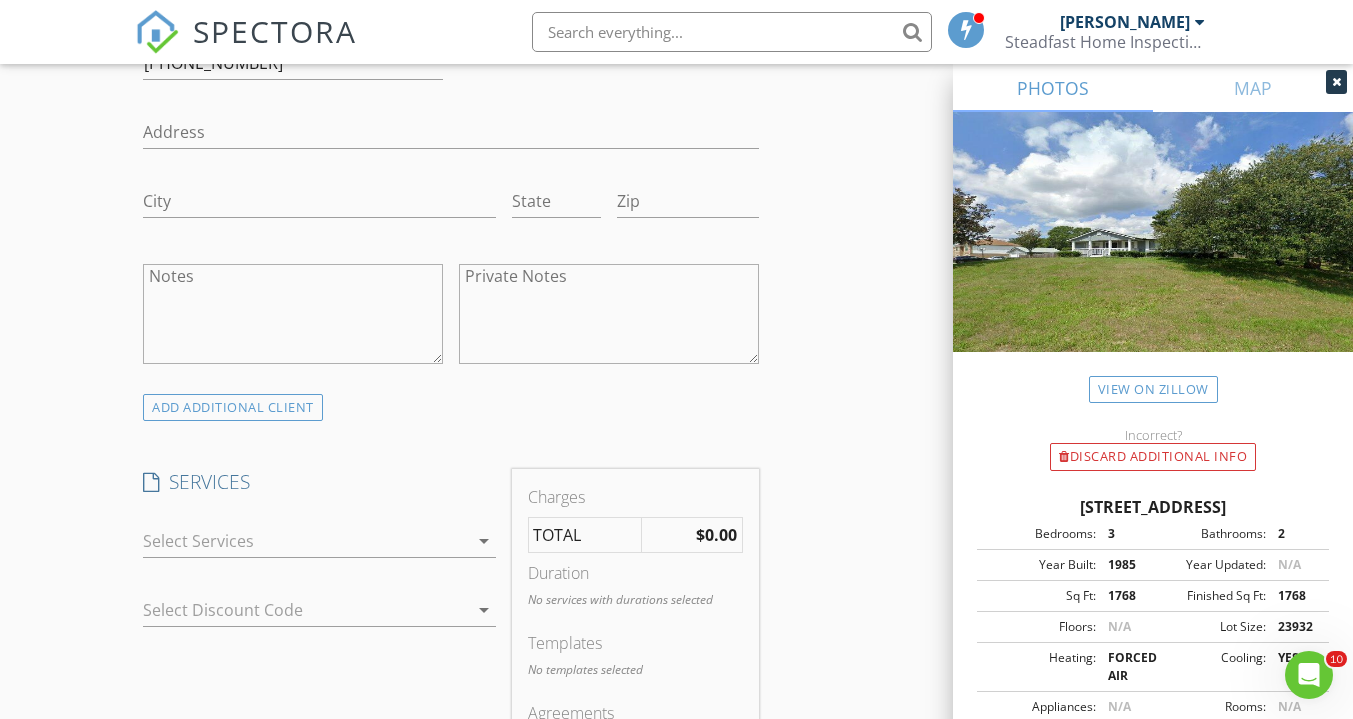 click at bounding box center [305, 541] 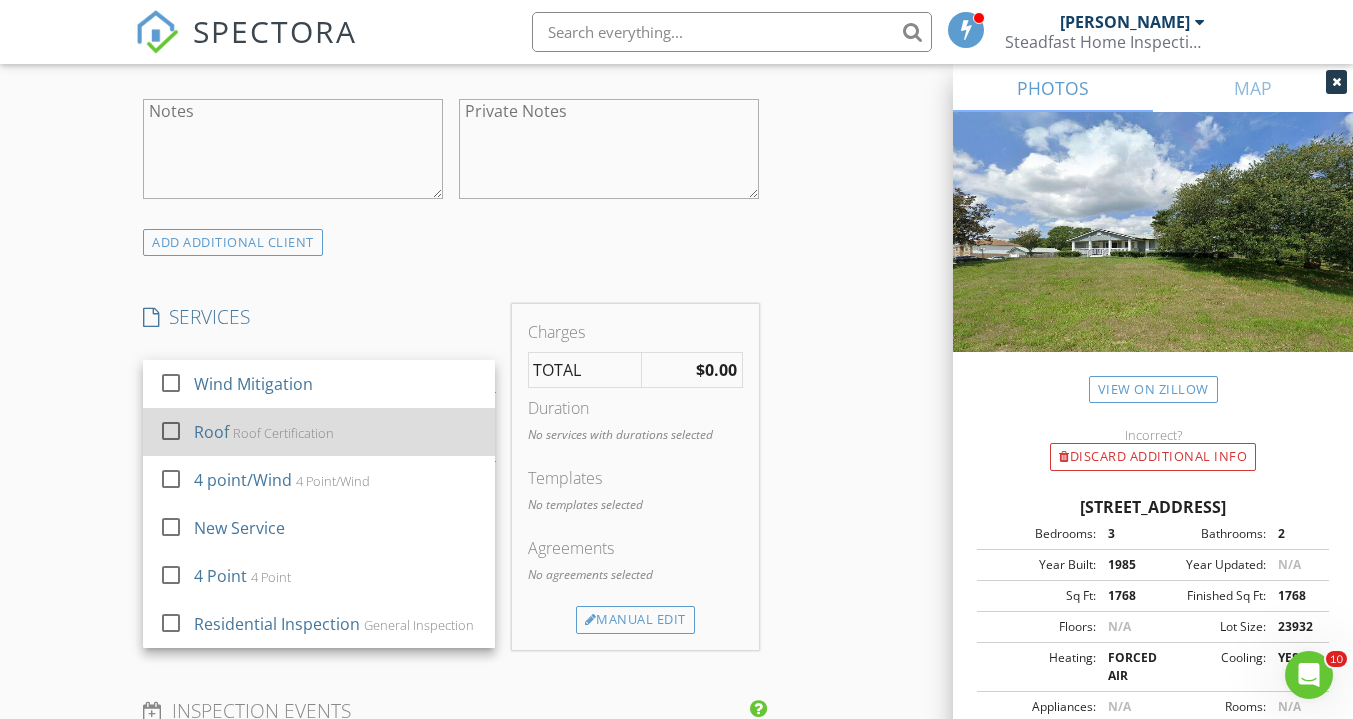 scroll, scrollTop: 1459, scrollLeft: 0, axis: vertical 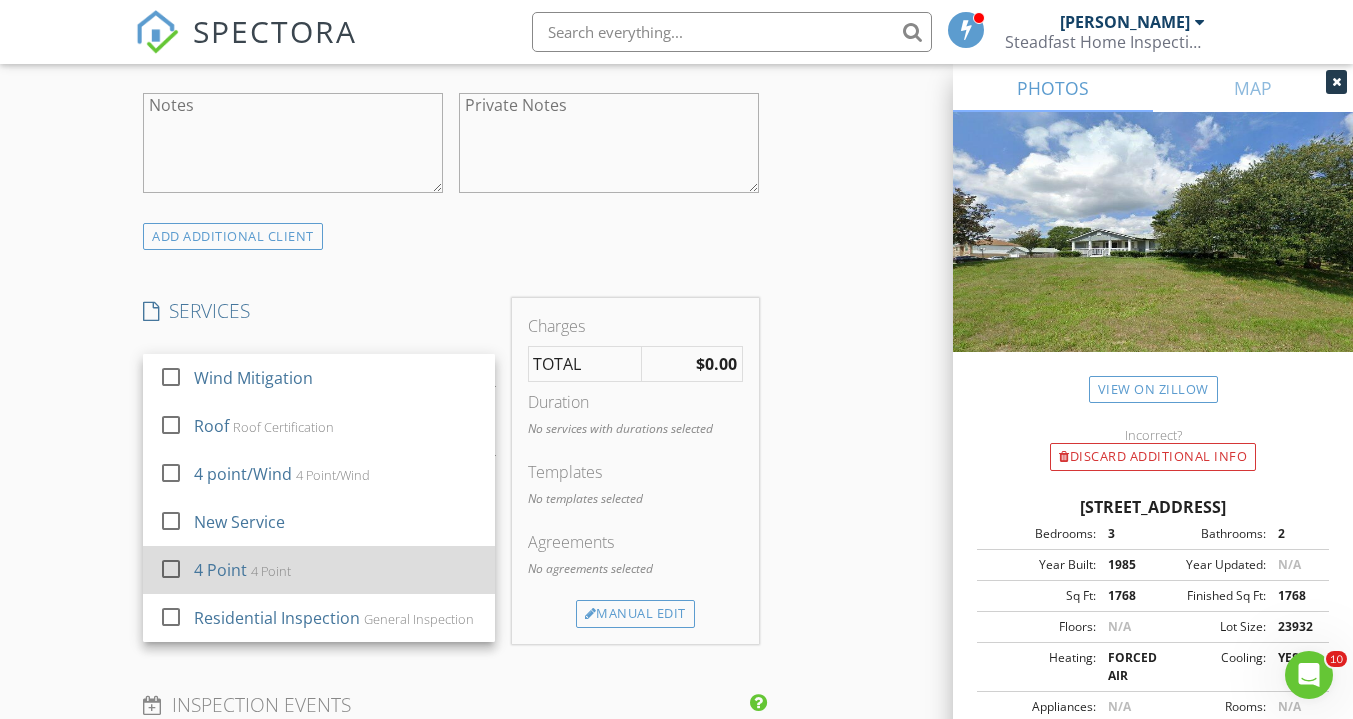 click on "4 Point" at bounding box center (220, 570) 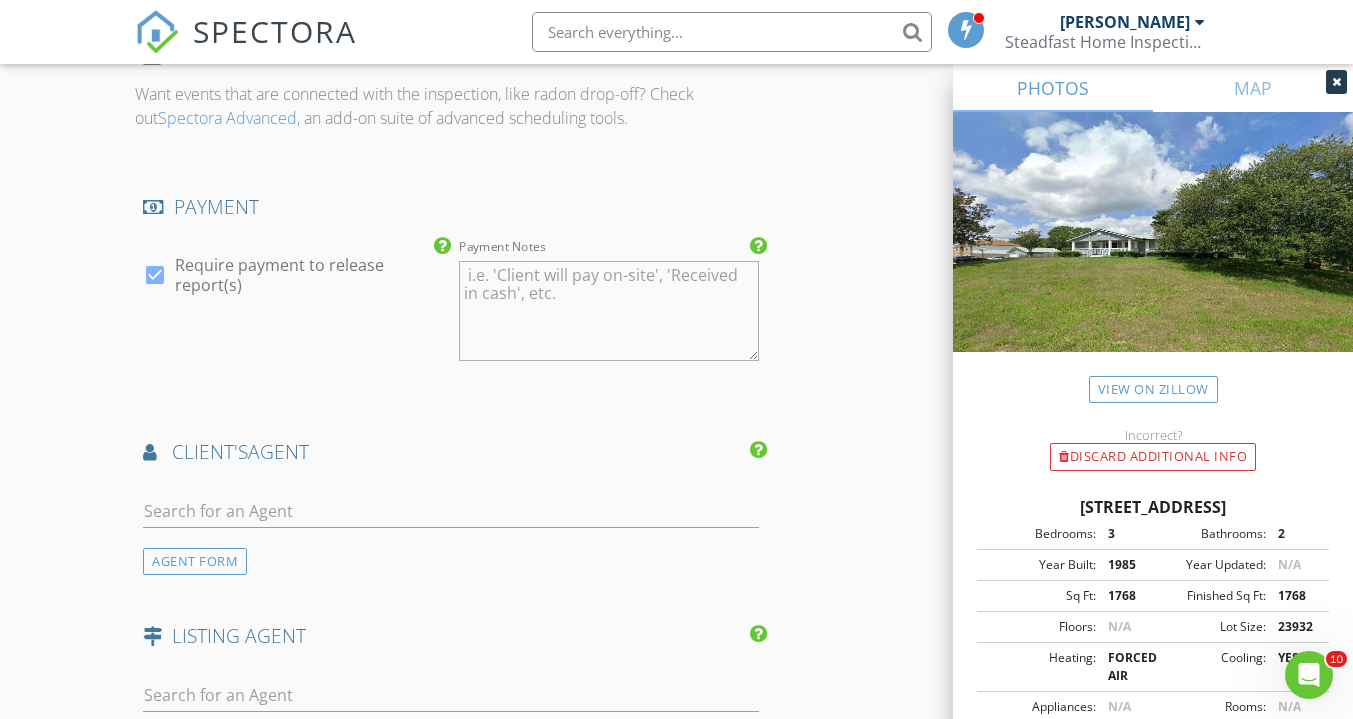 scroll, scrollTop: 2191, scrollLeft: 0, axis: vertical 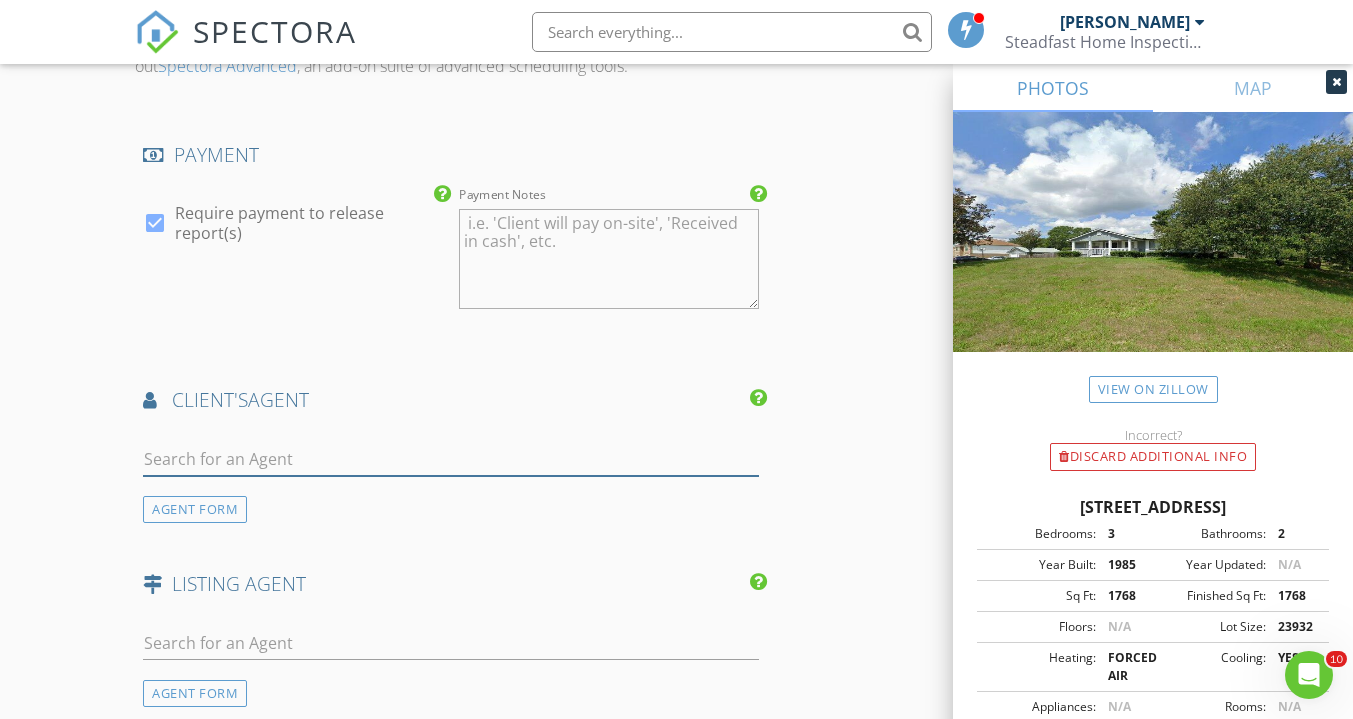click at bounding box center (450, 459) 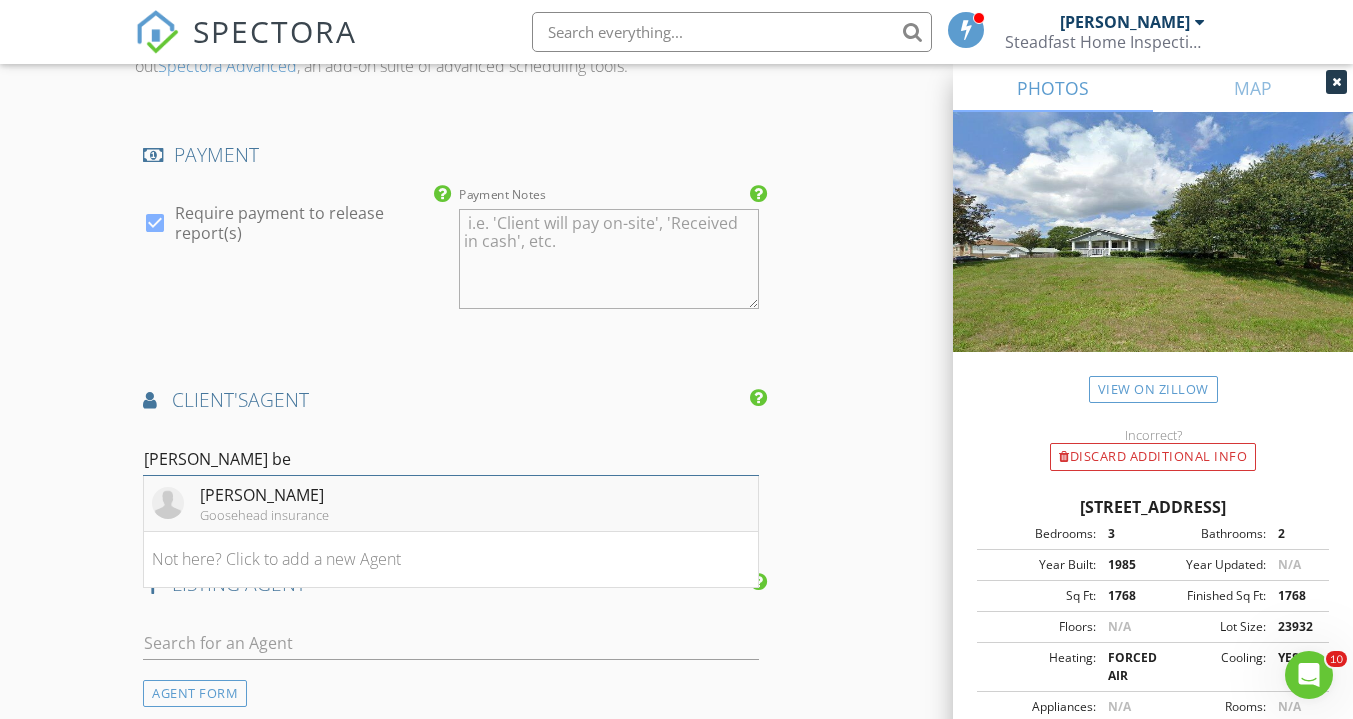type on "Tony be" 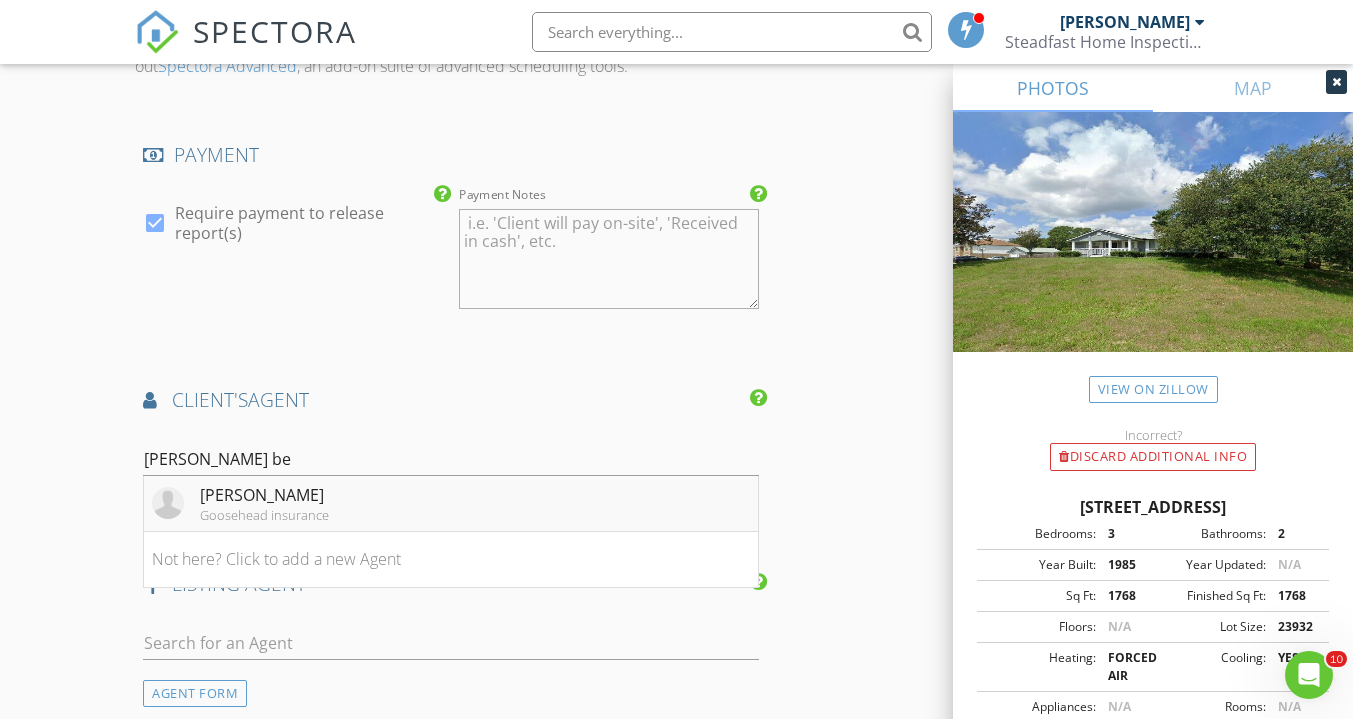 click on "Tony Betts" at bounding box center [264, 495] 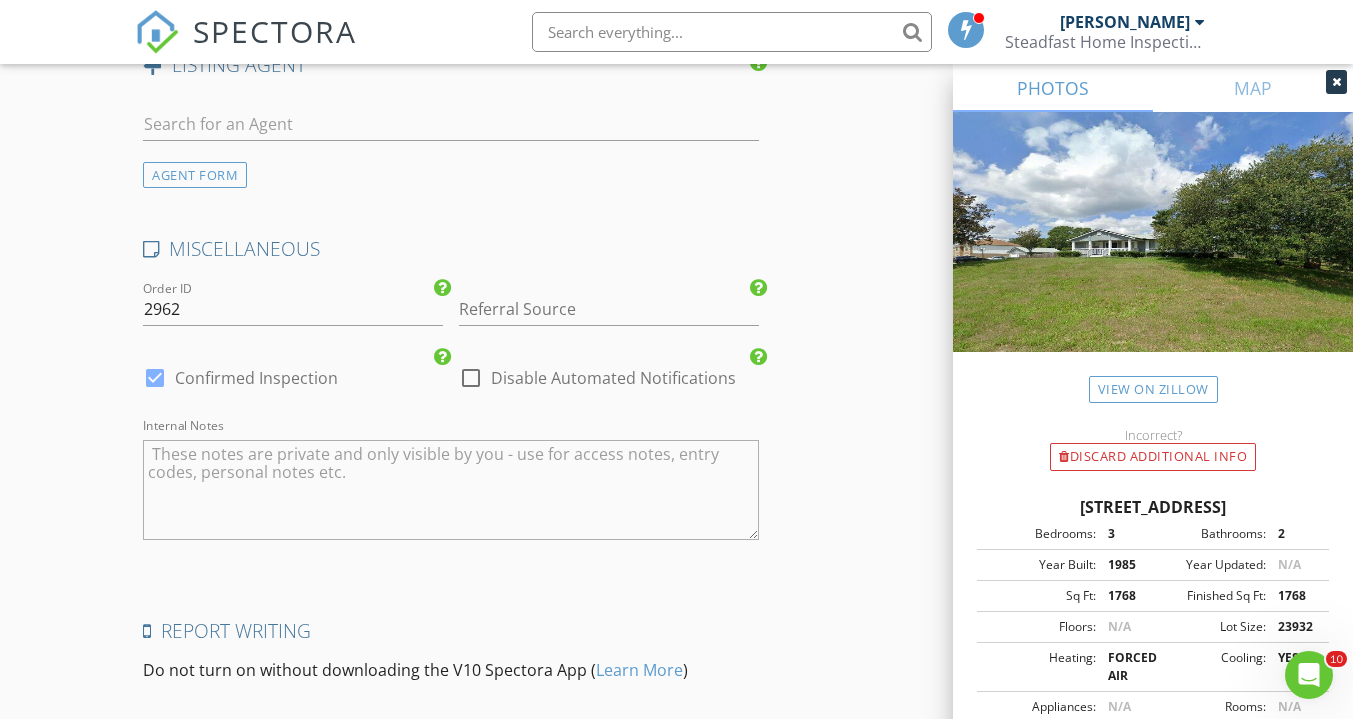 scroll, scrollTop: 3513, scrollLeft: 0, axis: vertical 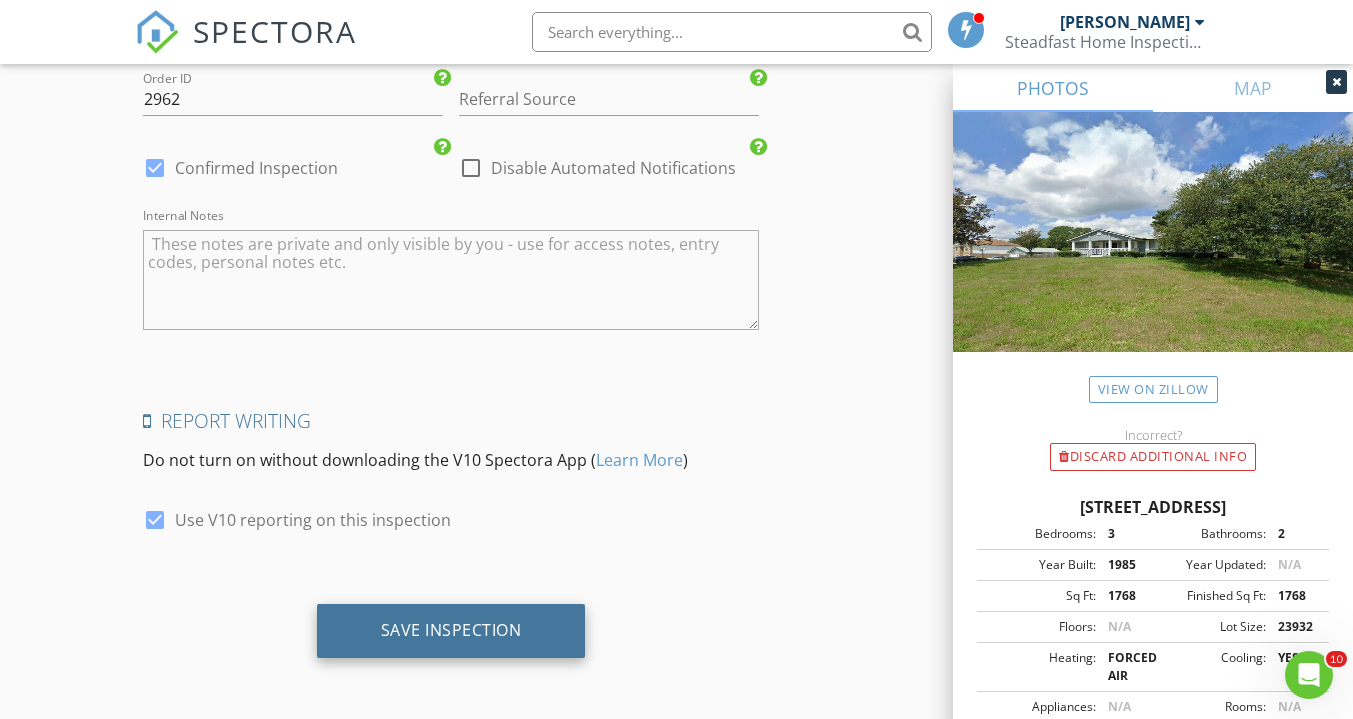 click on "Save Inspection" at bounding box center [451, 630] 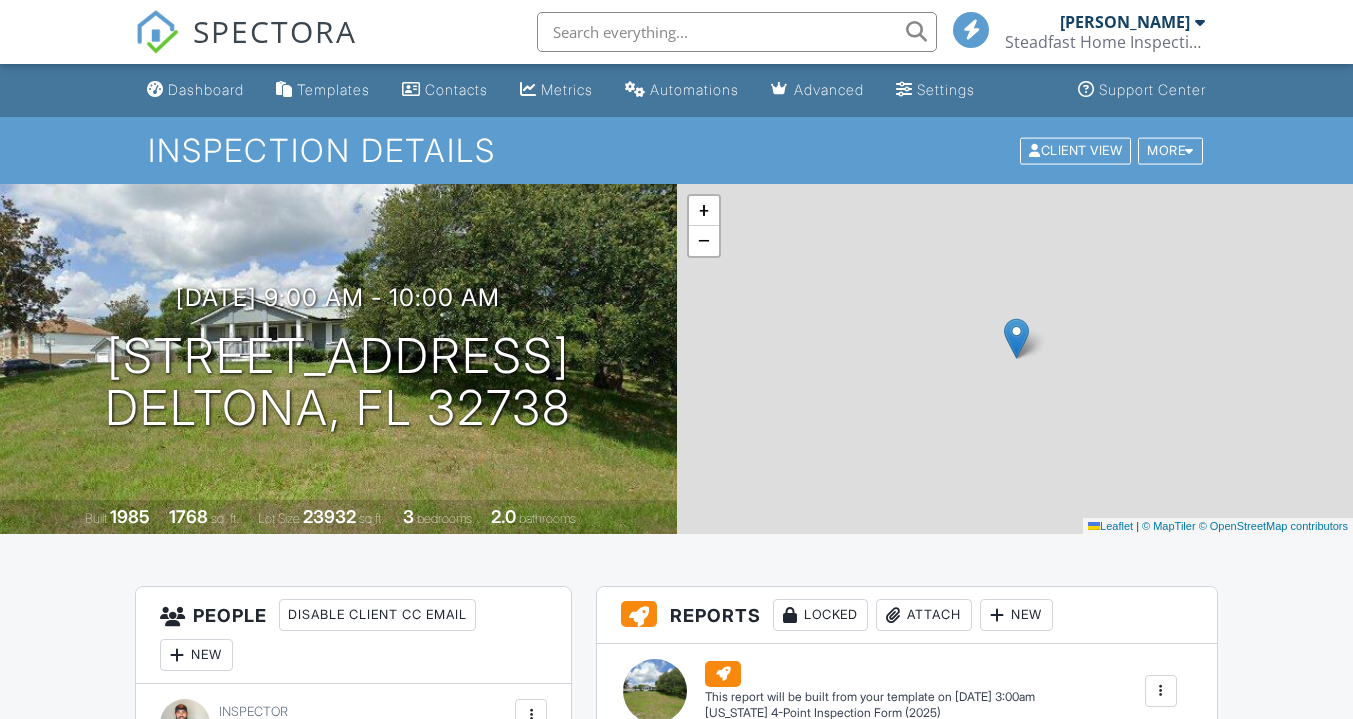 scroll, scrollTop: 0, scrollLeft: 0, axis: both 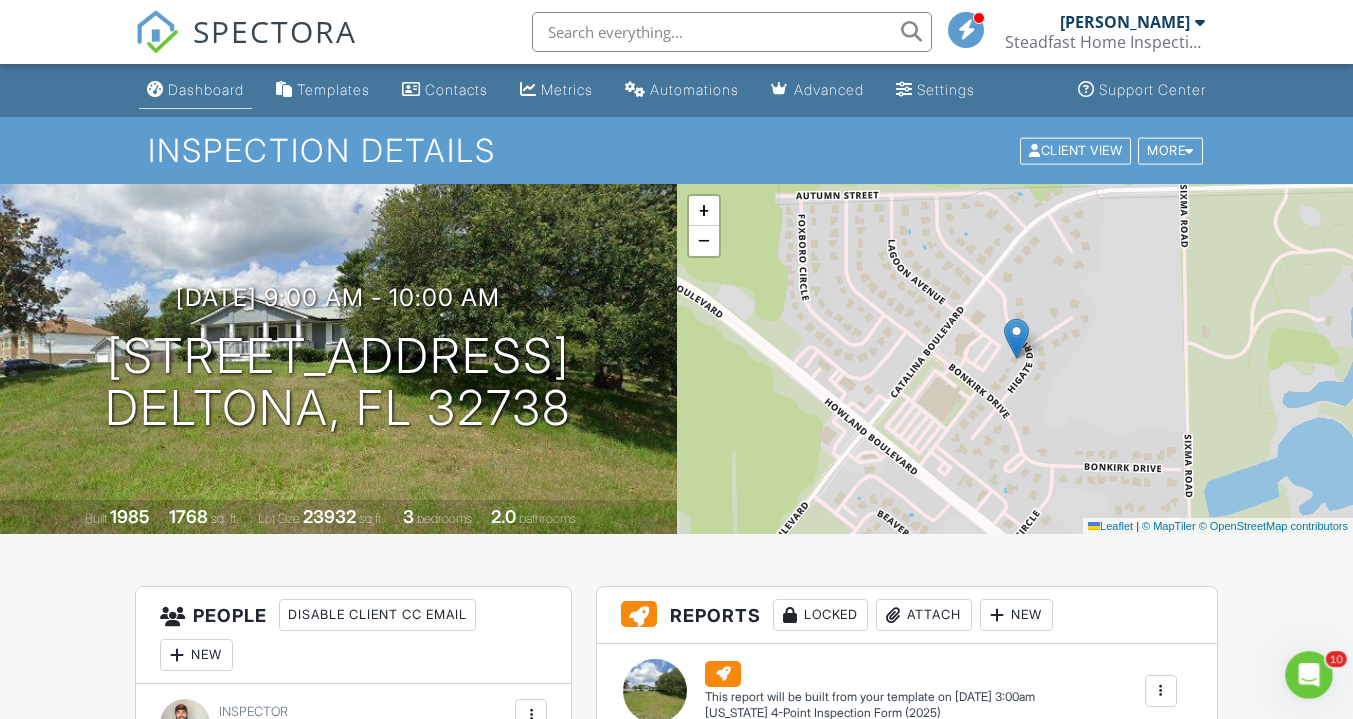 click on "Dashboard" at bounding box center (206, 89) 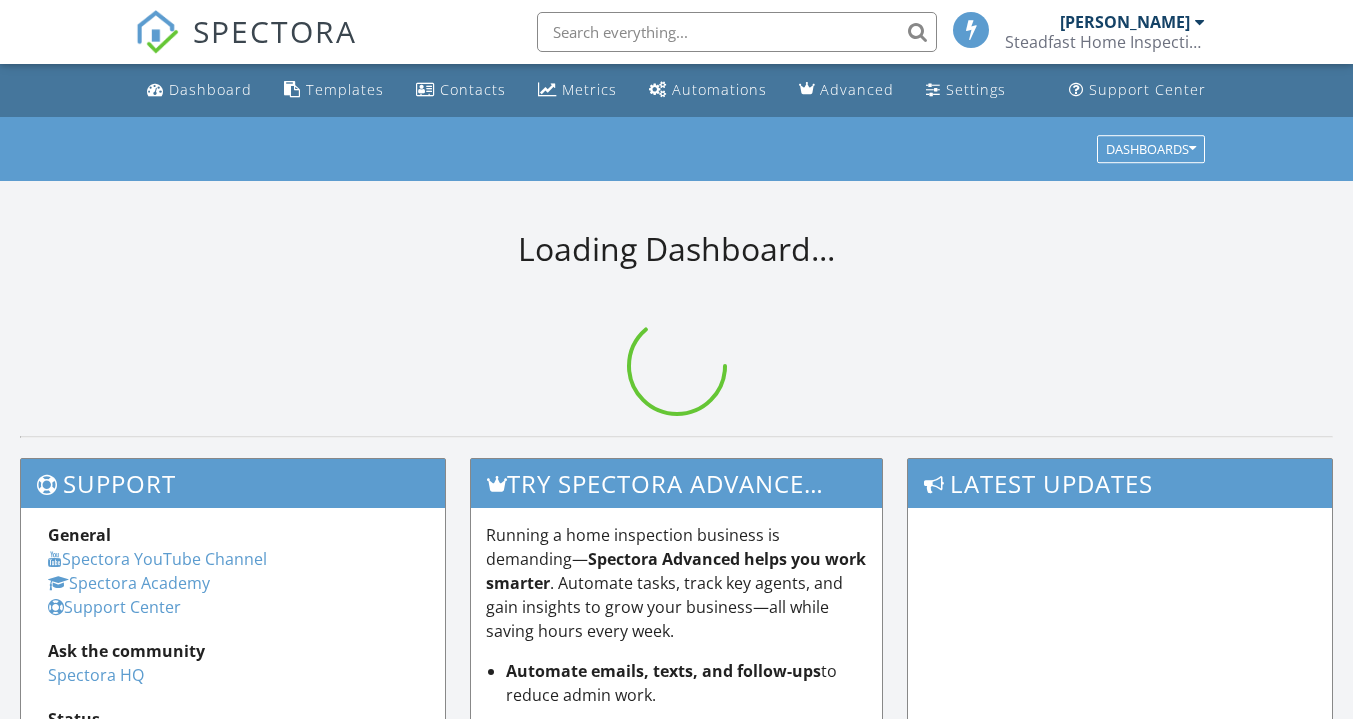 scroll, scrollTop: 0, scrollLeft: 0, axis: both 